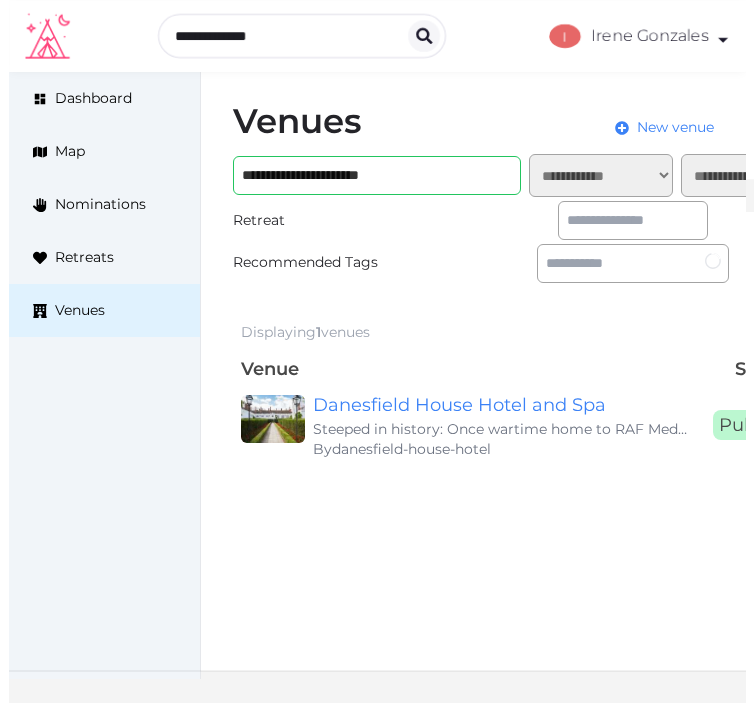 scroll, scrollTop: 0, scrollLeft: 0, axis: both 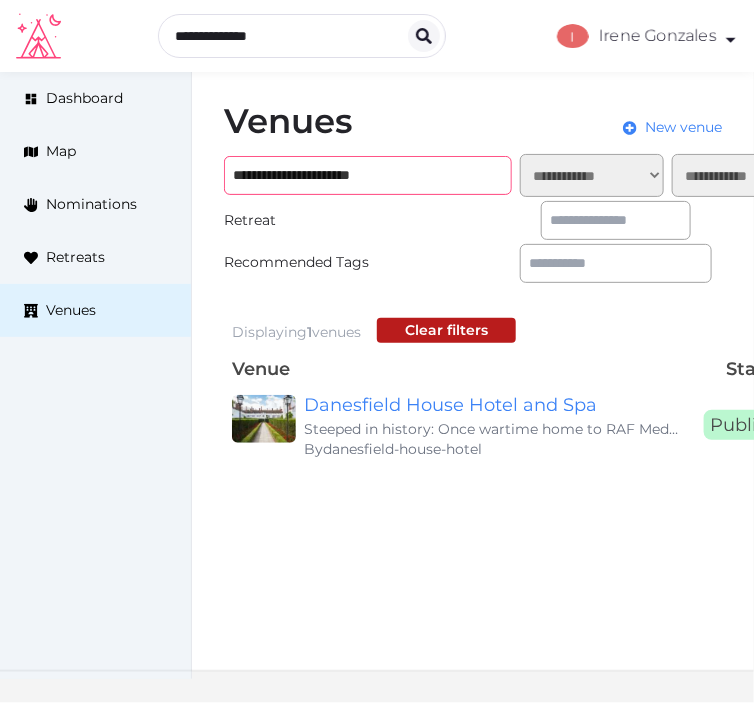 drag, startPoint x: 317, startPoint y: 170, endPoint x: 310, endPoint y: 161, distance: 11.401754 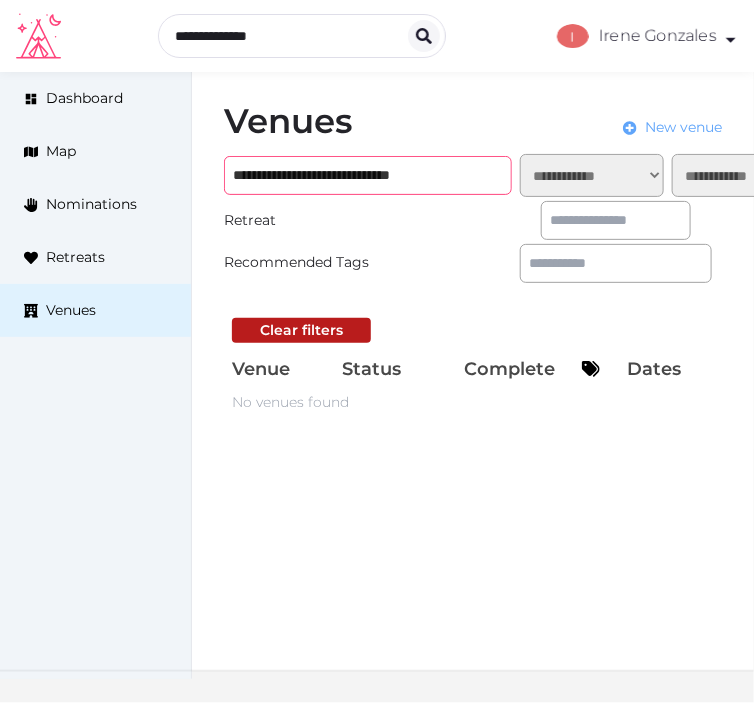 type on "**********" 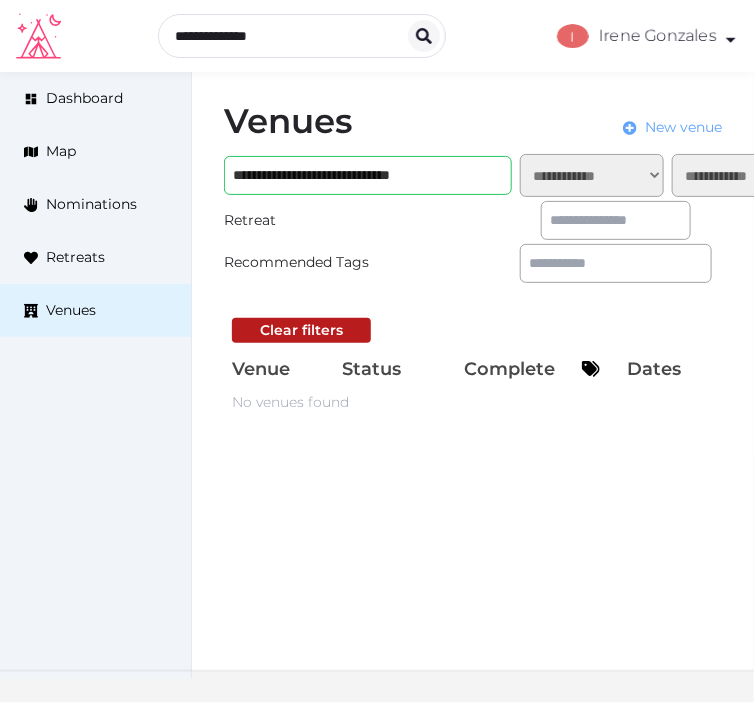 click on "New venue" at bounding box center [683, 127] 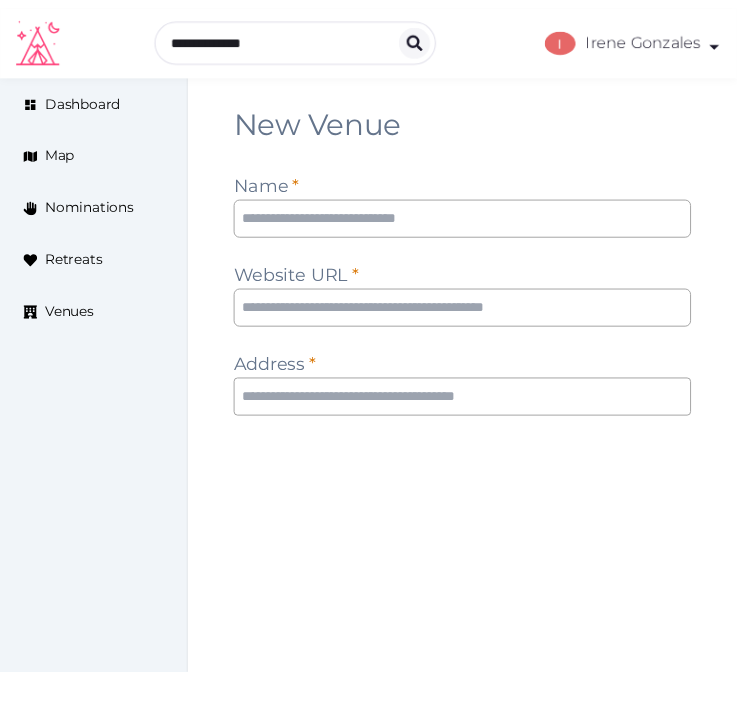 scroll, scrollTop: 0, scrollLeft: 0, axis: both 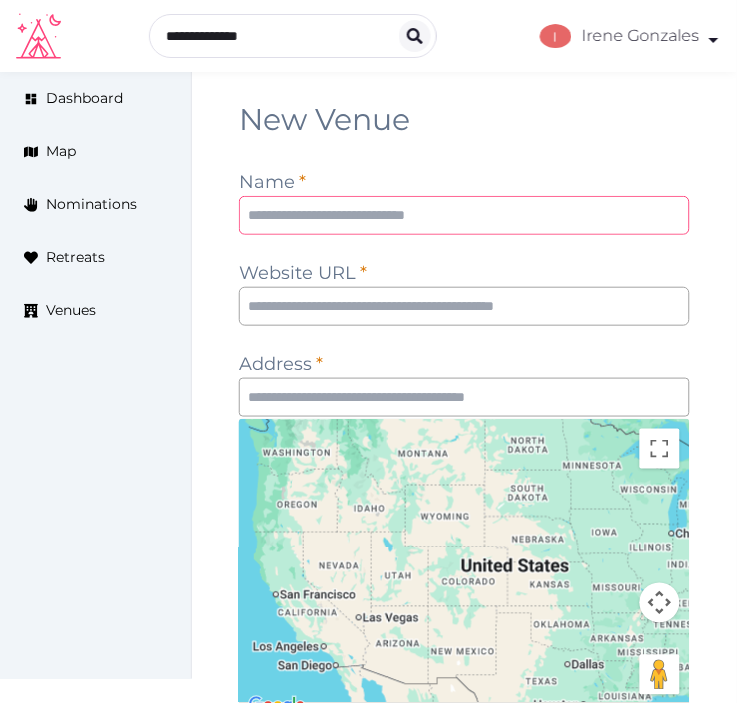 click at bounding box center (464, 215) 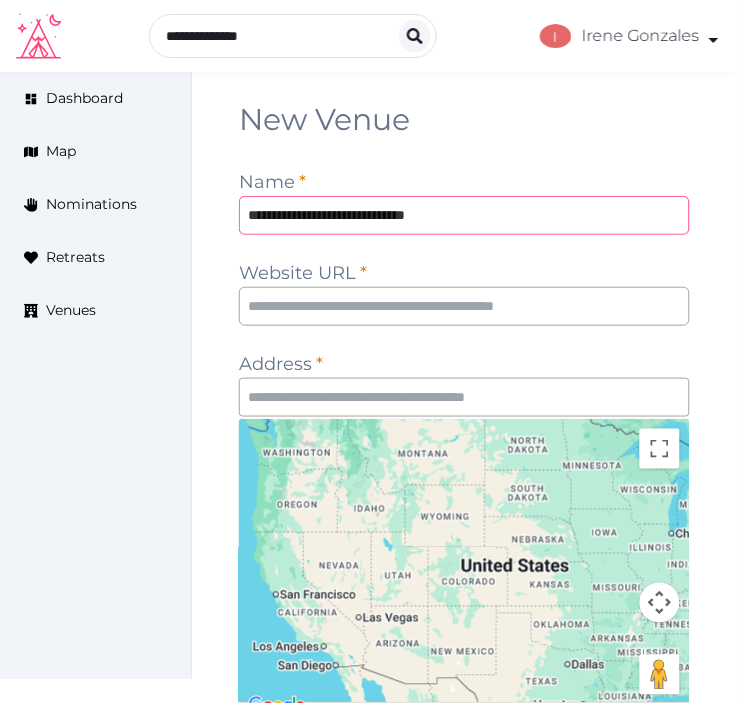 type on "**********" 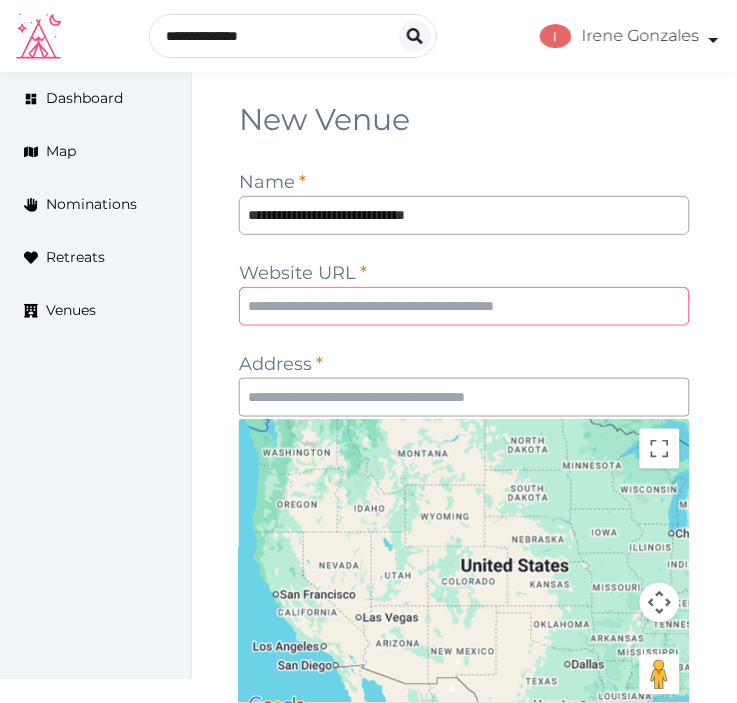 click at bounding box center [464, 306] 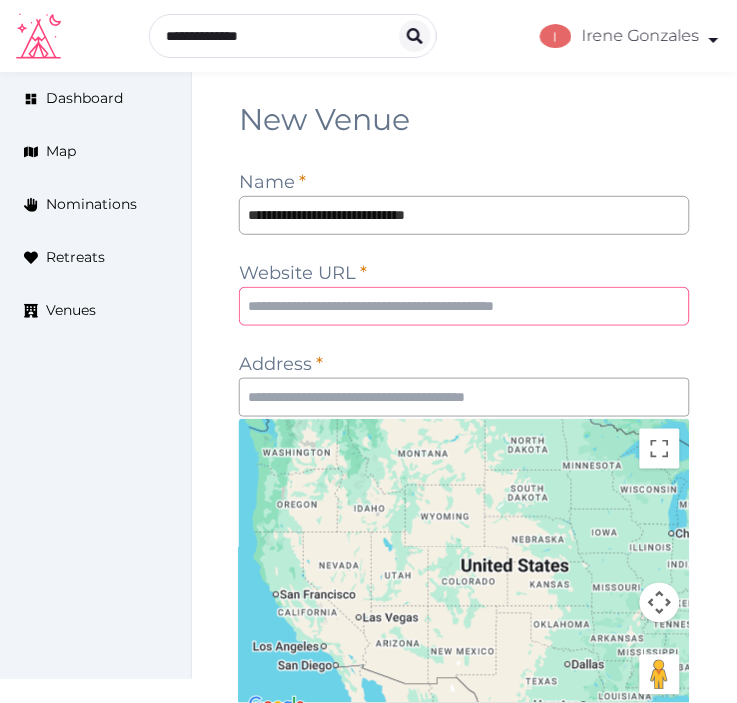 click at bounding box center (464, 306) 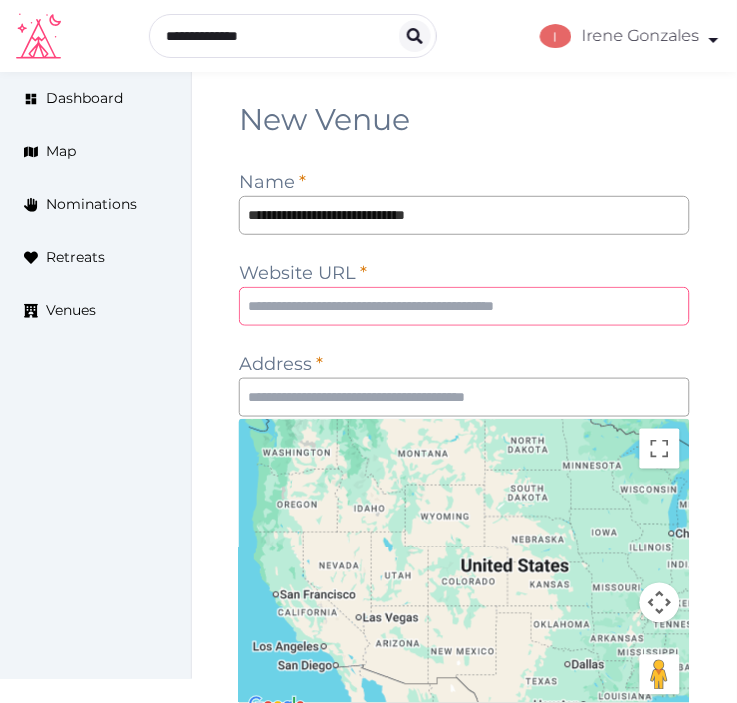 paste on "**********" 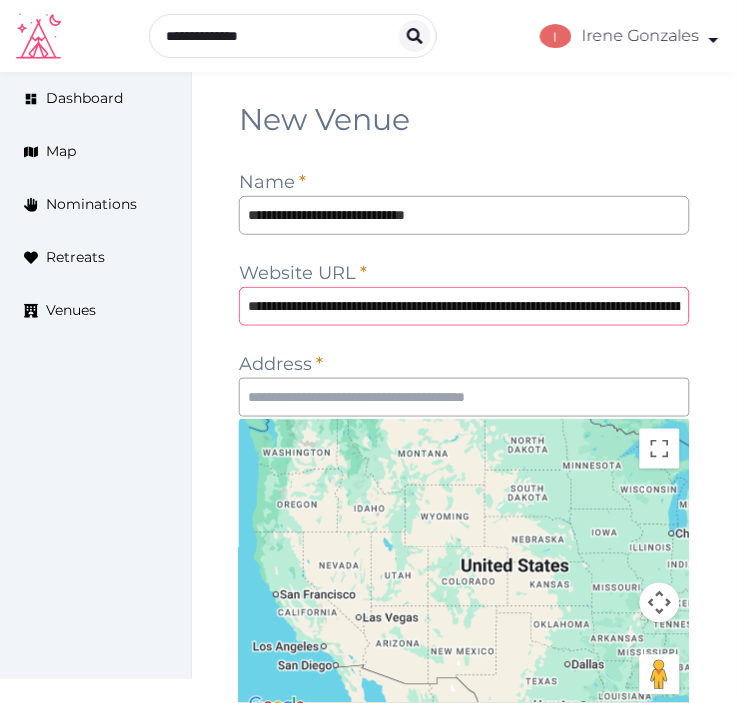 scroll, scrollTop: 0, scrollLeft: 511, axis: horizontal 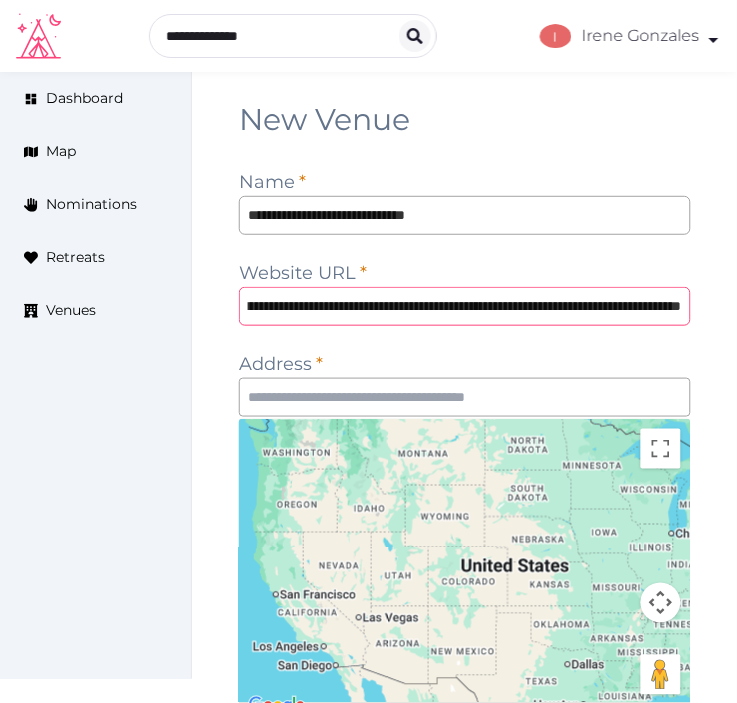 type on "**********" 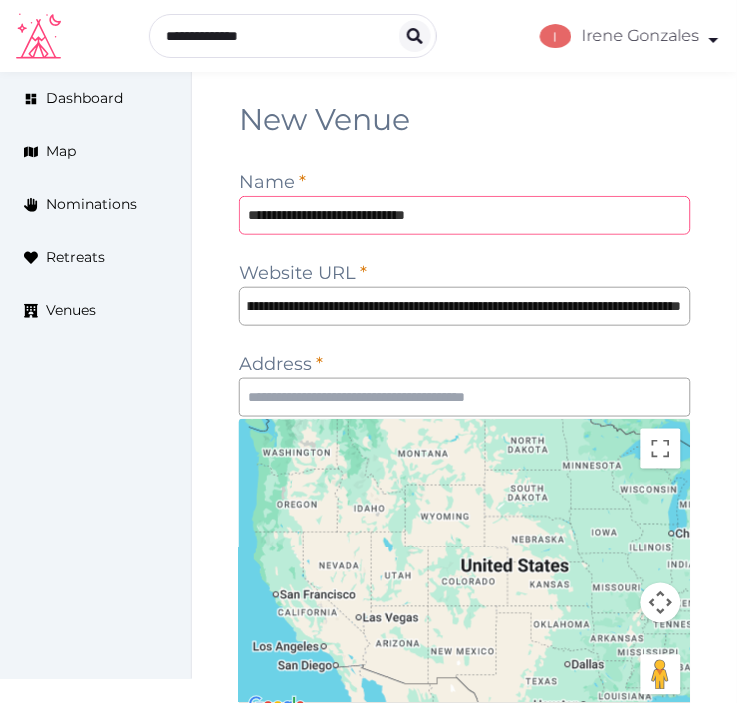 scroll, scrollTop: 0, scrollLeft: 0, axis: both 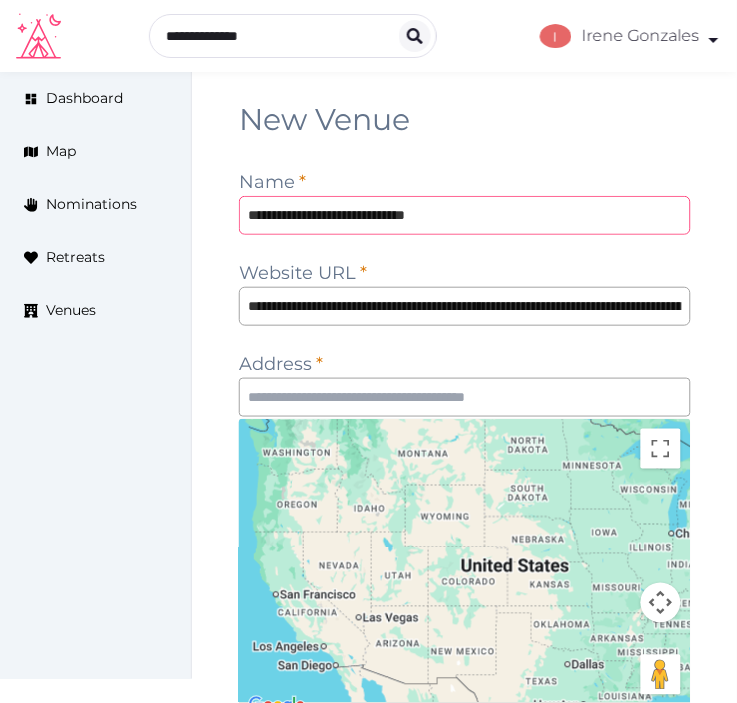 click on "**********" at bounding box center (465, 215) 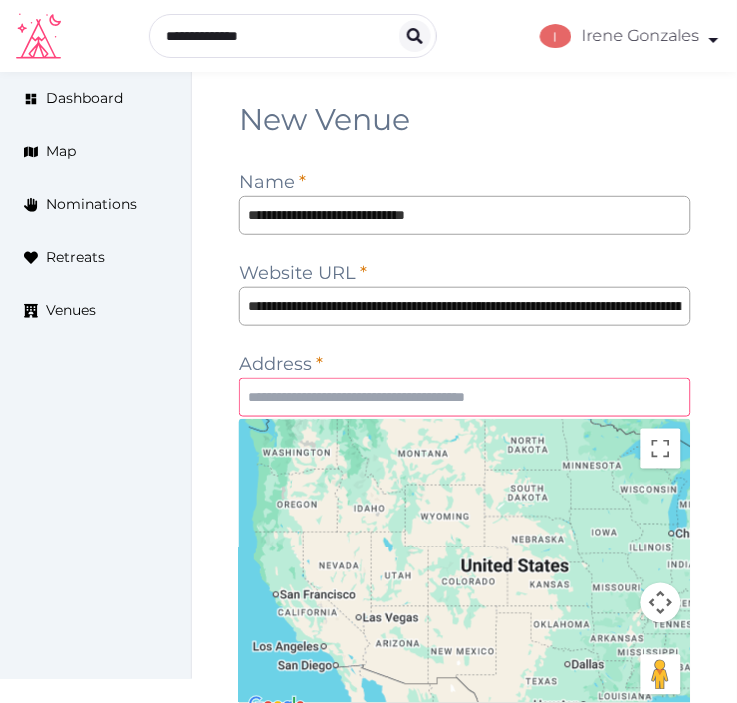 click at bounding box center (465, 397) 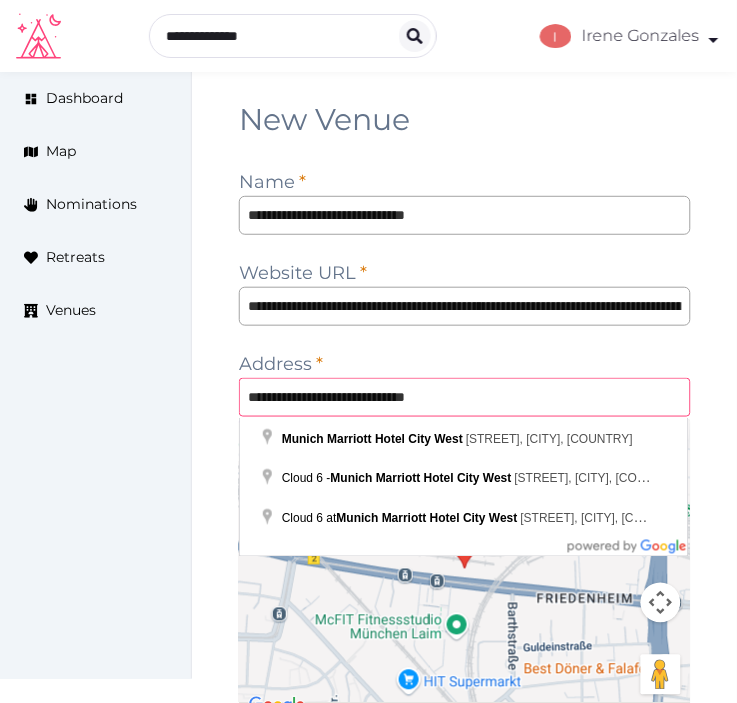 type on "**********" 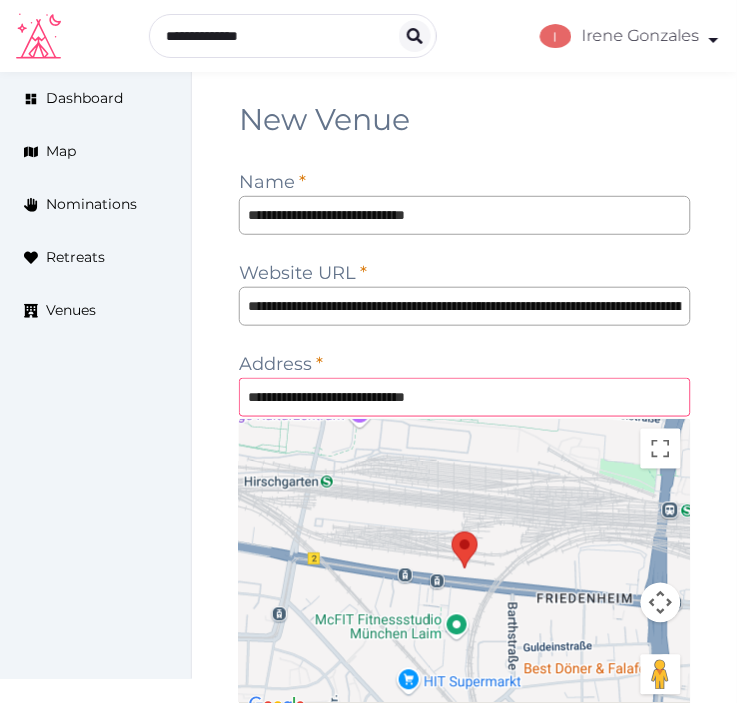 click on "**********" at bounding box center (465, 397) 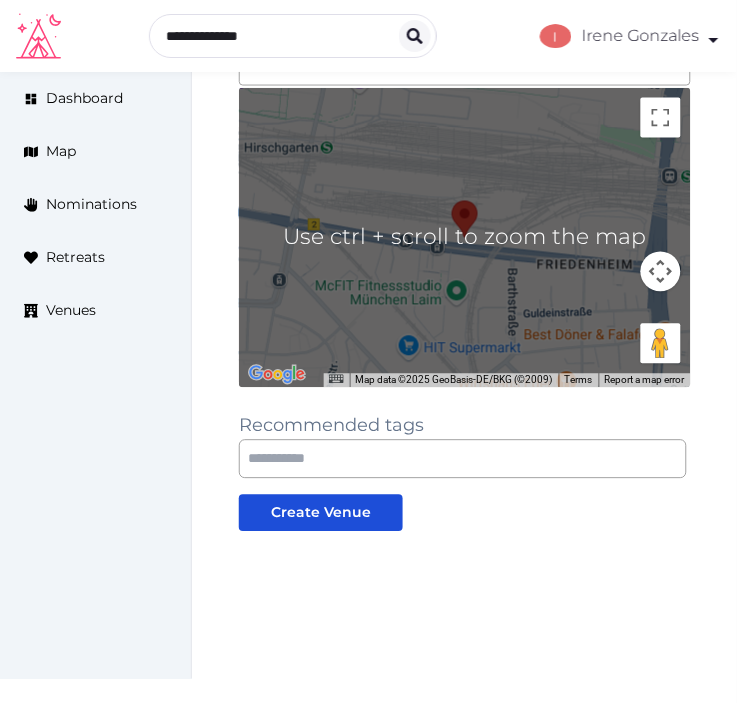 scroll, scrollTop: 352, scrollLeft: 0, axis: vertical 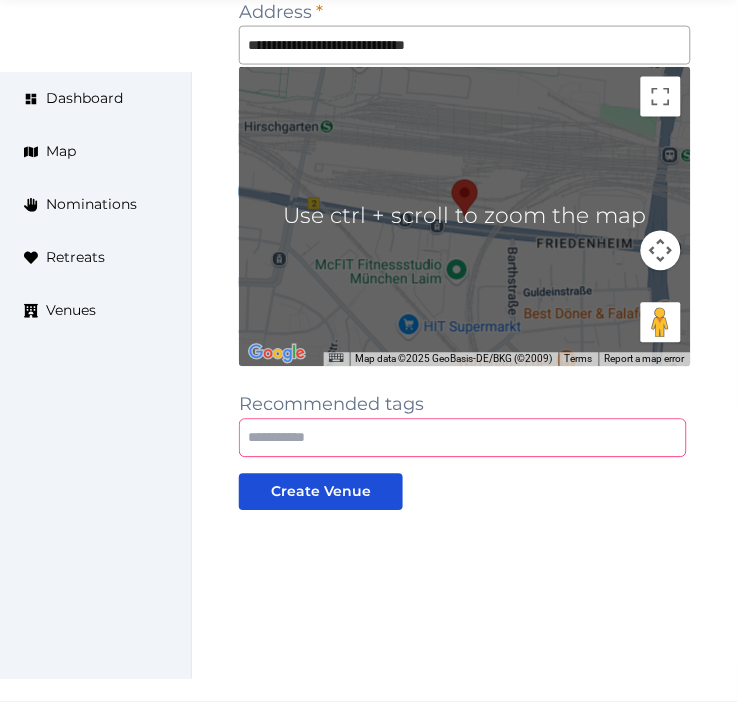 click at bounding box center [463, 438] 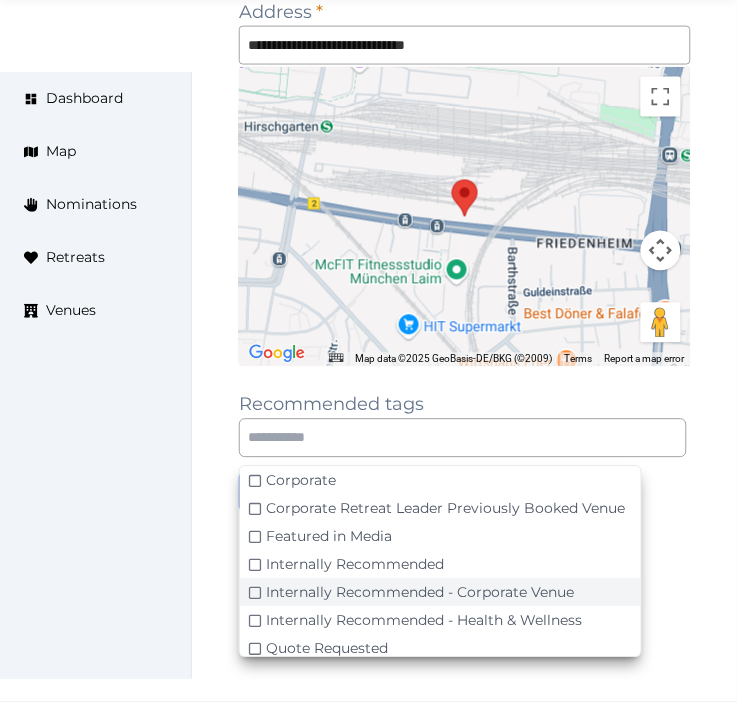 click on "Internally Recommended - Corporate Venue" at bounding box center (420, 593) 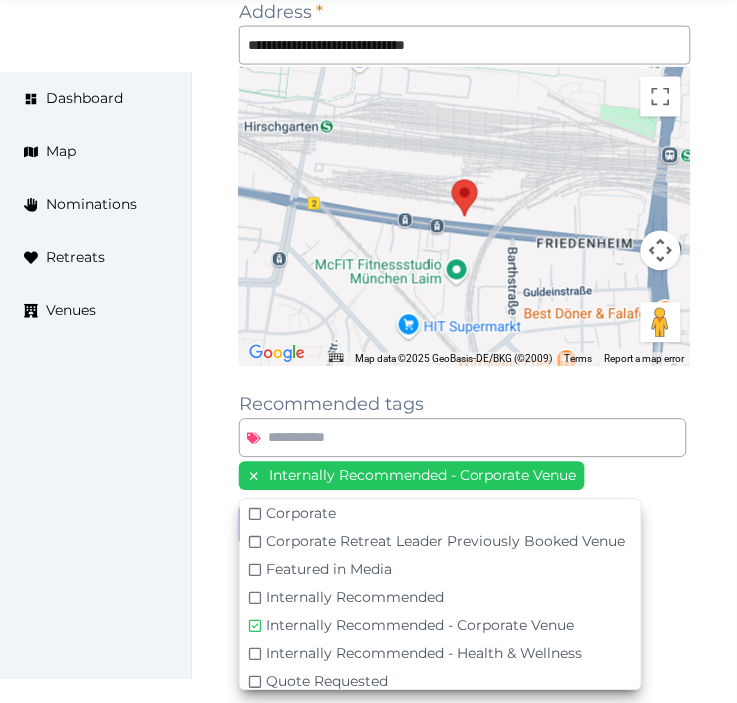 click on "**********" at bounding box center [464, 228] 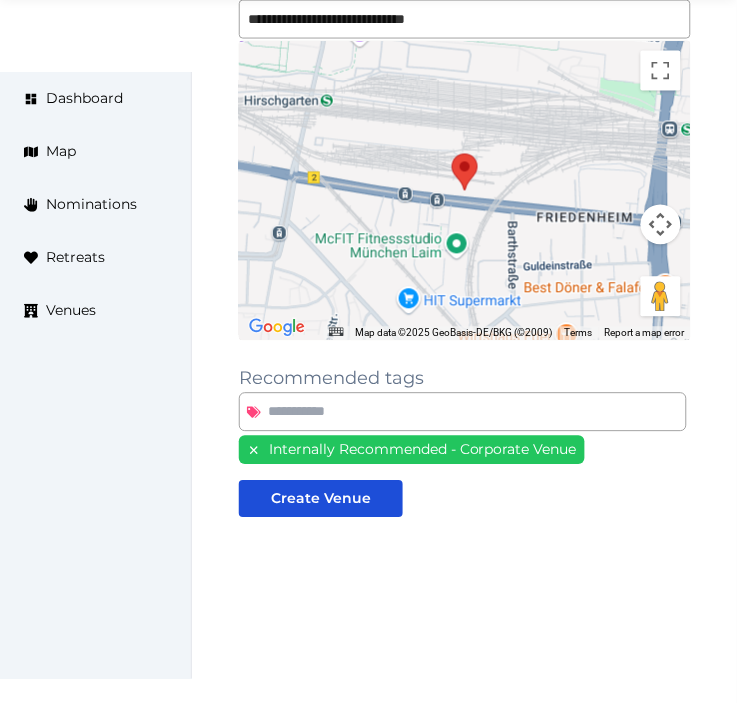 scroll, scrollTop: 385, scrollLeft: 0, axis: vertical 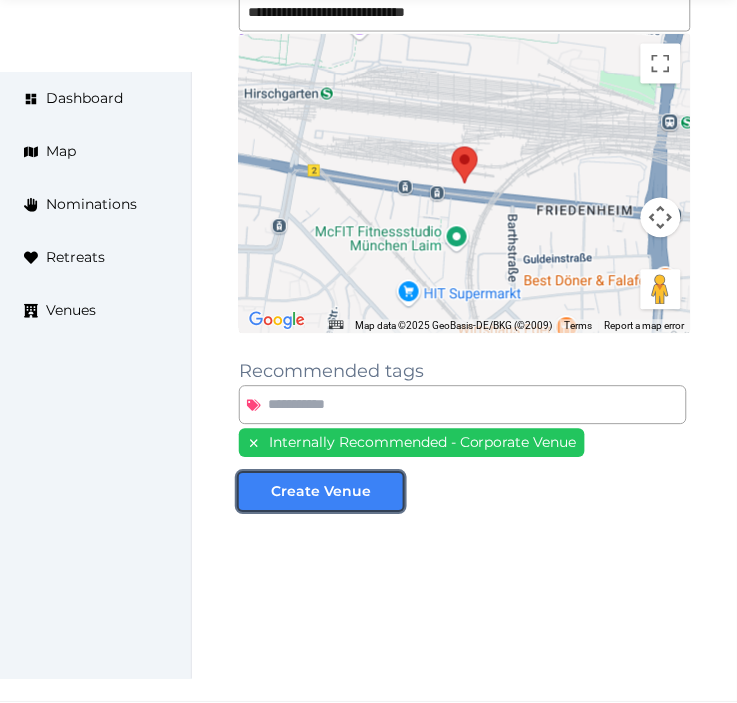 click on "Create Venue" at bounding box center (321, 492) 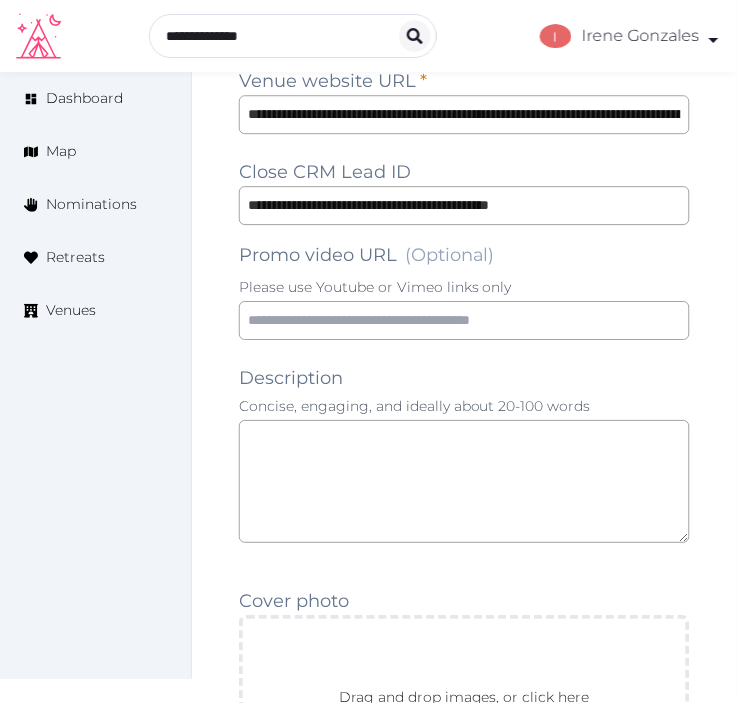 scroll, scrollTop: 1444, scrollLeft: 0, axis: vertical 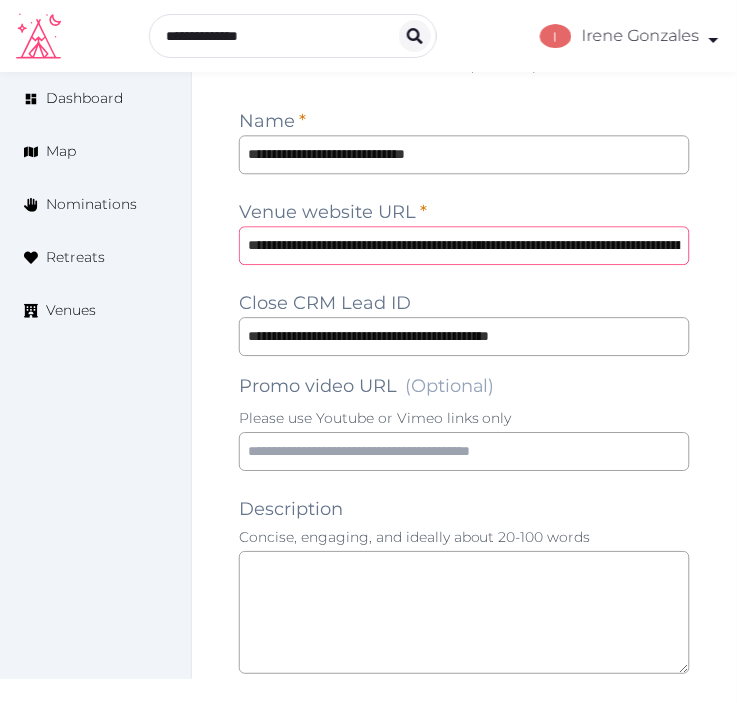 click on "**********" at bounding box center (464, 245) 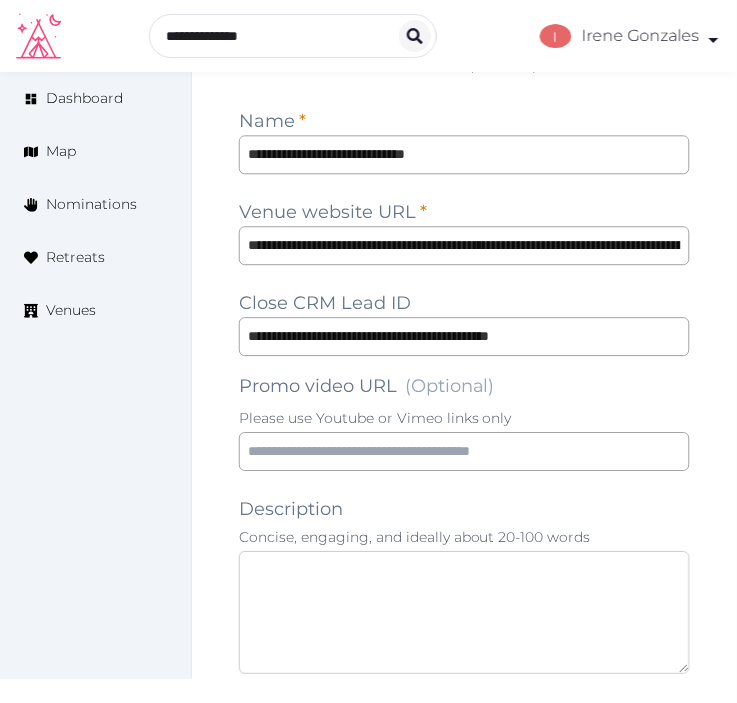 drag, startPoint x: 262, startPoint y: 603, endPoint x: 272, endPoint y: 597, distance: 11.661903 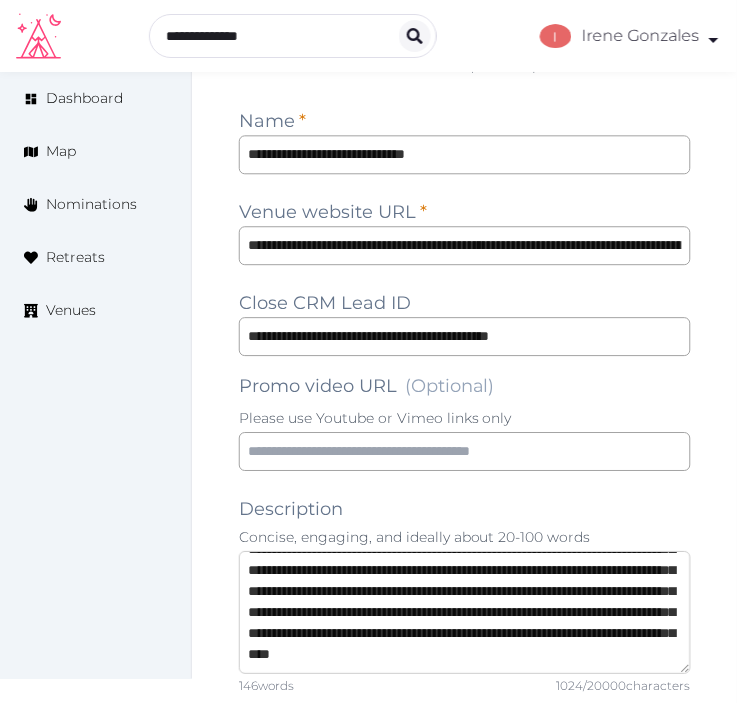 scroll, scrollTop: 272, scrollLeft: 0, axis: vertical 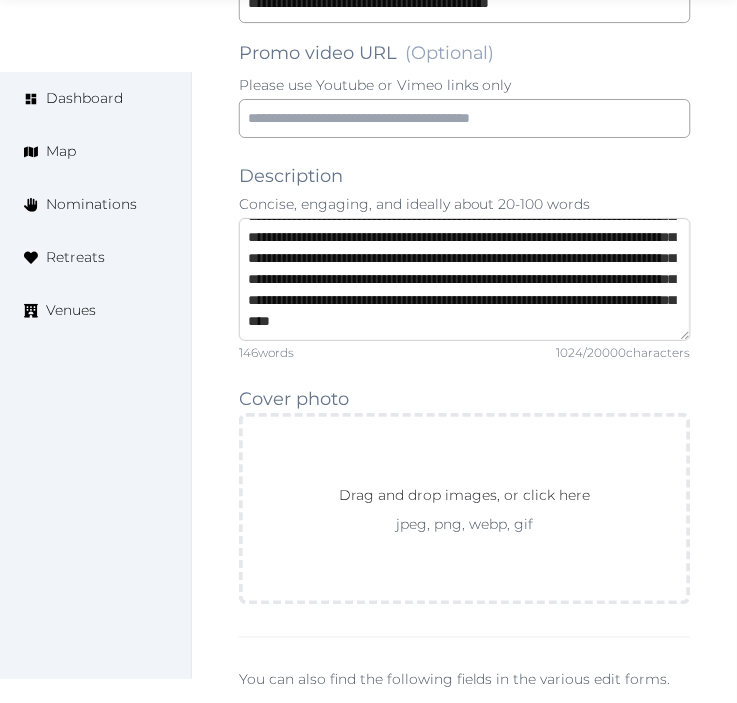 type on "**********" 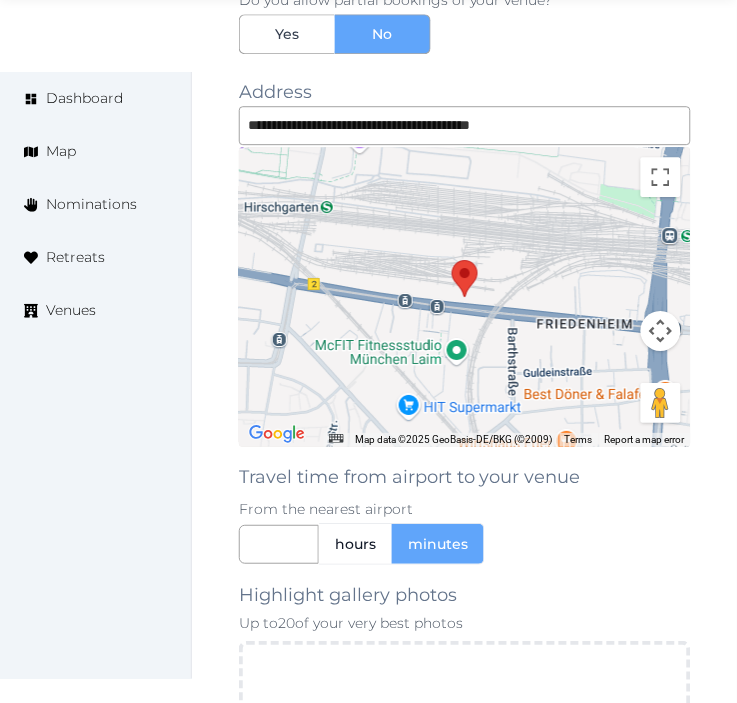 scroll, scrollTop: 2666, scrollLeft: 0, axis: vertical 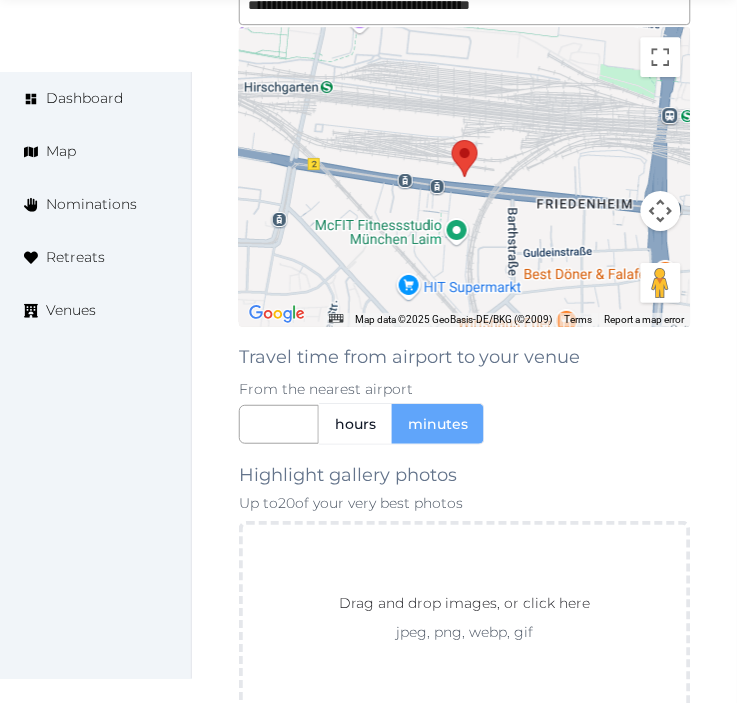 click on "Partial bookings Do you allow partial bookings of your venue? Yes No" at bounding box center (465, -124) 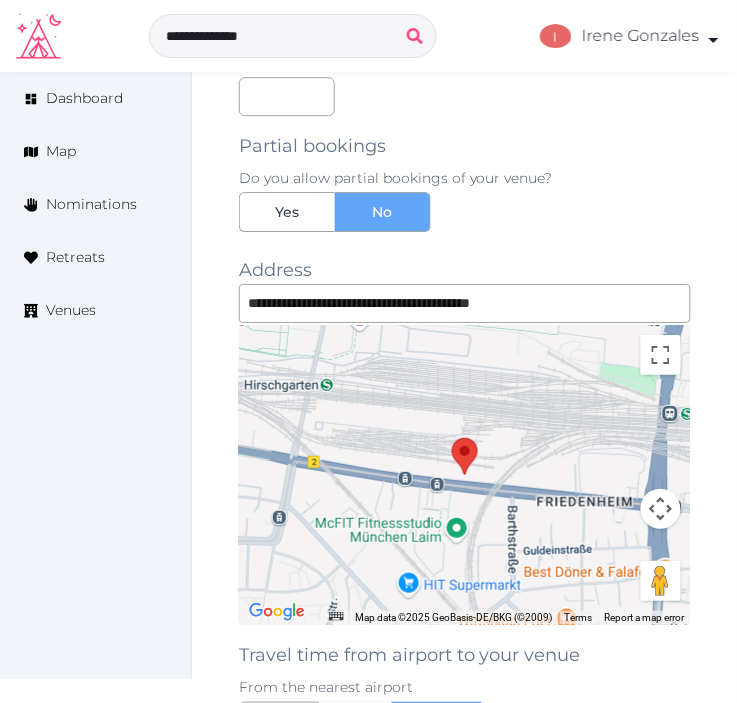 scroll, scrollTop: 2555, scrollLeft: 0, axis: vertical 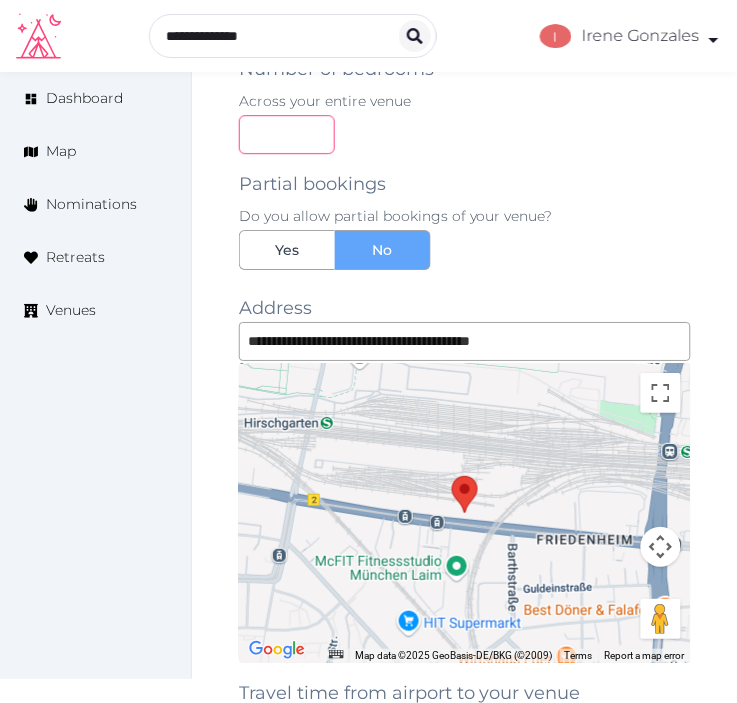 click at bounding box center (287, 134) 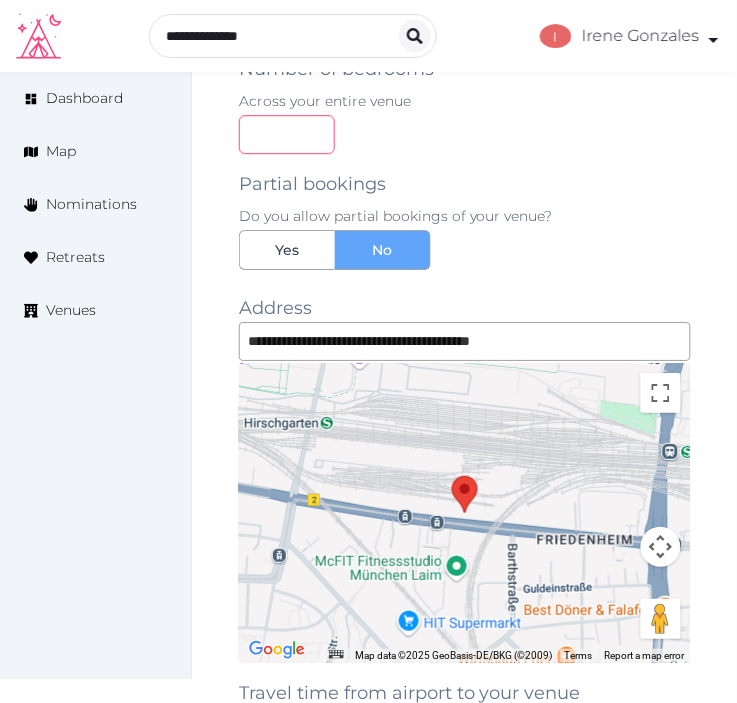 type on "***" 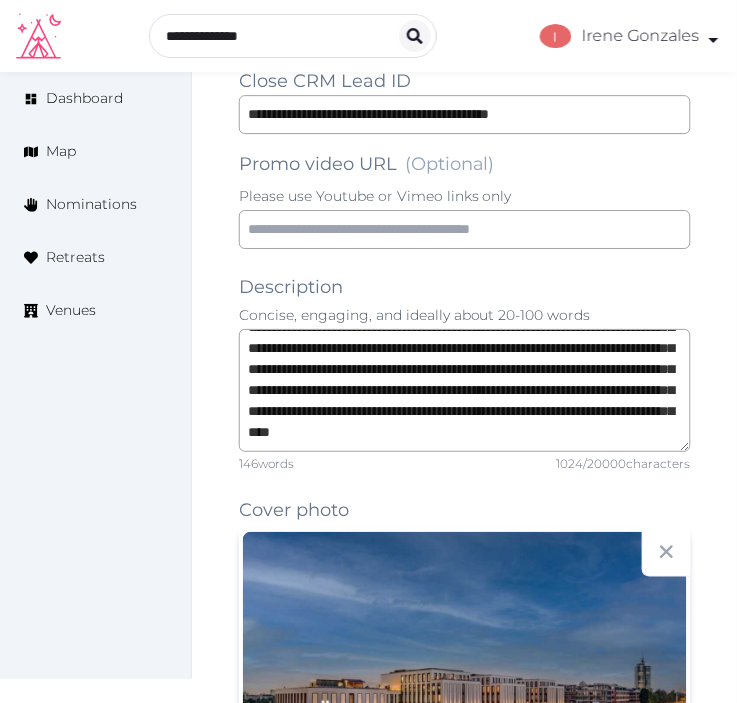 scroll, scrollTop: 1444, scrollLeft: 0, axis: vertical 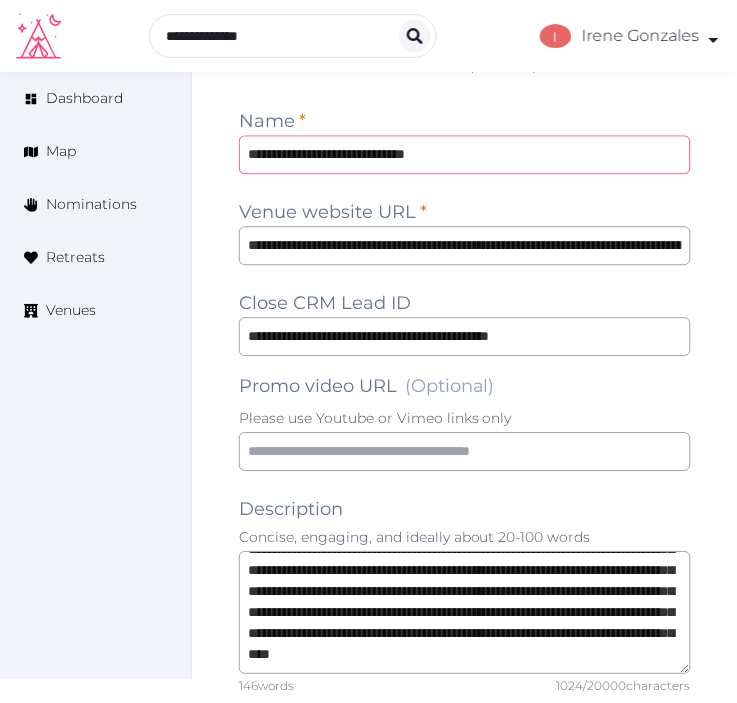 click on "**********" at bounding box center (465, 154) 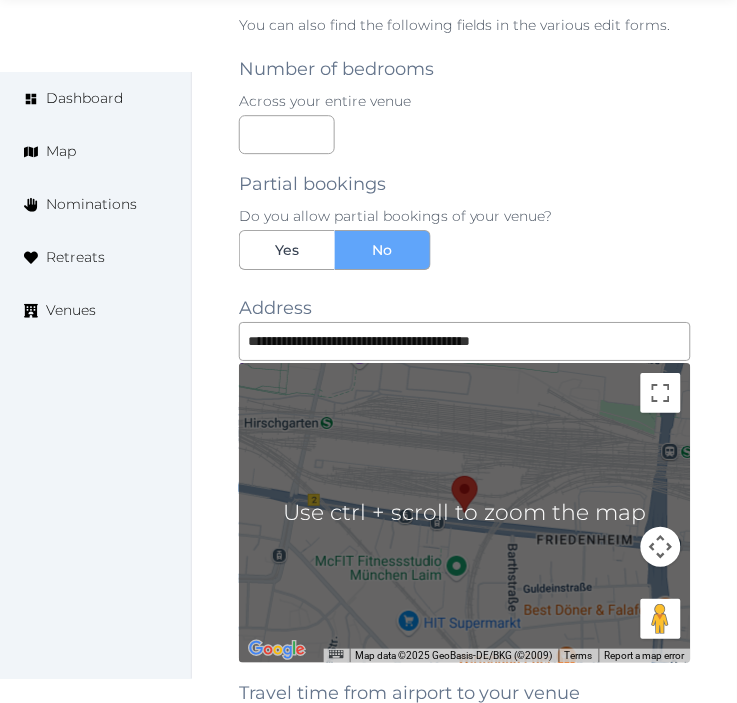 scroll, scrollTop: 3000, scrollLeft: 0, axis: vertical 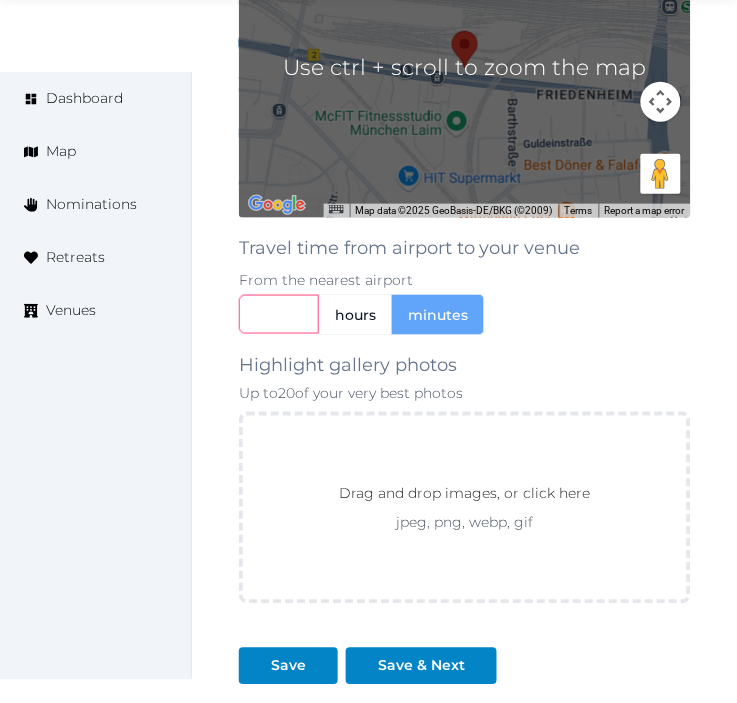 click at bounding box center (279, 314) 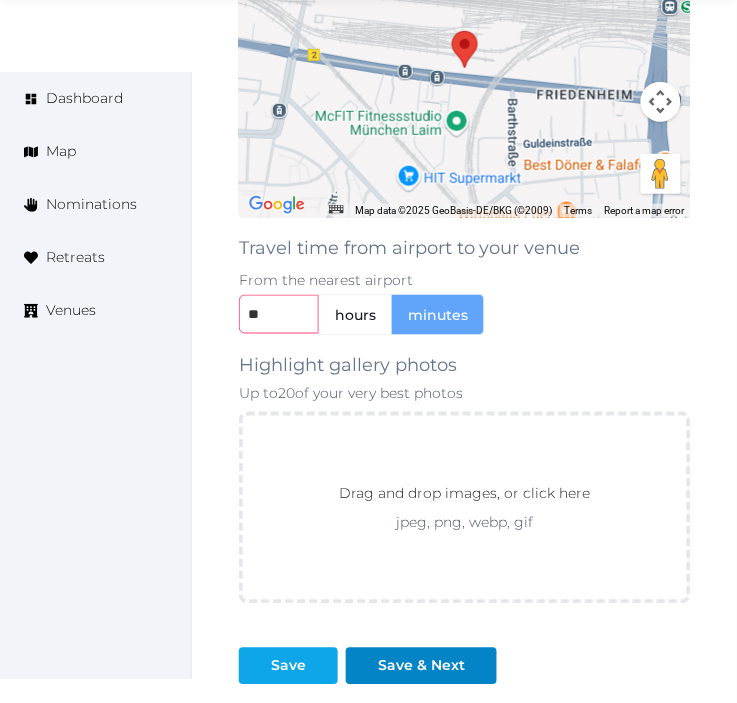 type on "**" 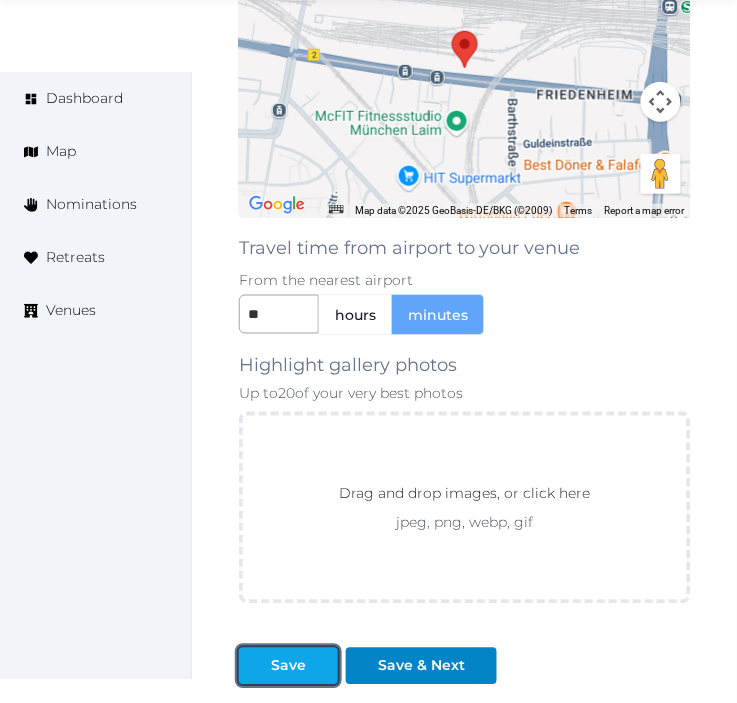 click at bounding box center [255, 666] 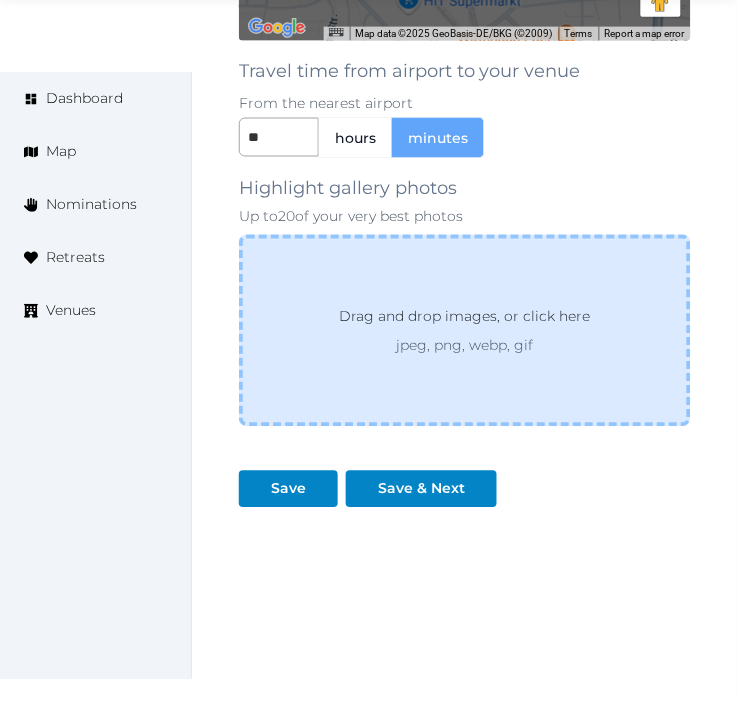 scroll, scrollTop: 3207, scrollLeft: 0, axis: vertical 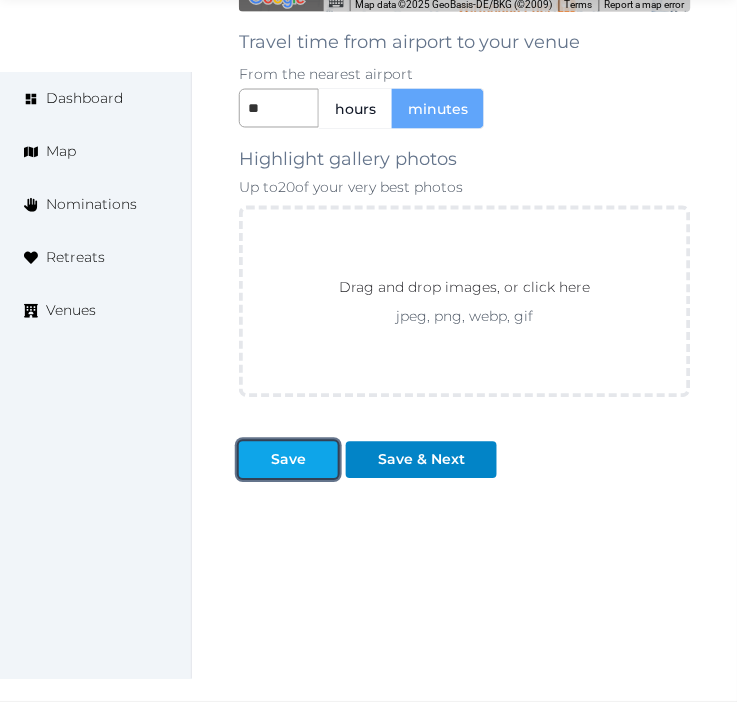 click at bounding box center [255, 460] 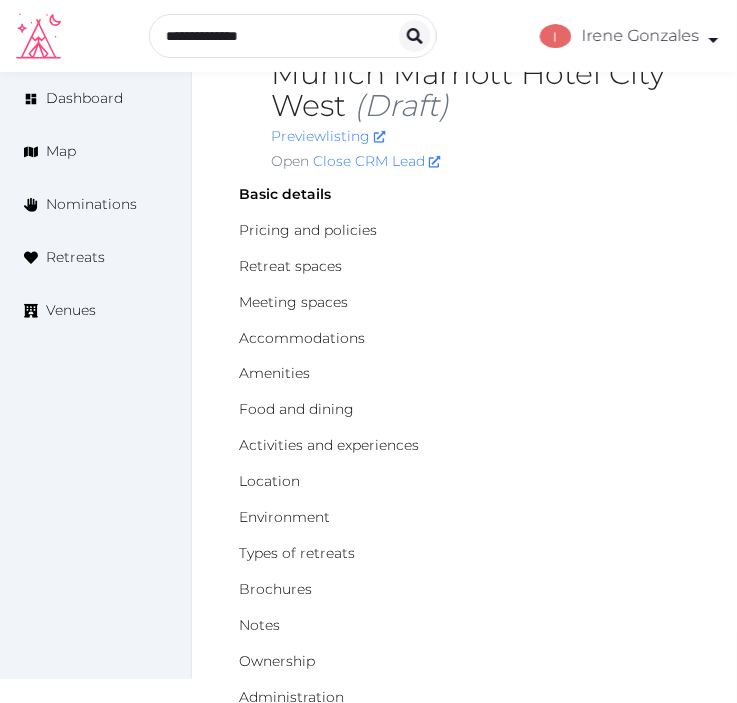 scroll, scrollTop: 96, scrollLeft: 0, axis: vertical 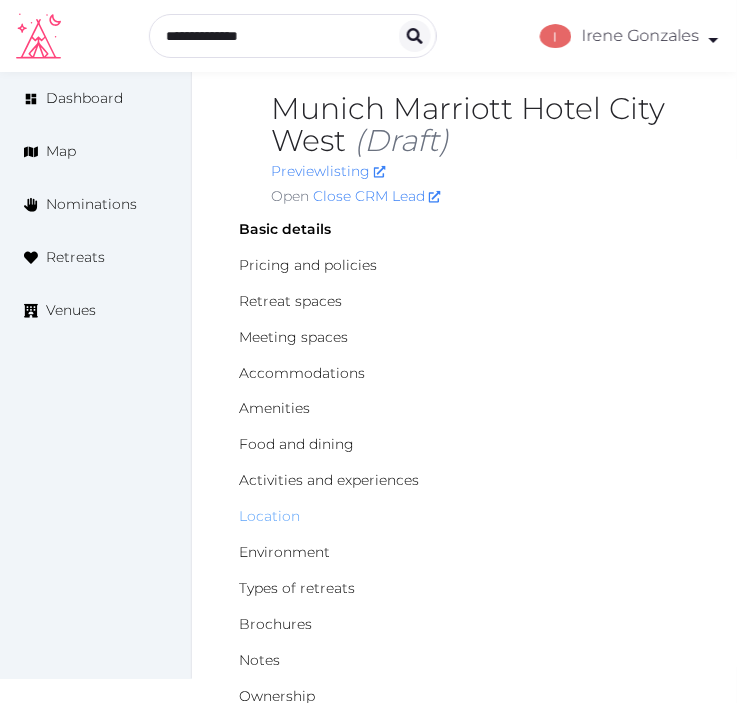 click on "Location" at bounding box center [269, 517] 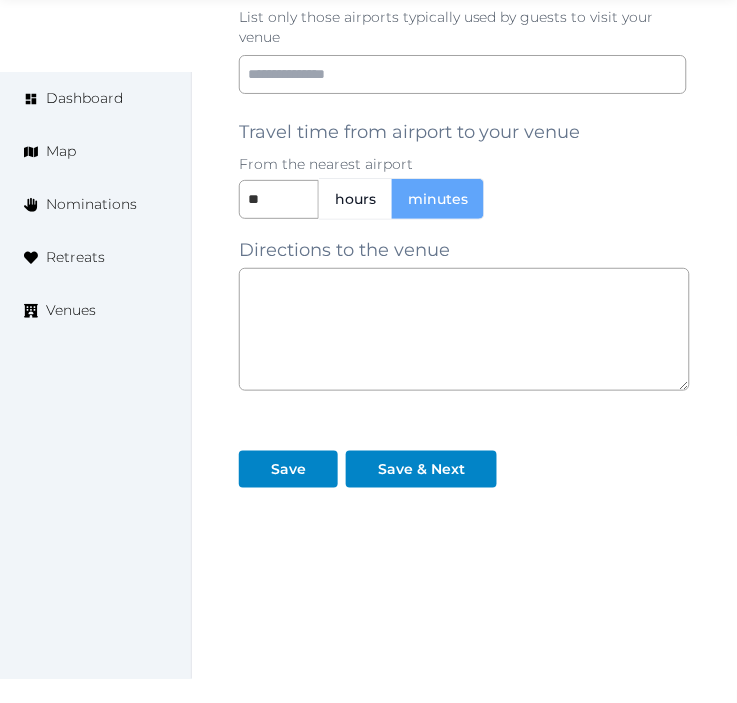scroll, scrollTop: 1863, scrollLeft: 0, axis: vertical 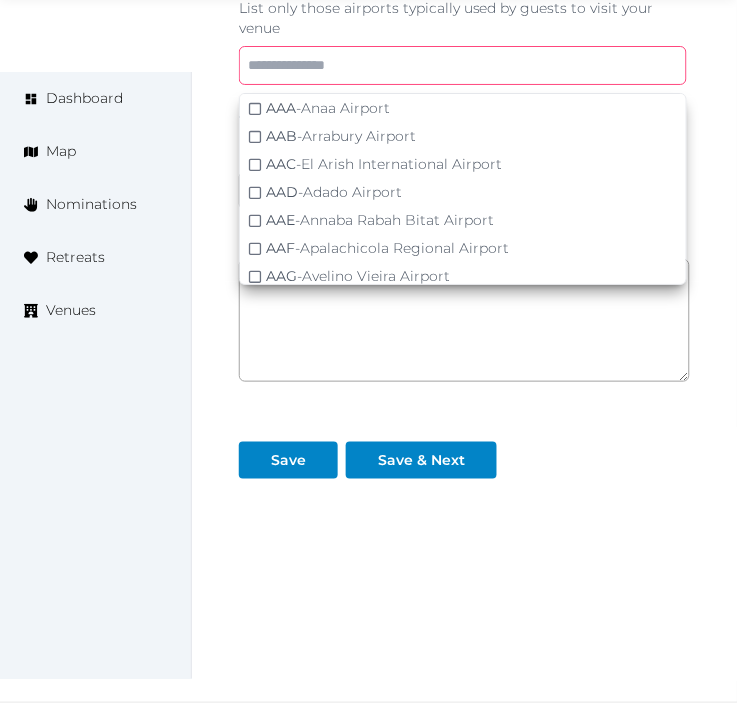 click at bounding box center (463, 65) 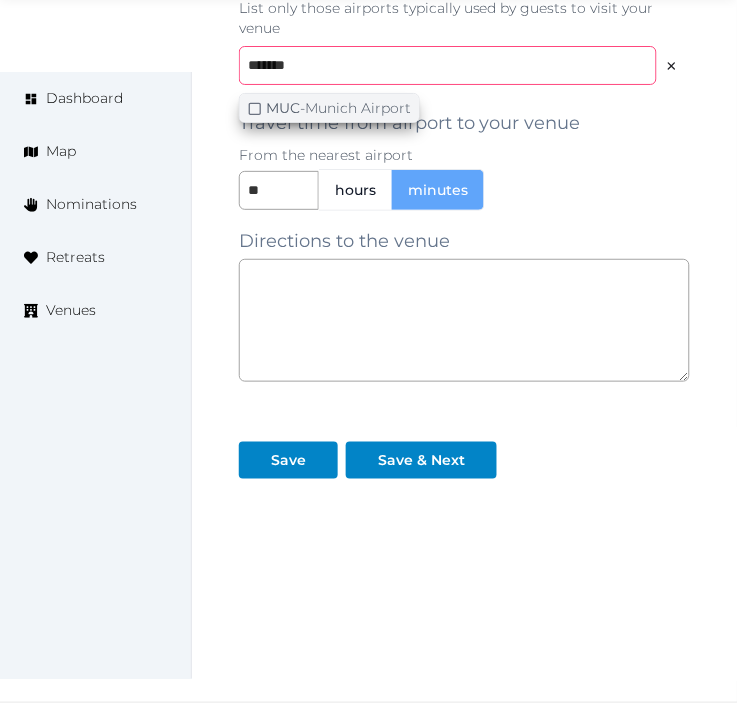 type on "******" 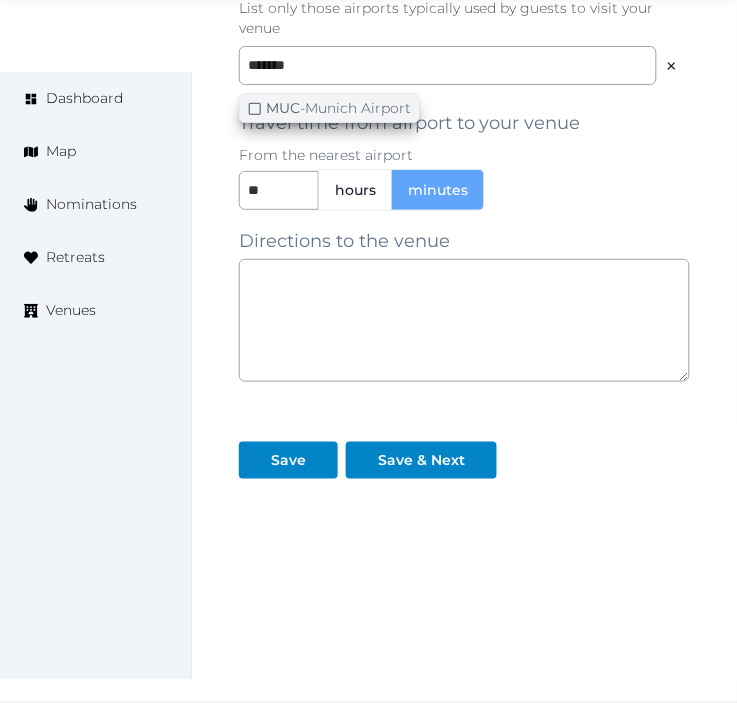 click 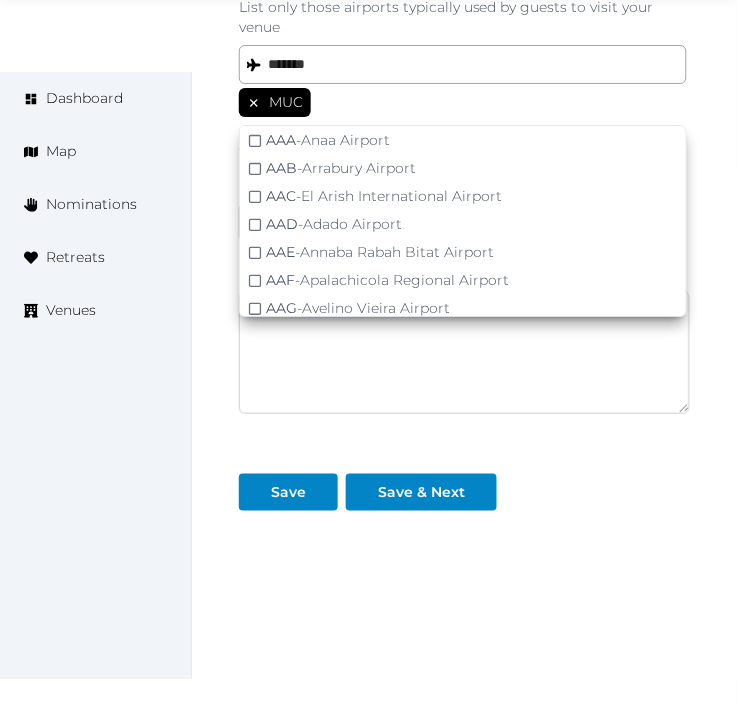 click at bounding box center (464, 352) 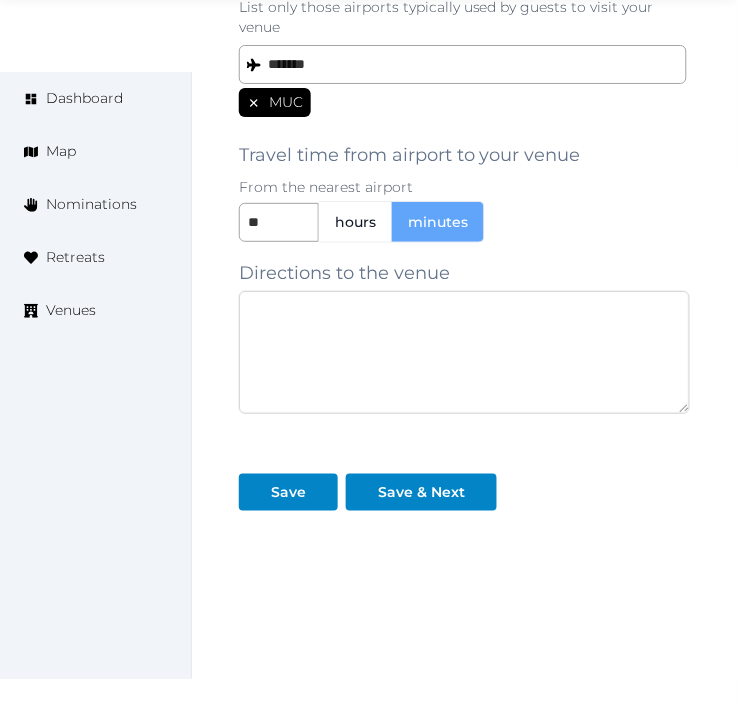 paste on "**********" 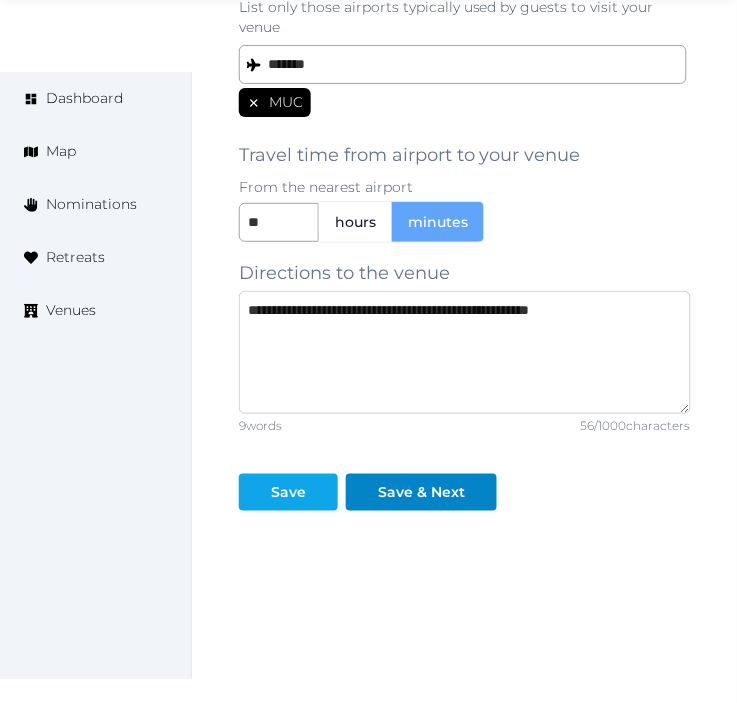 type on "**********" 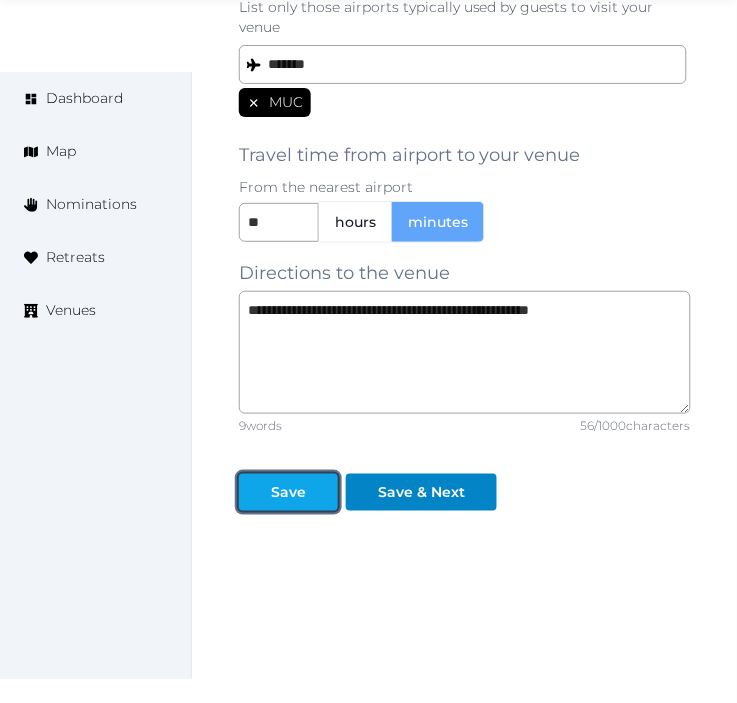 click on "Save" at bounding box center [288, 492] 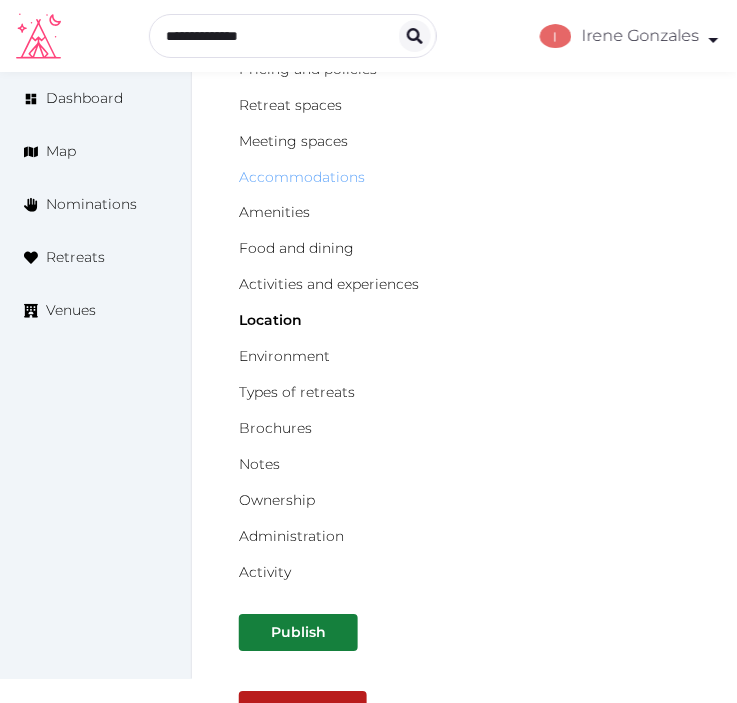 scroll, scrollTop: 222, scrollLeft: 0, axis: vertical 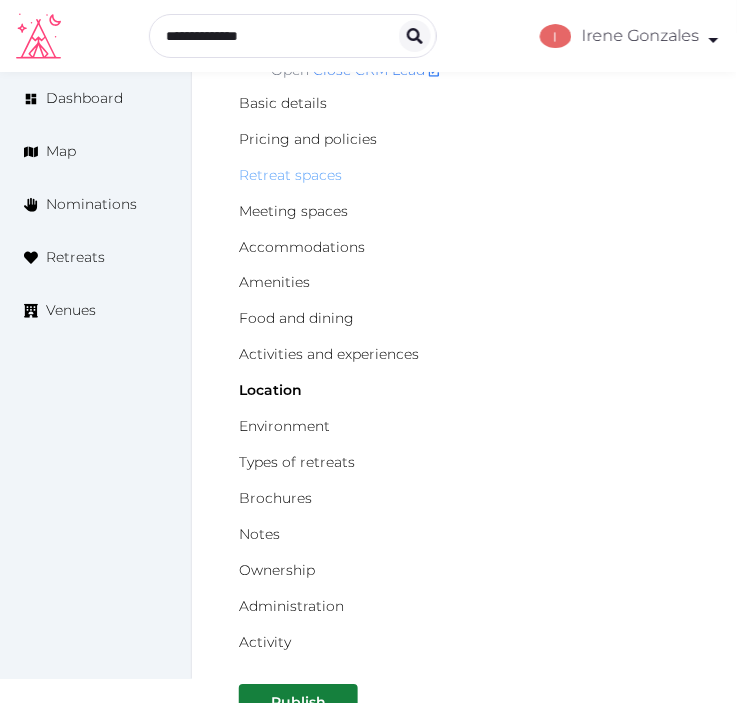 click on "Retreat spaces" at bounding box center (290, 175) 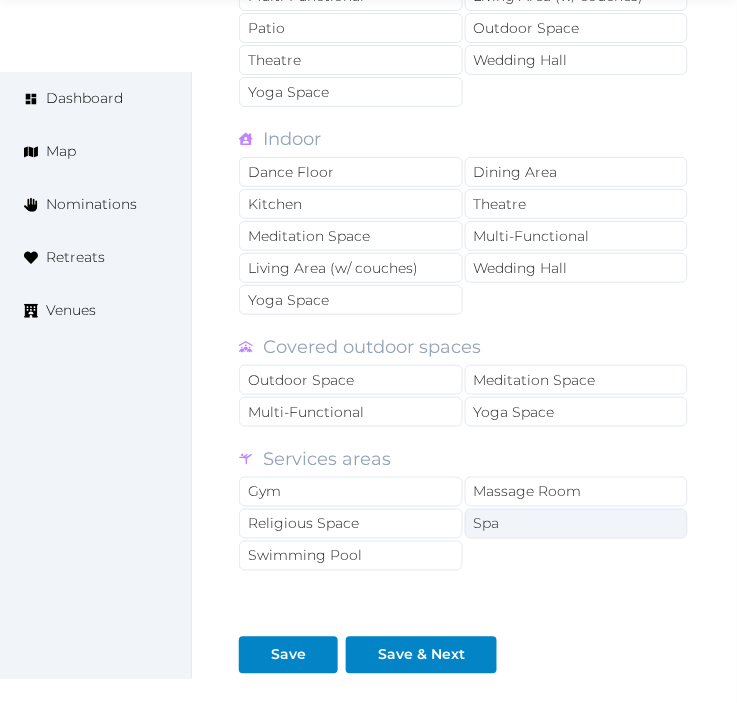 scroll, scrollTop: 2087, scrollLeft: 0, axis: vertical 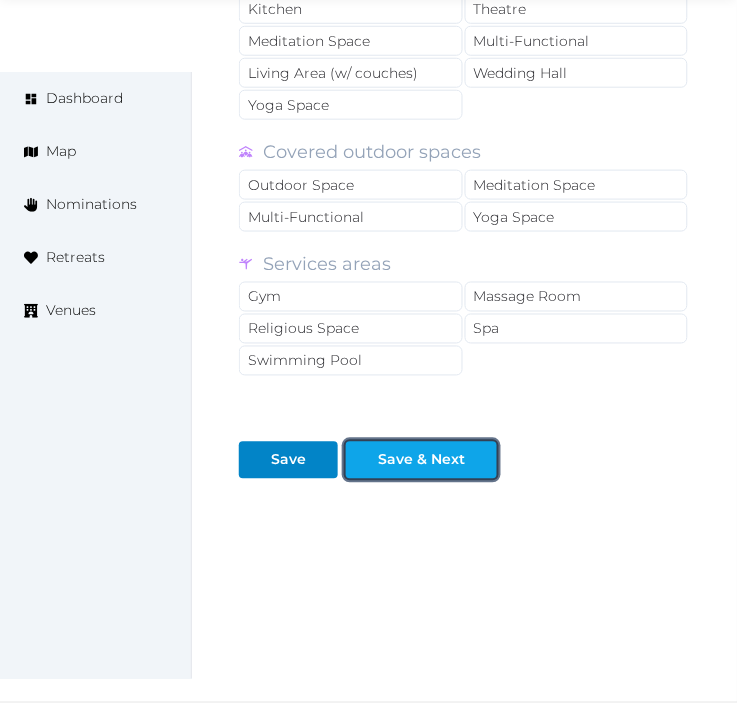 click on "Save & Next" at bounding box center (421, 460) 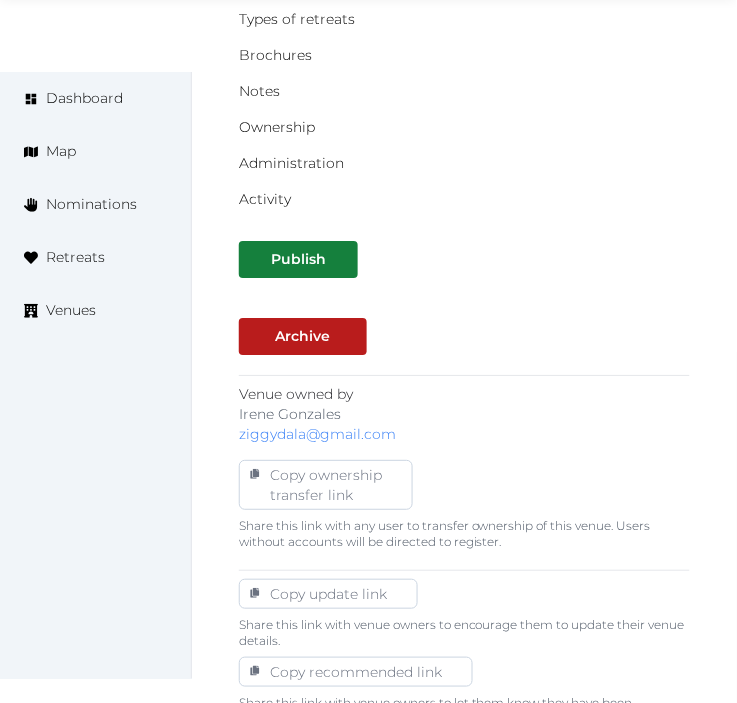 scroll, scrollTop: 1111, scrollLeft: 0, axis: vertical 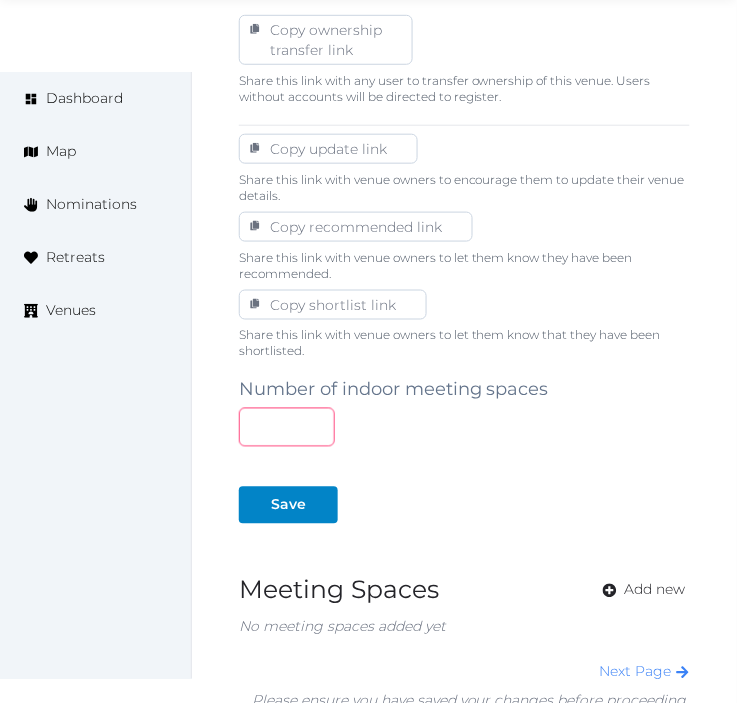 click at bounding box center [287, 427] 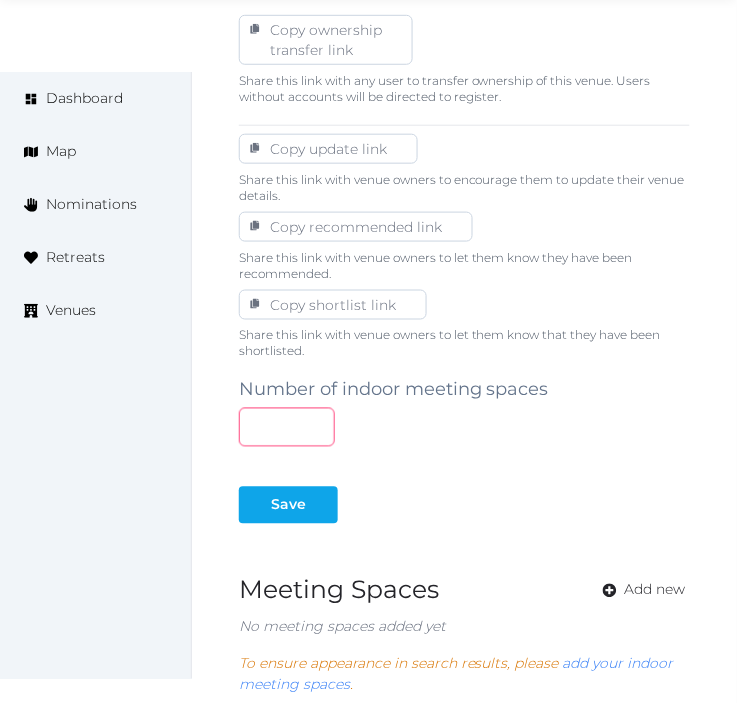 type on "**" 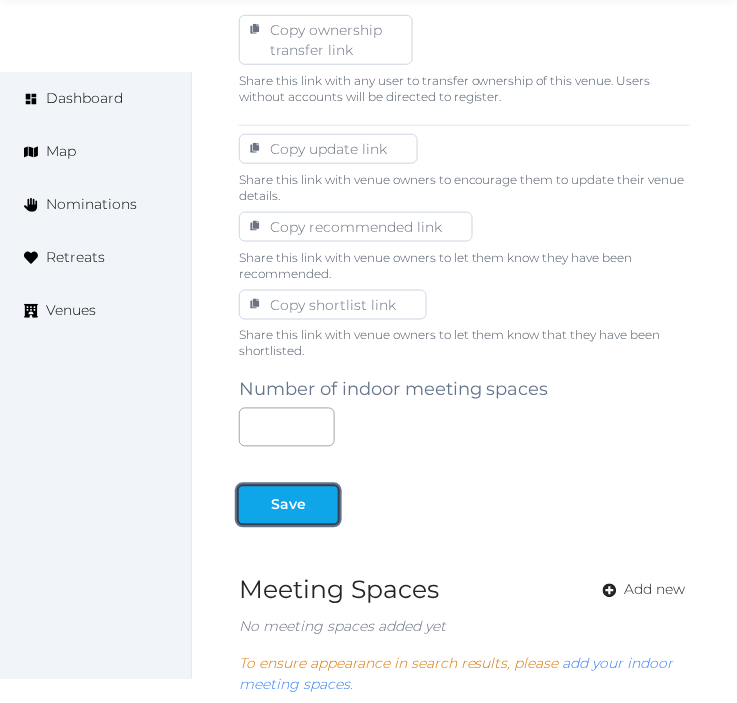 click on "Save" at bounding box center (288, 505) 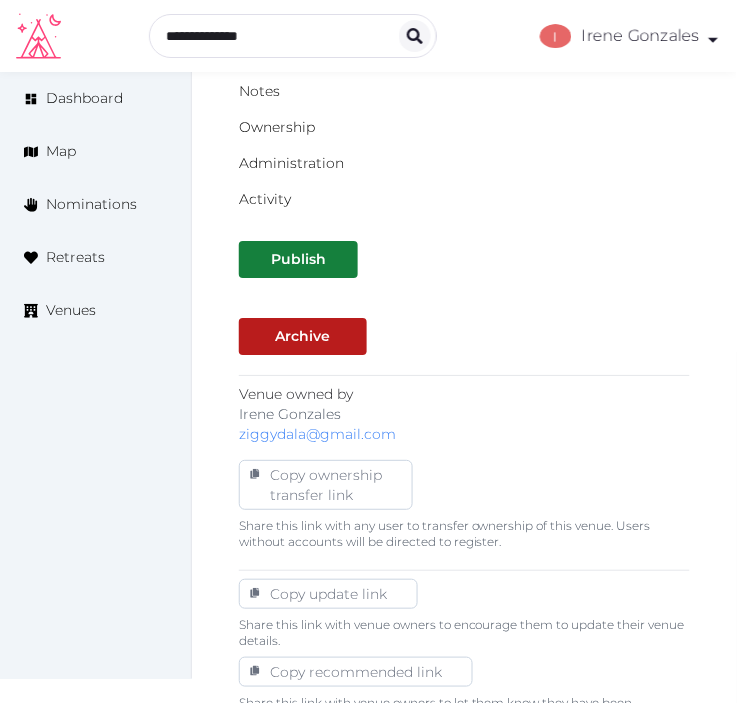 scroll, scrollTop: 111, scrollLeft: 0, axis: vertical 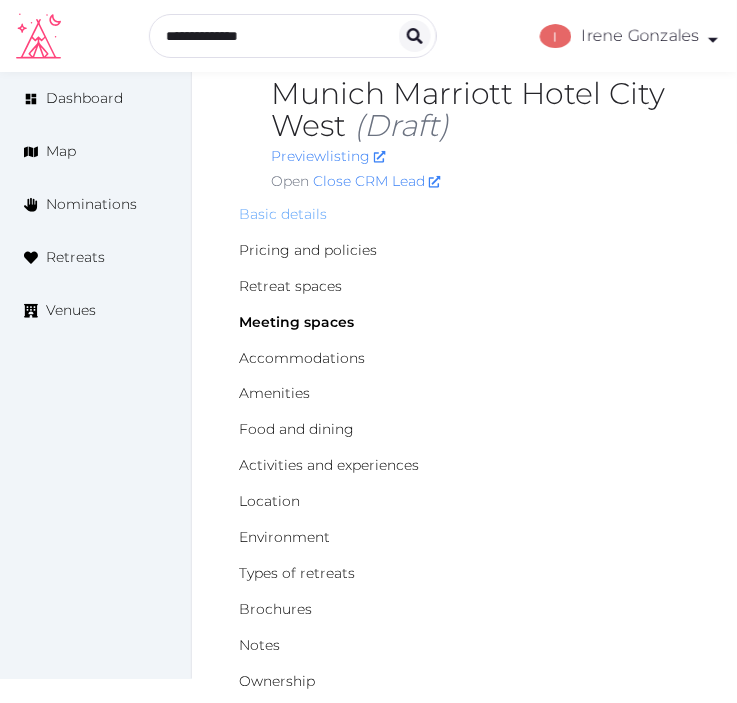 click on "Basic details" at bounding box center [283, 214] 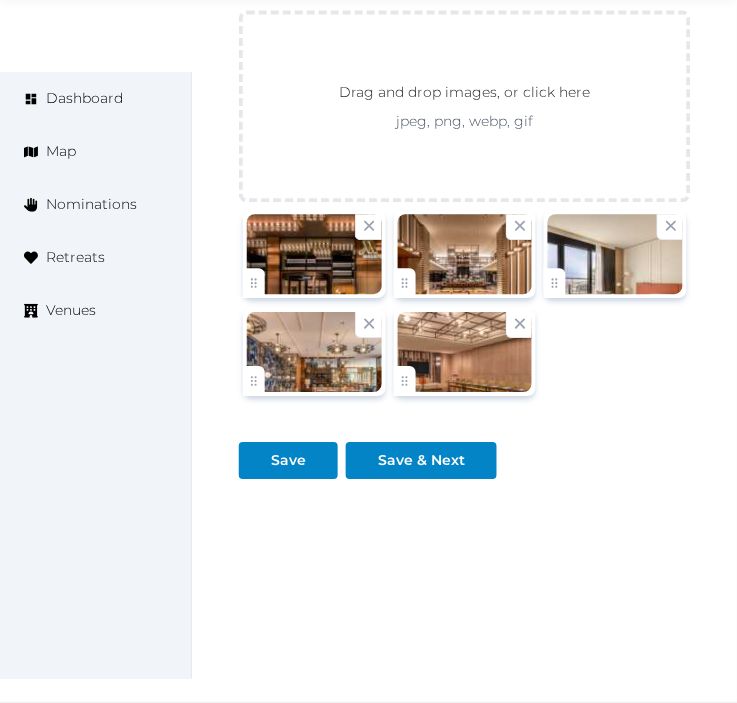 scroll, scrollTop: 3381, scrollLeft: 0, axis: vertical 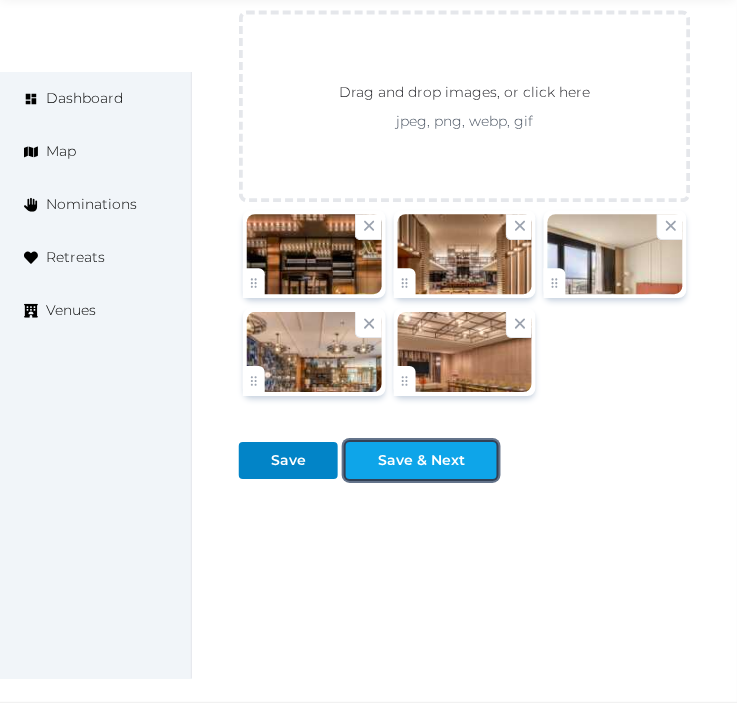 click at bounding box center [481, 460] 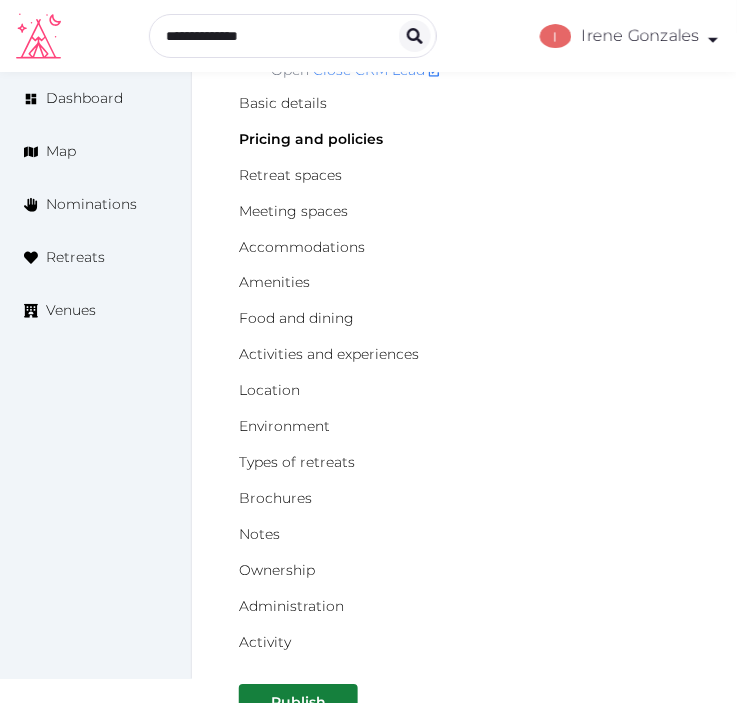 scroll, scrollTop: 777, scrollLeft: 0, axis: vertical 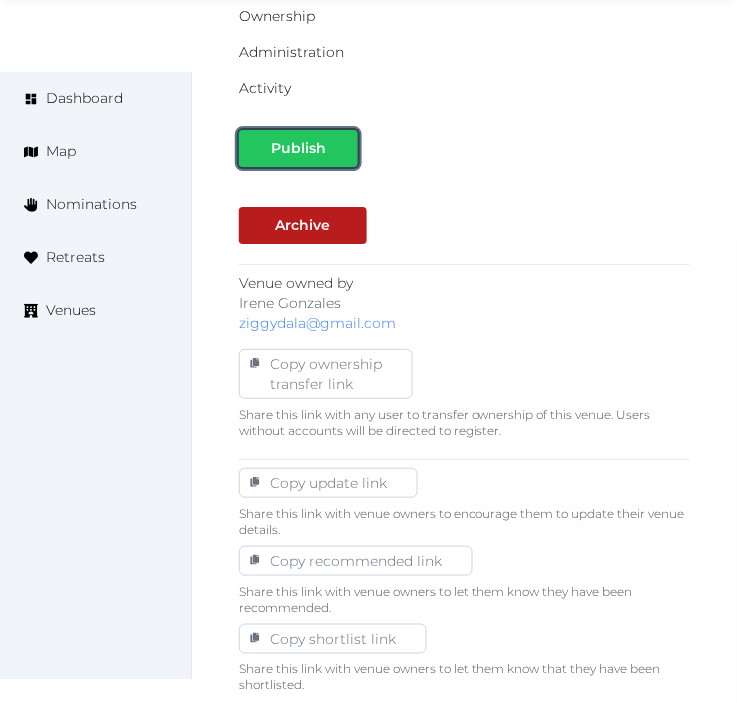 click on "Publish" at bounding box center (298, 148) 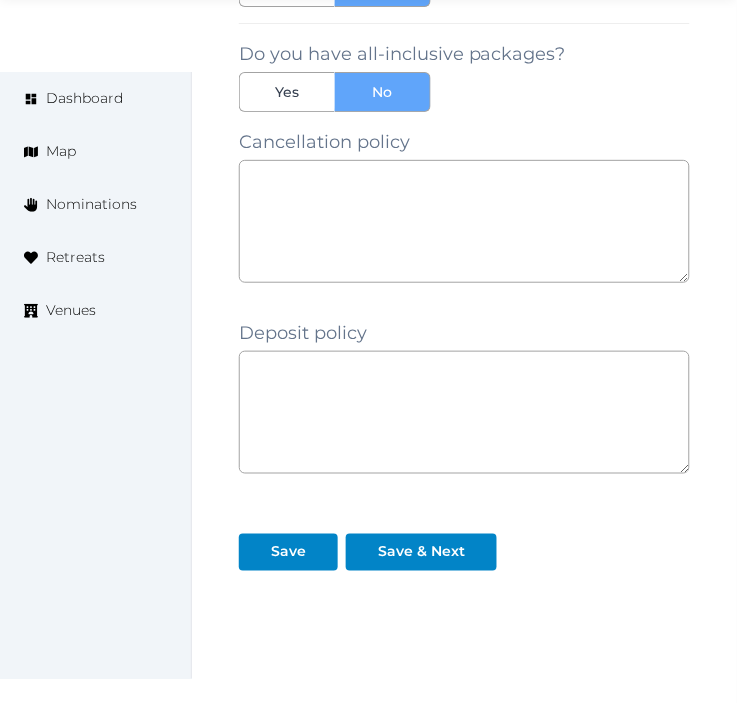 scroll, scrollTop: 1855, scrollLeft: 0, axis: vertical 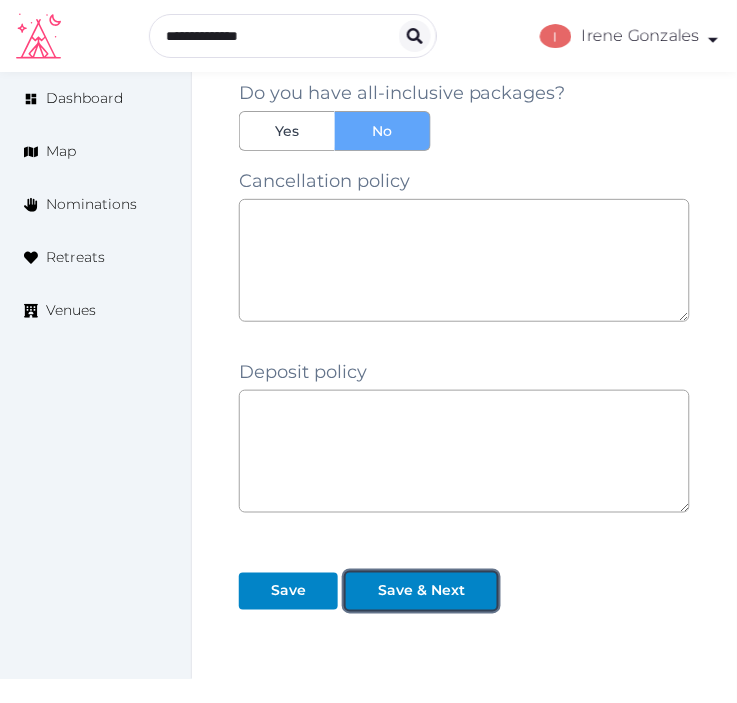drag, startPoint x: 458, startPoint y: 560, endPoint x: 731, endPoint y: 314, distance: 367.48468 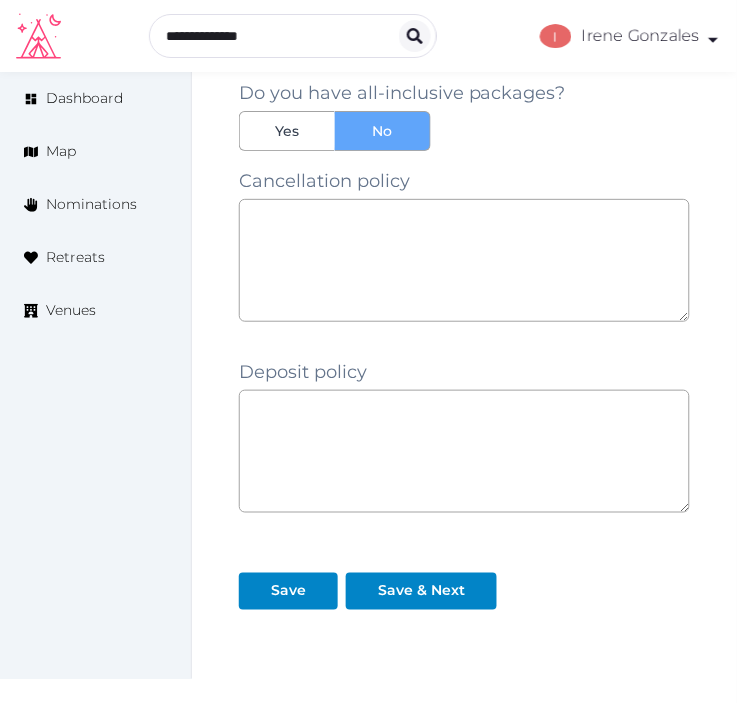 drag, startPoint x: 634, startPoint y: 118, endPoint x: 628, endPoint y: 127, distance: 10.816654 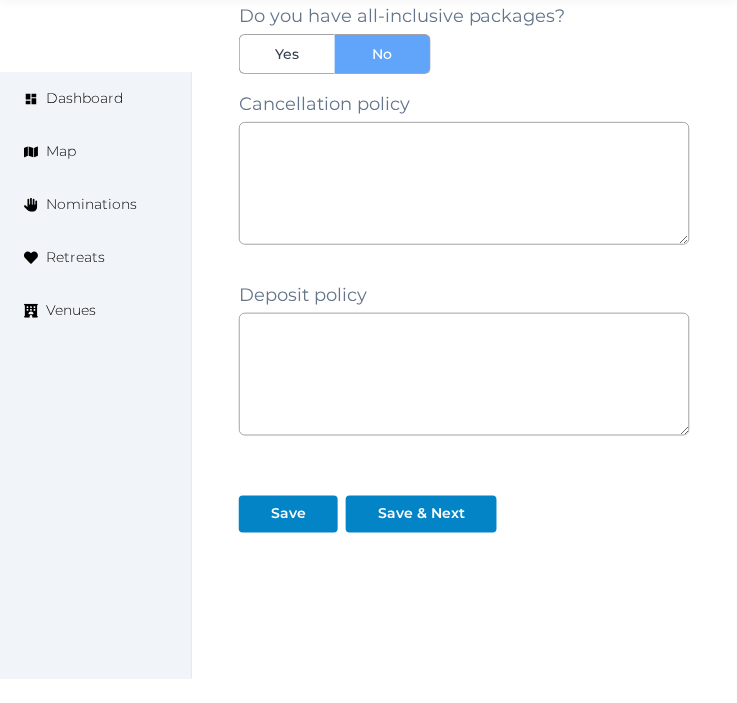 scroll, scrollTop: 1966, scrollLeft: 0, axis: vertical 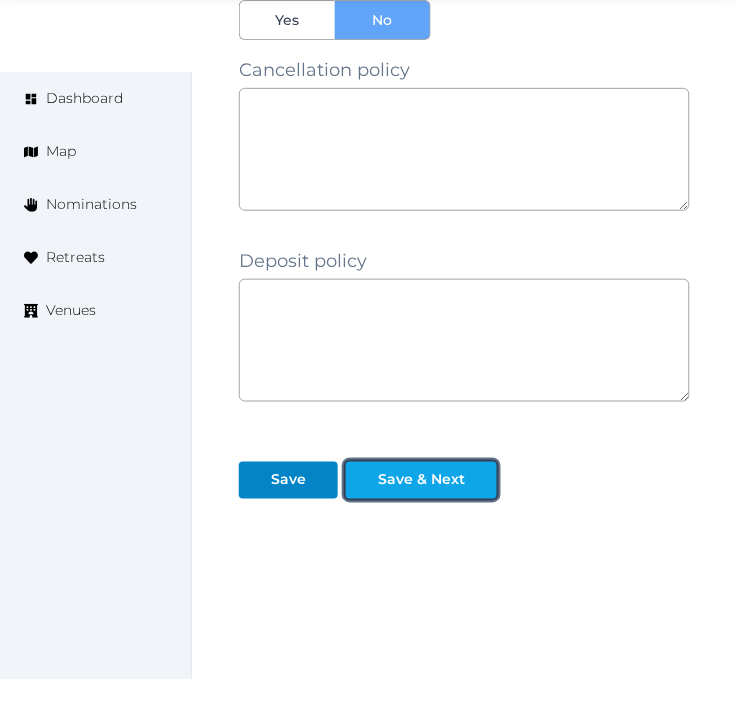 click on "Save & Next" at bounding box center [421, 480] 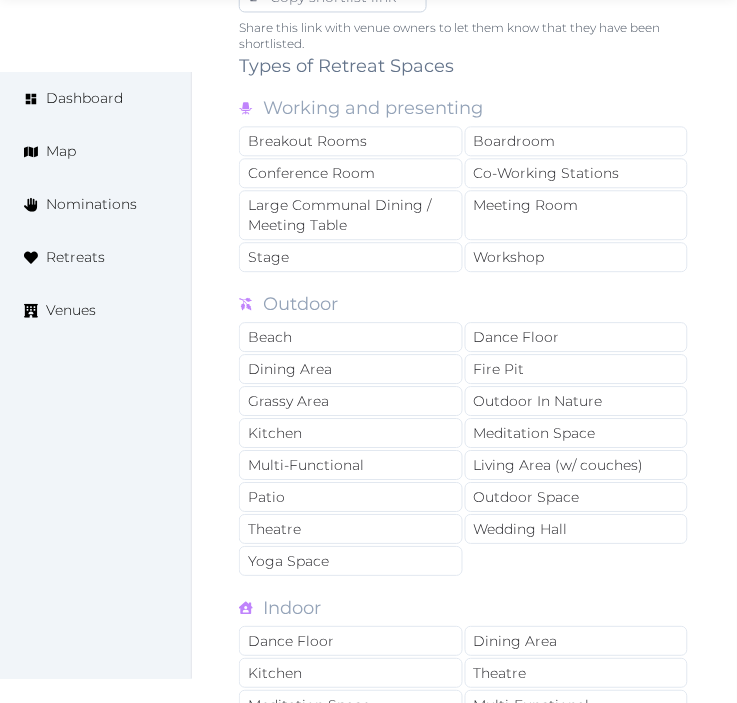 scroll, scrollTop: 1444, scrollLeft: 0, axis: vertical 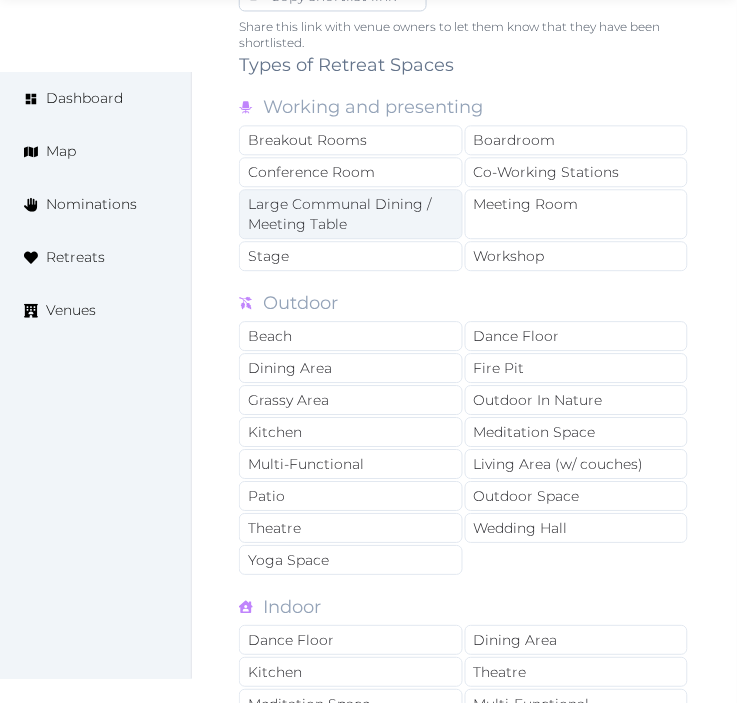 click on "Large Communal Dining / Meeting Table" at bounding box center (351, 214) 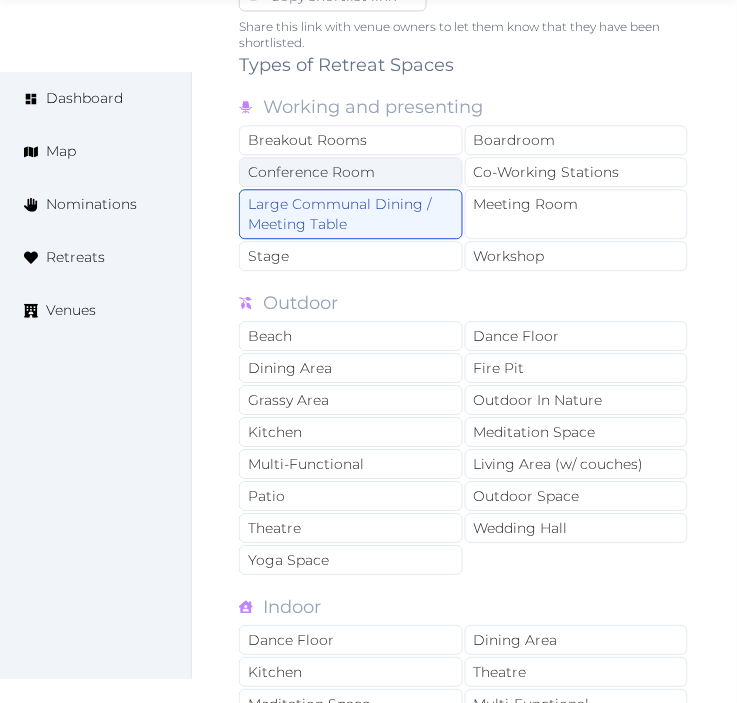 click on "Conference Room" at bounding box center (351, 172) 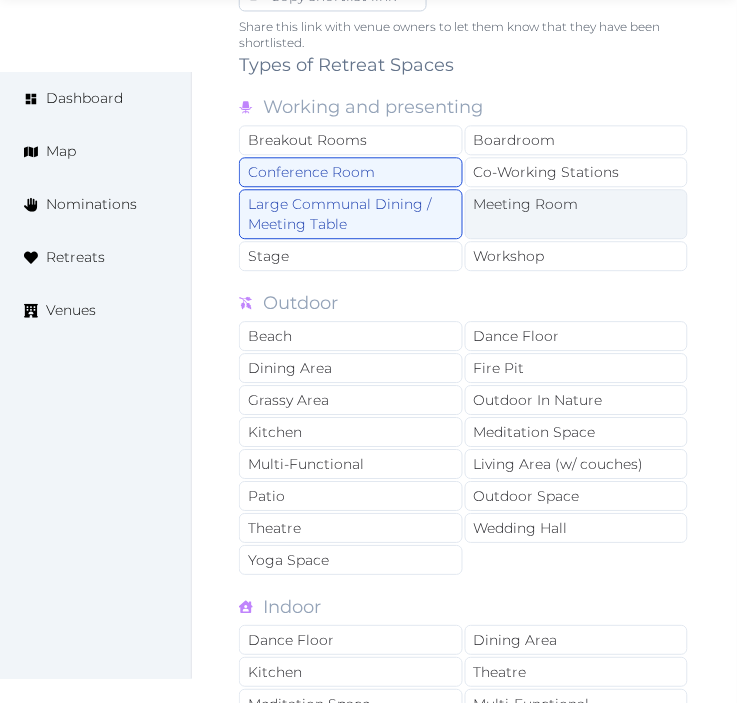 click on "Meeting Room" at bounding box center (577, 214) 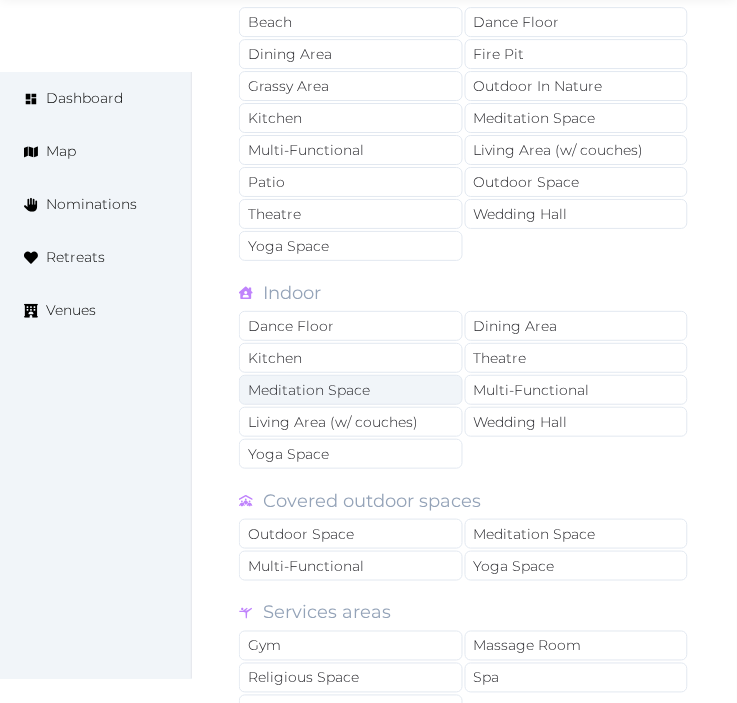 scroll, scrollTop: 1777, scrollLeft: 0, axis: vertical 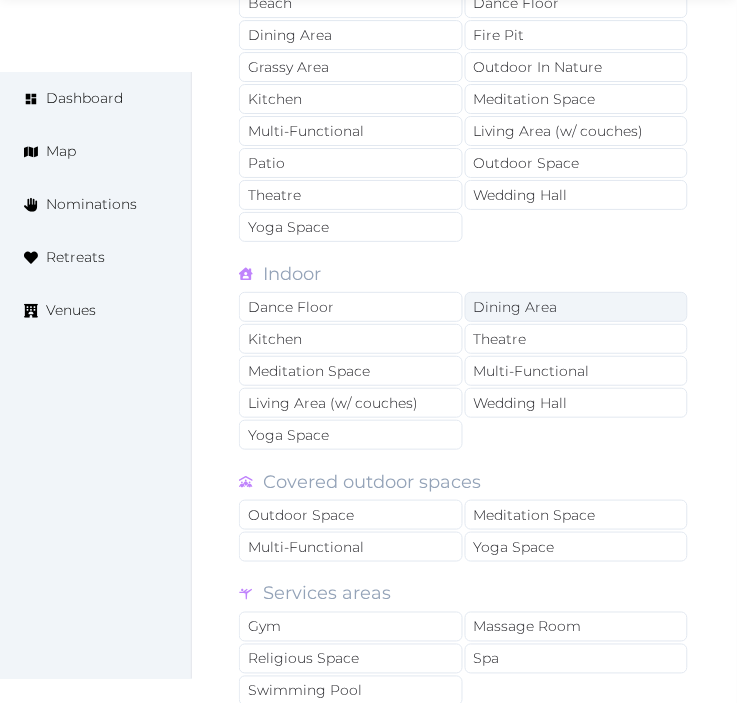 click on "Dining Area" at bounding box center (577, 307) 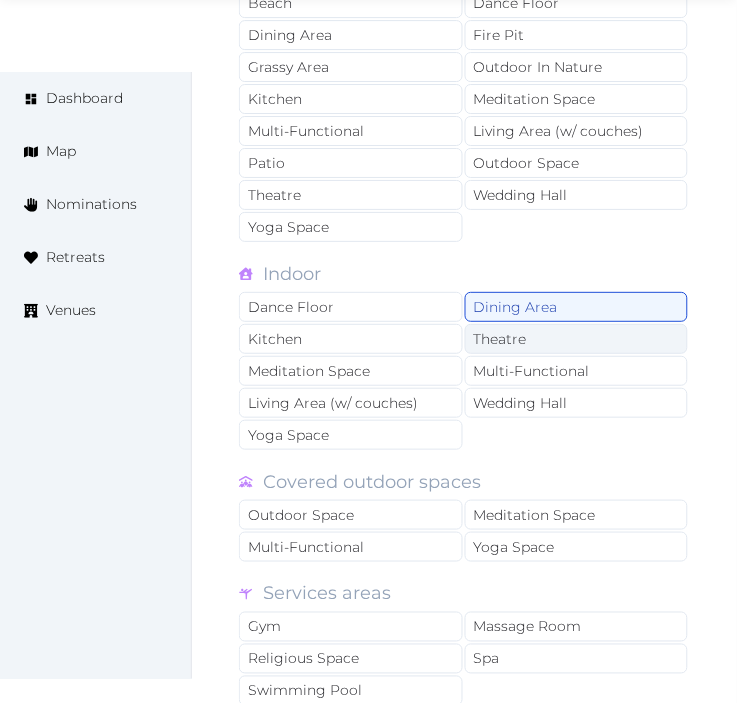 click on "Theatre" at bounding box center (577, 339) 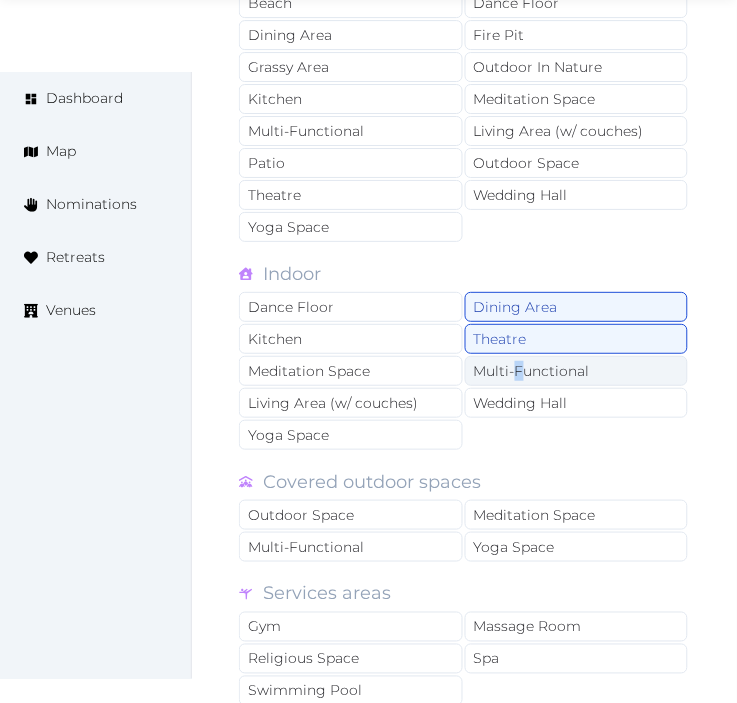 click on "Multi-Functional" at bounding box center [577, 371] 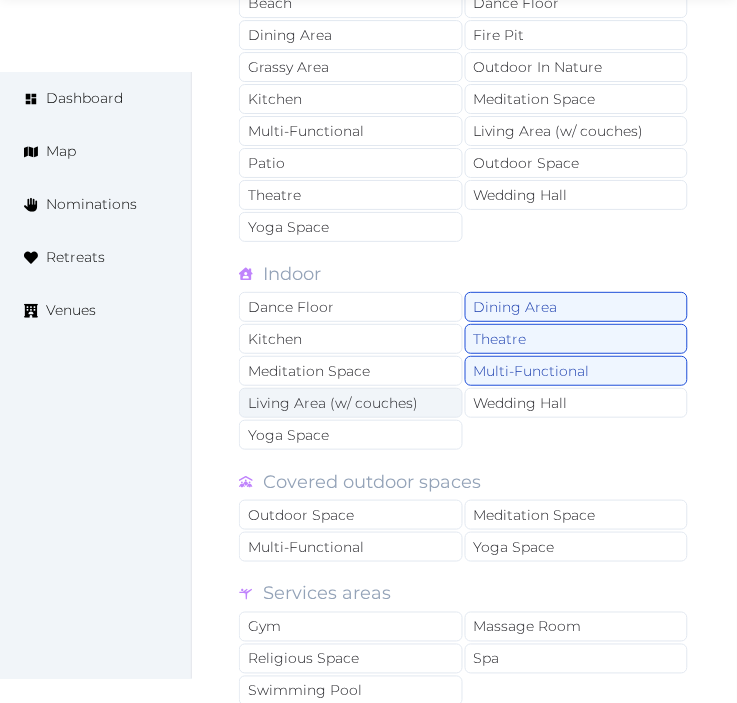 click on "Living Area (w/ couches)" at bounding box center [351, 403] 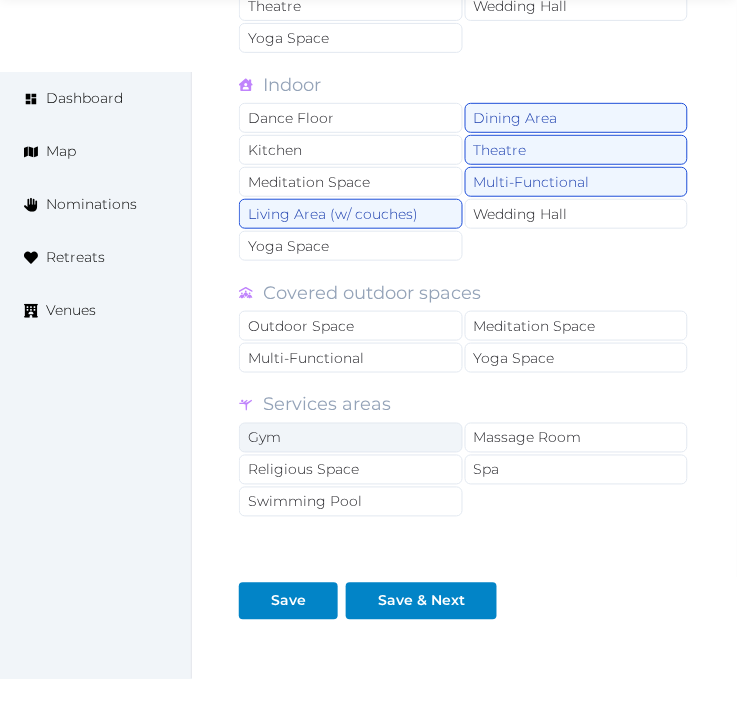 scroll, scrollTop: 2000, scrollLeft: 0, axis: vertical 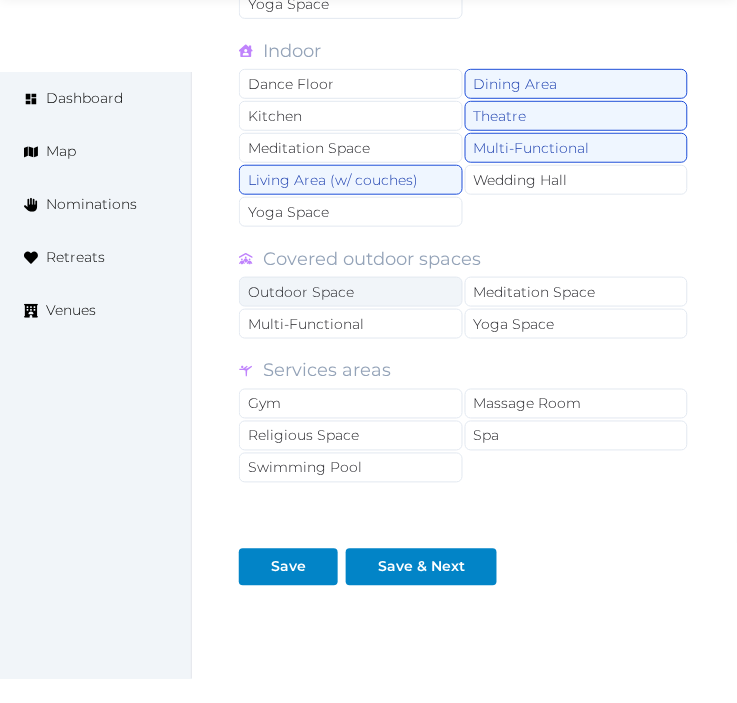 click on "Outdoor Space" at bounding box center (351, 292) 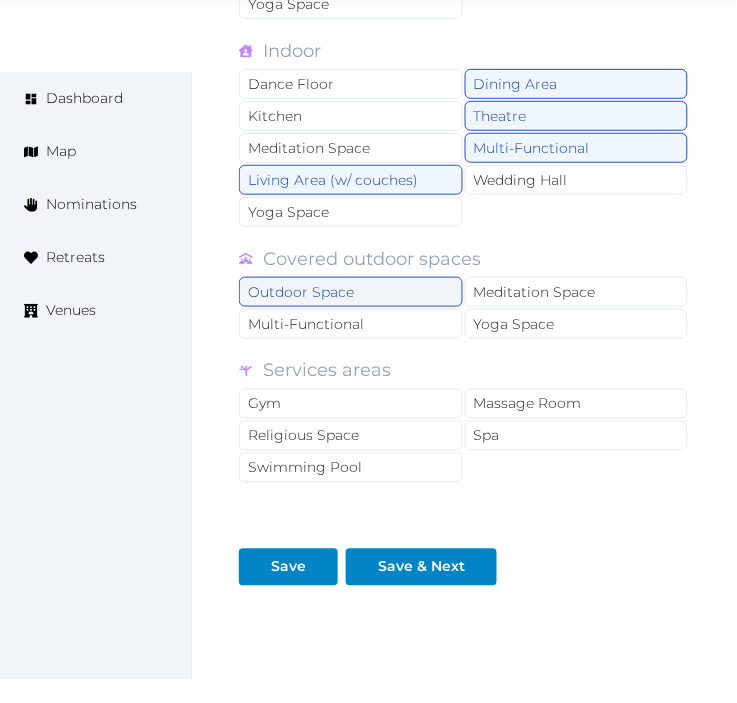 click on "Outdoor Space" at bounding box center (351, 292) 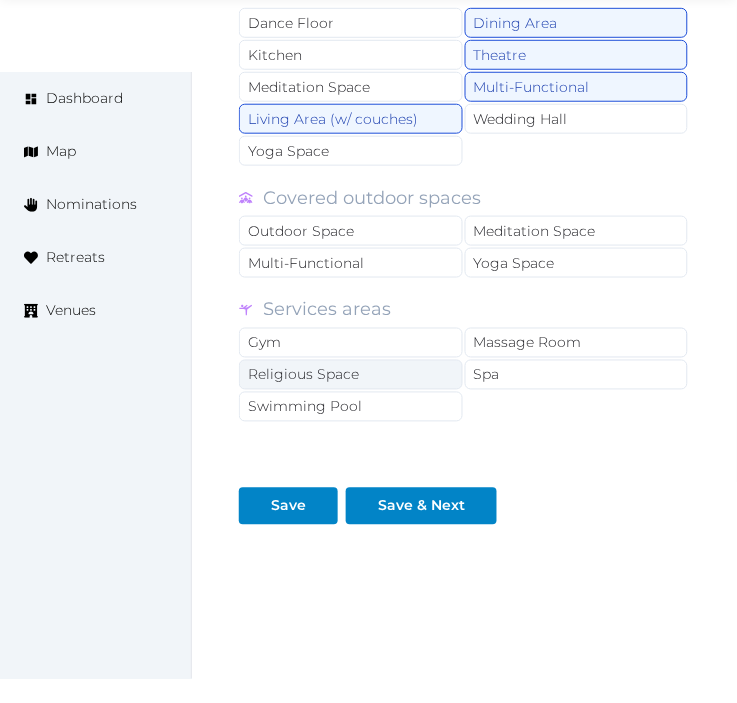 scroll, scrollTop: 2112, scrollLeft: 0, axis: vertical 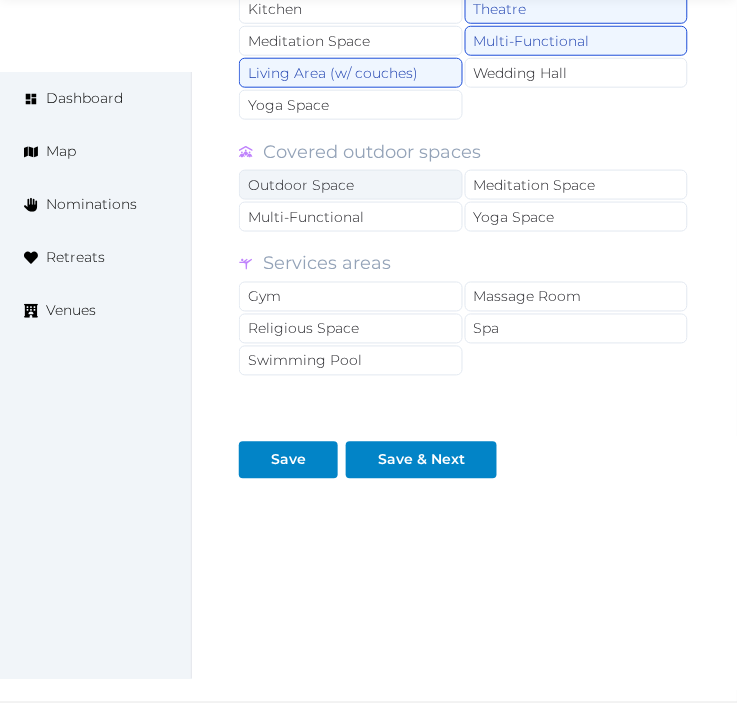 click on "Outdoor Space" at bounding box center [351, 185] 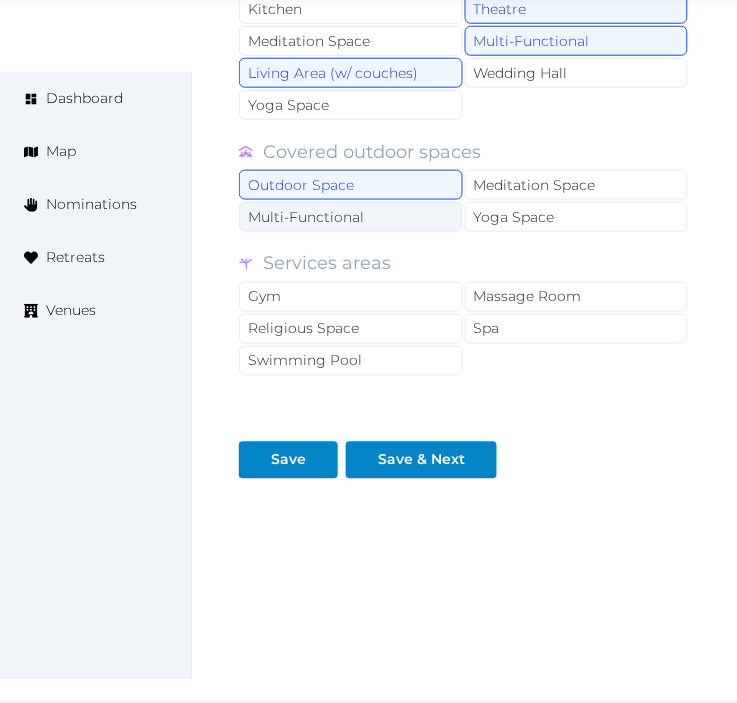 click on "Multi-Functional" at bounding box center [351, 217] 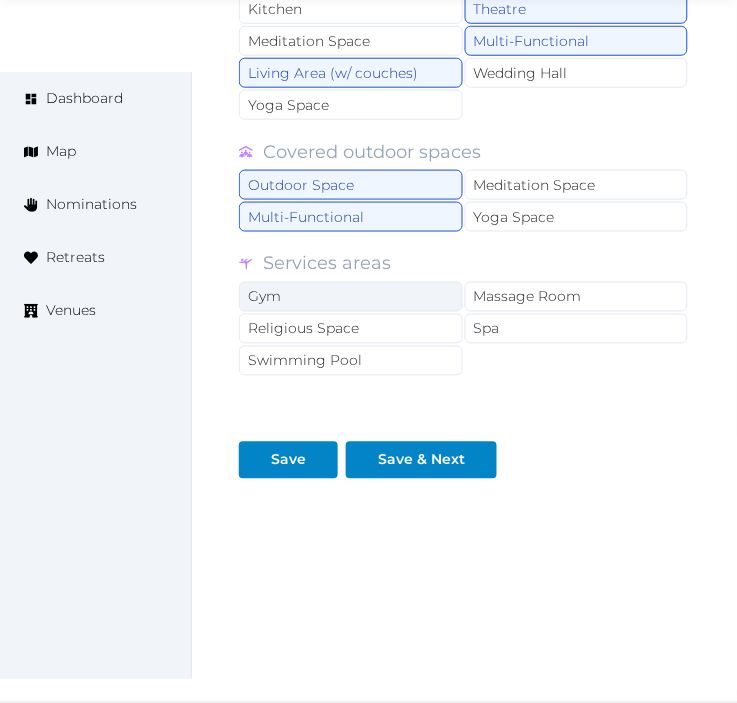 click on "Gym" at bounding box center (351, 297) 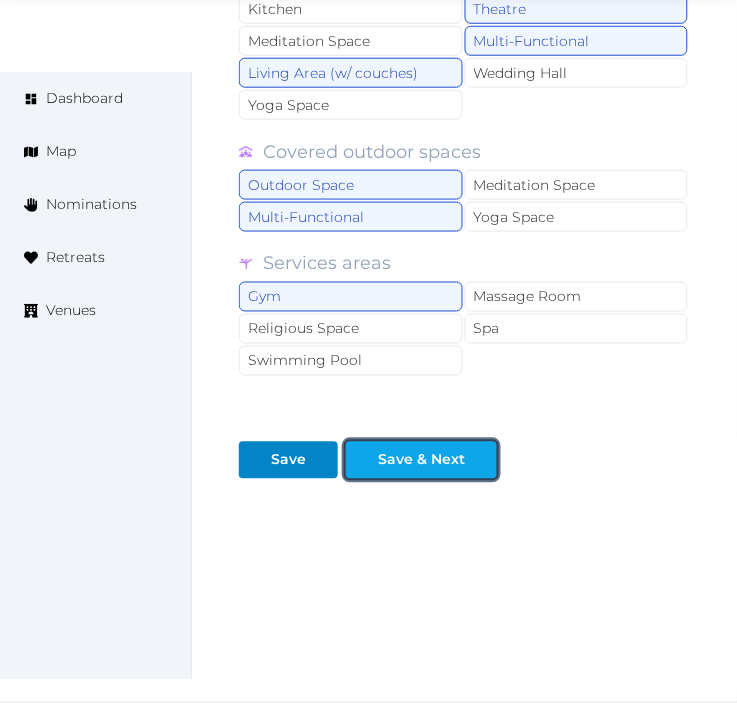 click on "Save & Next" at bounding box center (421, 460) 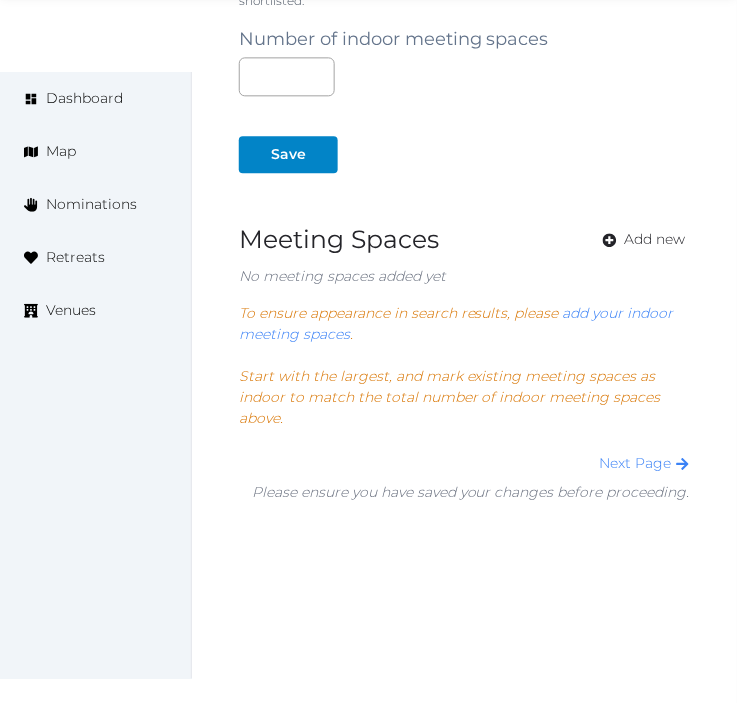 scroll, scrollTop: 1510, scrollLeft: 0, axis: vertical 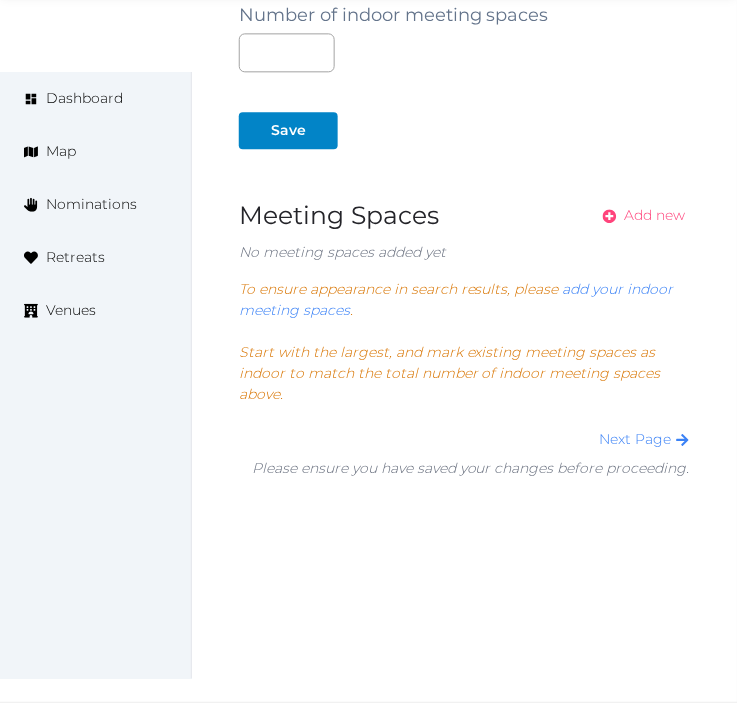 click on "Add new" at bounding box center (655, 215) 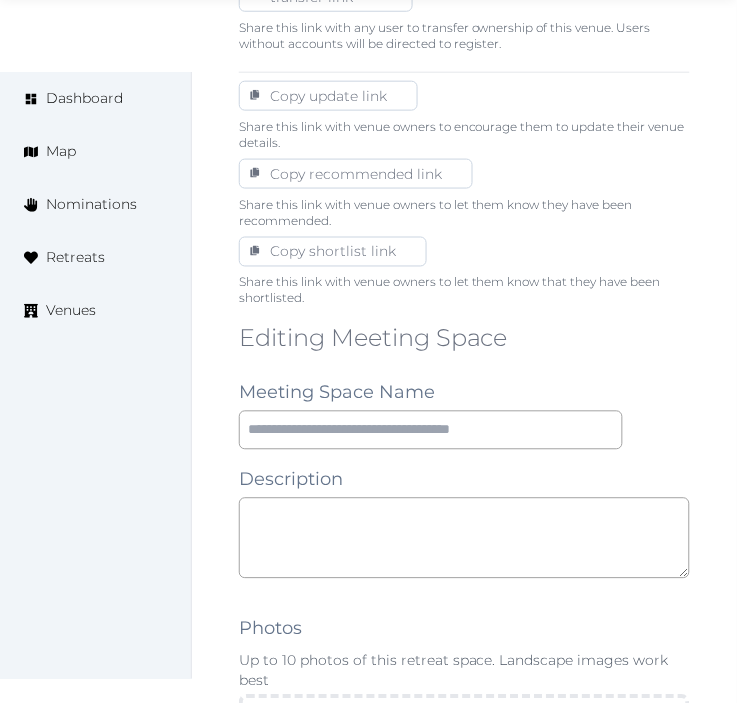 scroll, scrollTop: 1333, scrollLeft: 0, axis: vertical 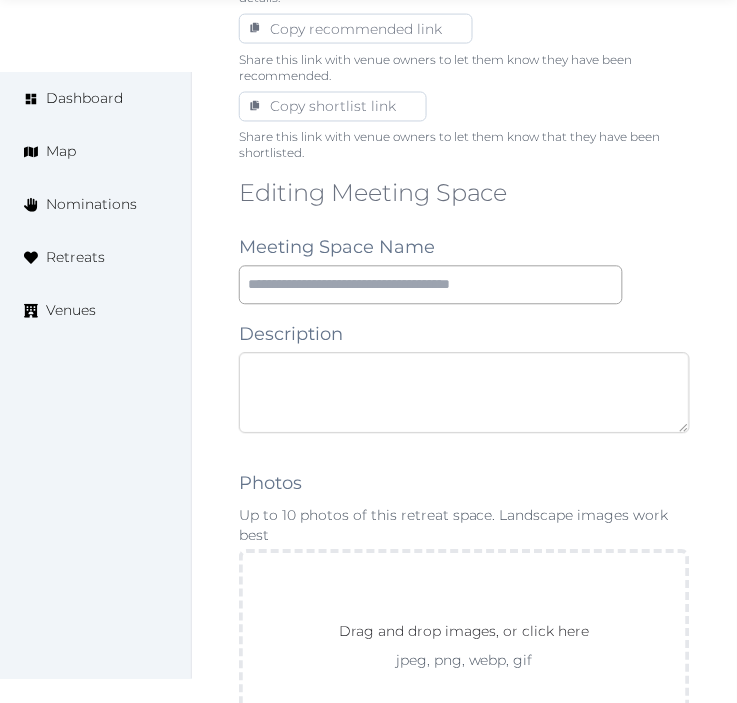 click at bounding box center [464, 393] 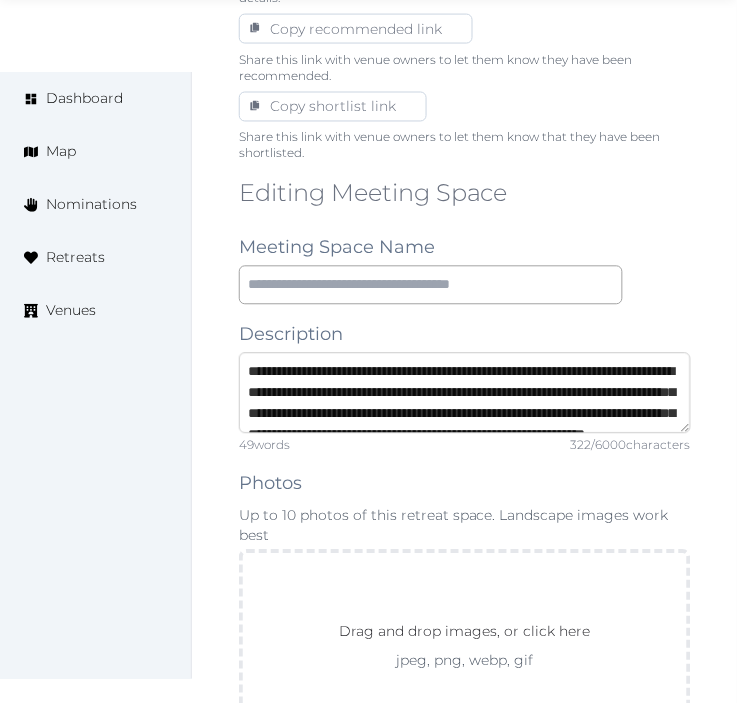 scroll, scrollTop: 52, scrollLeft: 0, axis: vertical 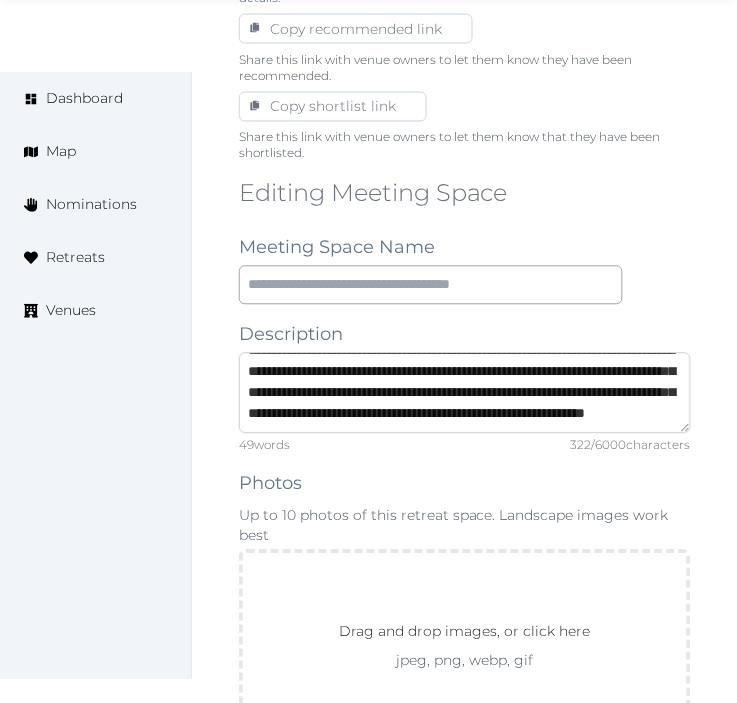 type on "**********" 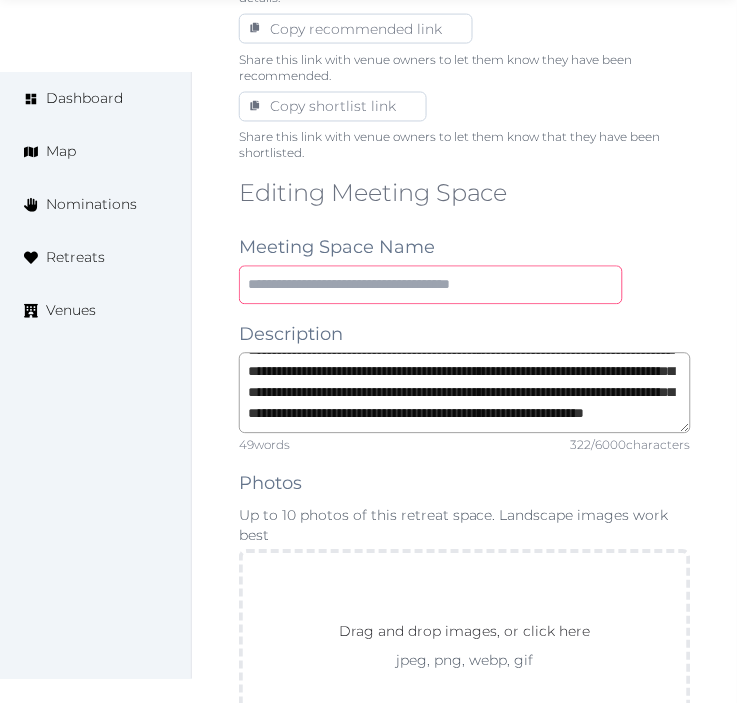 click at bounding box center (431, 285) 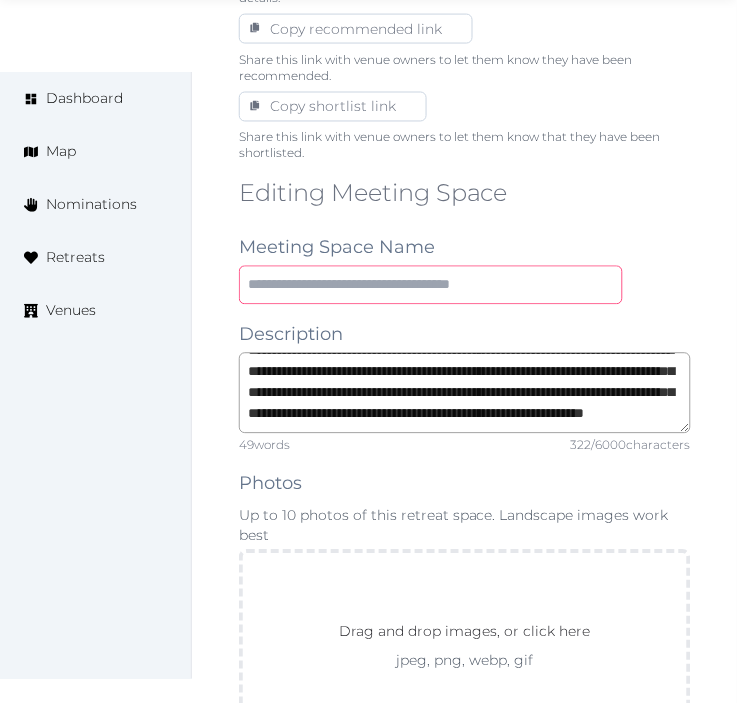 paste on "**********" 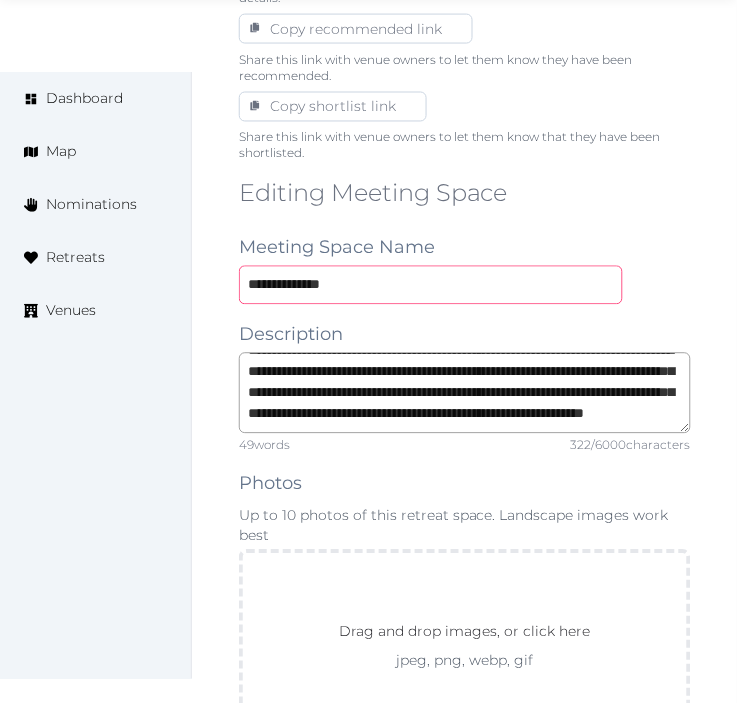 type on "**********" 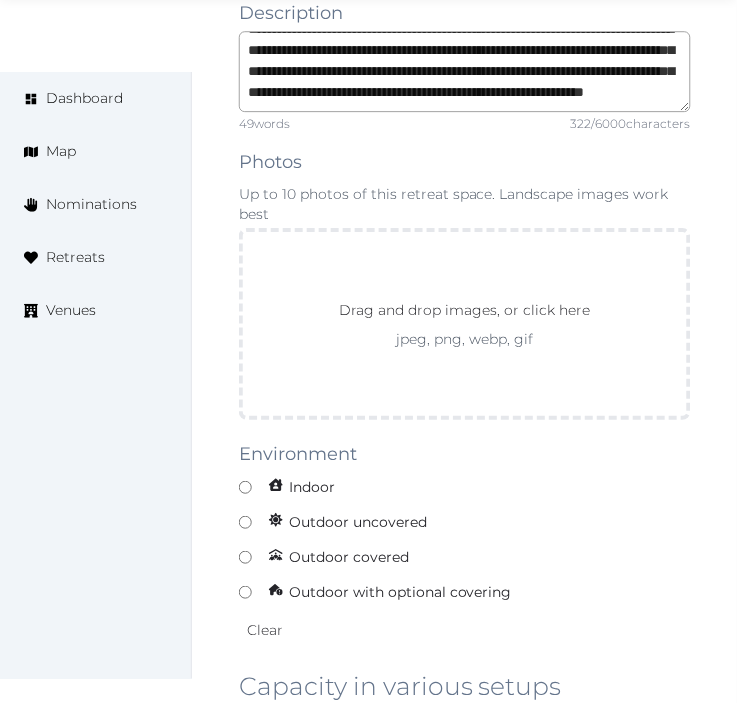 scroll, scrollTop: 1666, scrollLeft: 0, axis: vertical 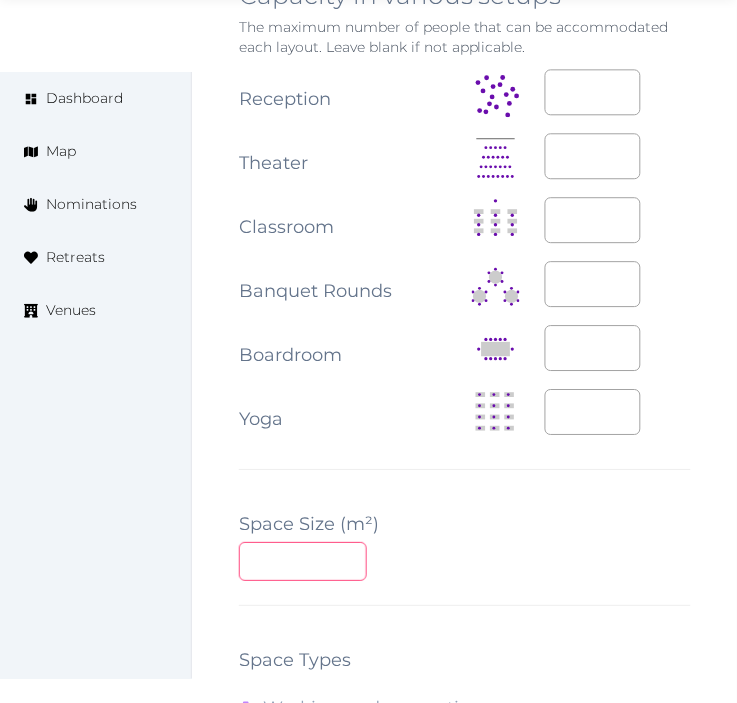 click at bounding box center (303, 561) 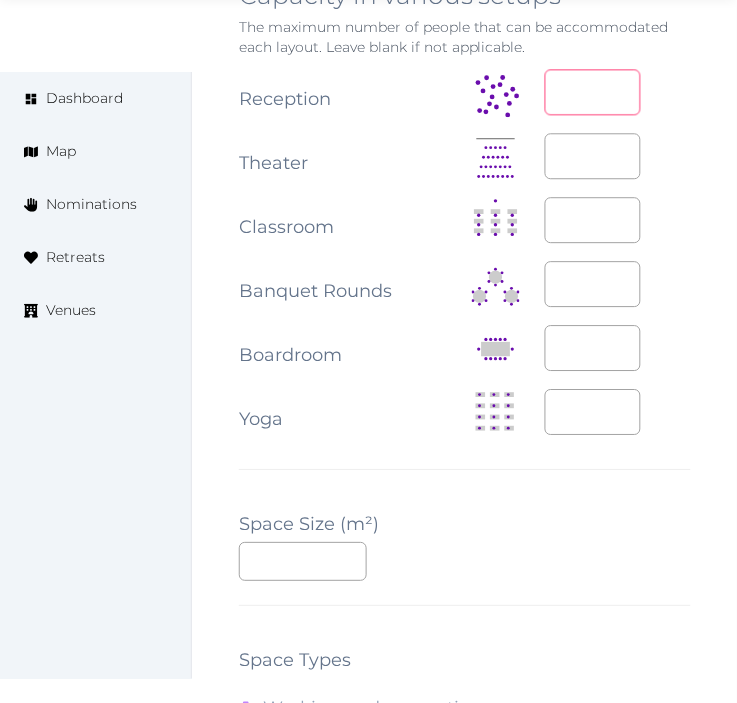 click at bounding box center [593, 92] 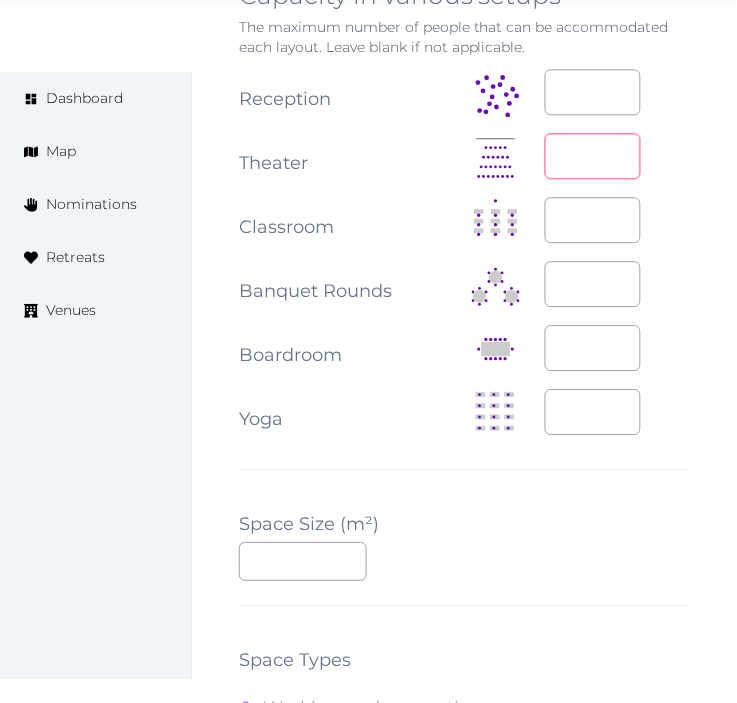 click at bounding box center (593, 156) 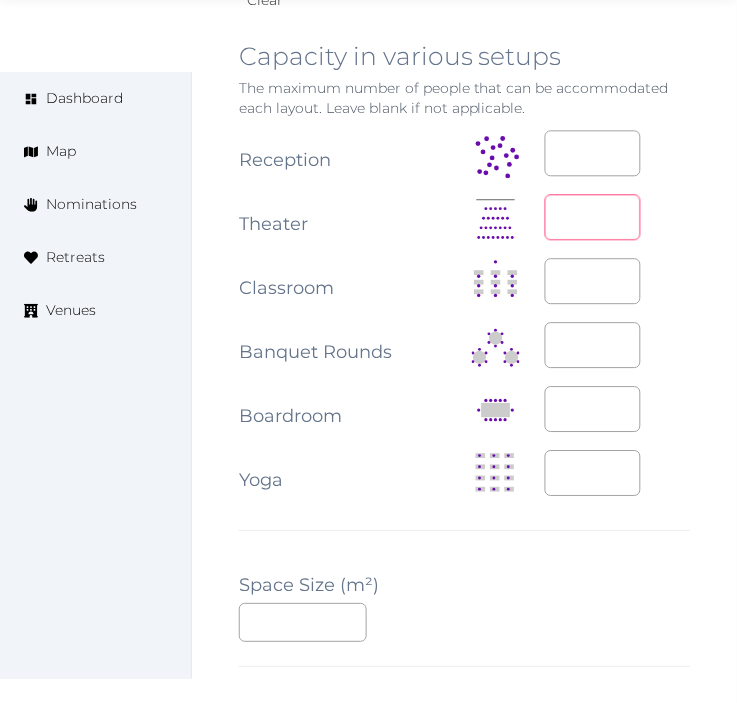 scroll, scrollTop: 2333, scrollLeft: 0, axis: vertical 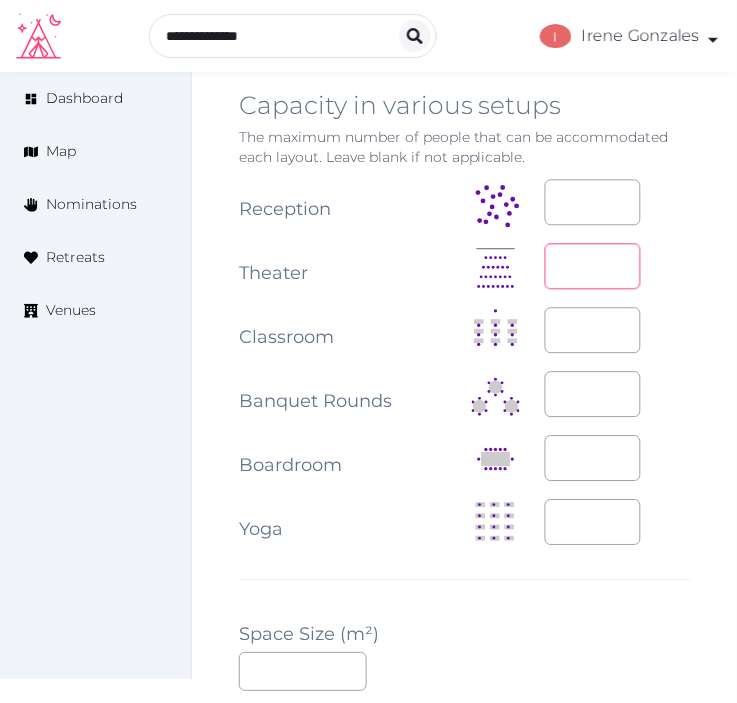drag, startPoint x: 582, startPoint y: 265, endPoint x: 557, endPoint y: 265, distance: 25 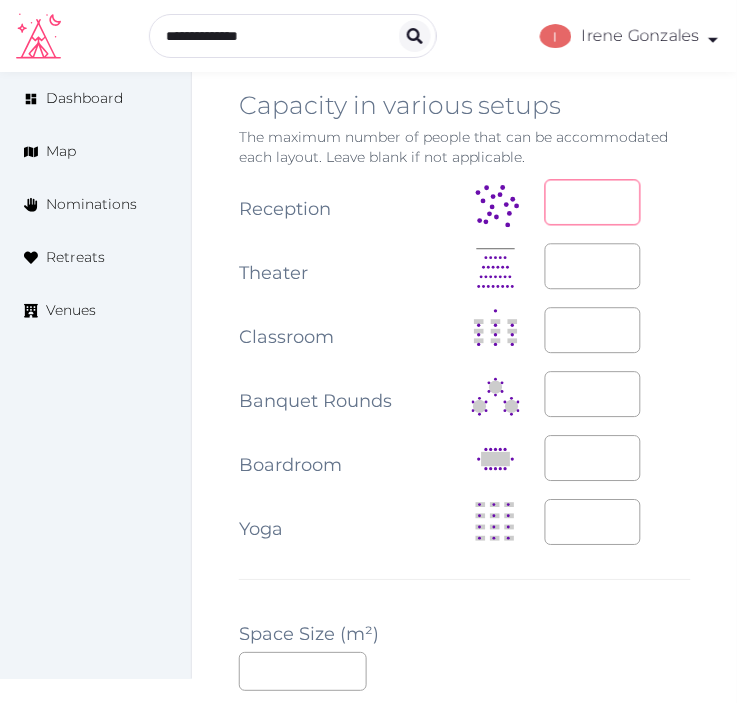 drag, startPoint x: 591, startPoint y: 203, endPoint x: 532, endPoint y: 198, distance: 59.211487 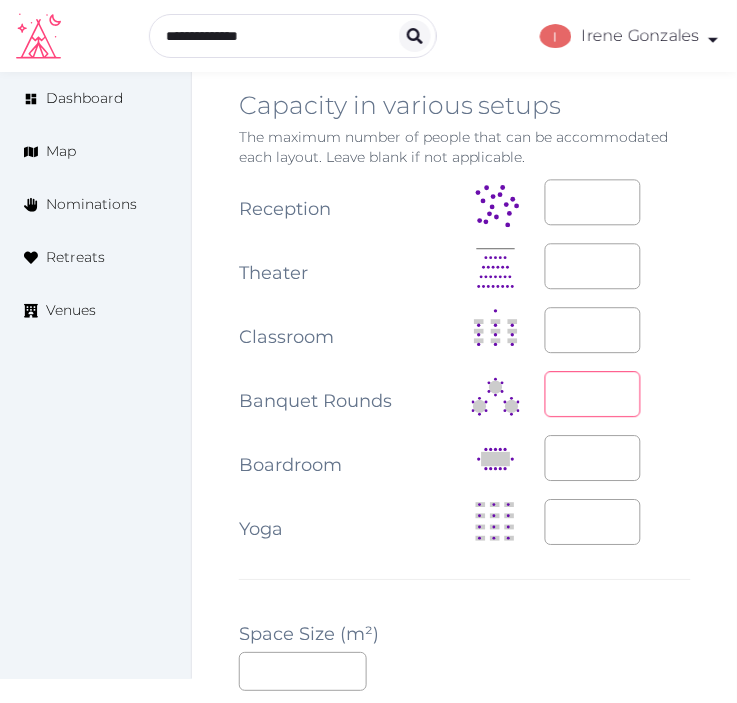 click at bounding box center [593, 395] 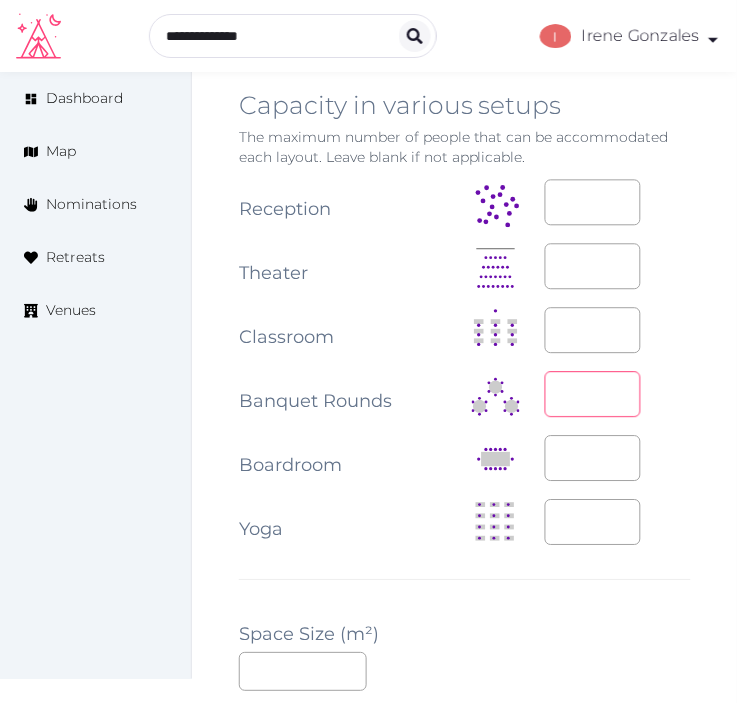 type on "***" 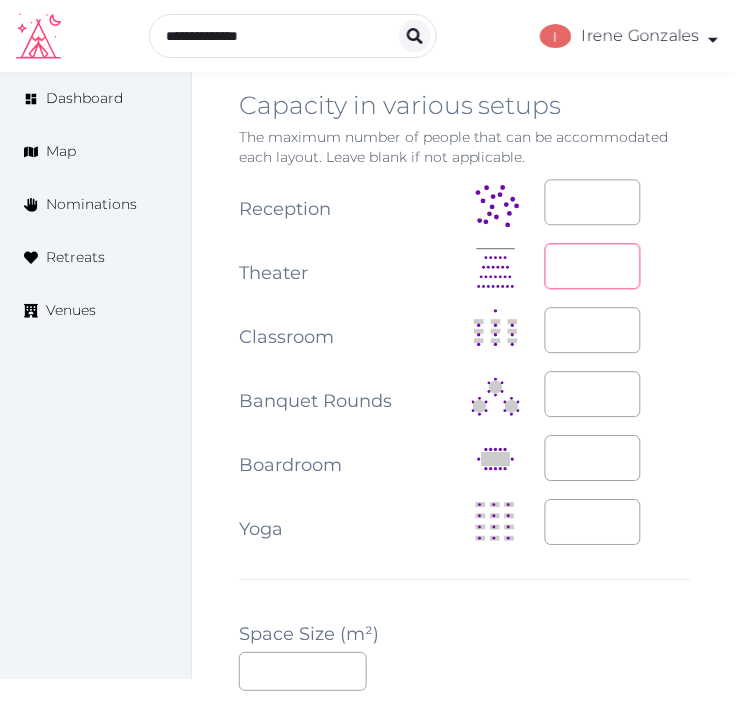 click on "****" at bounding box center [593, 267] 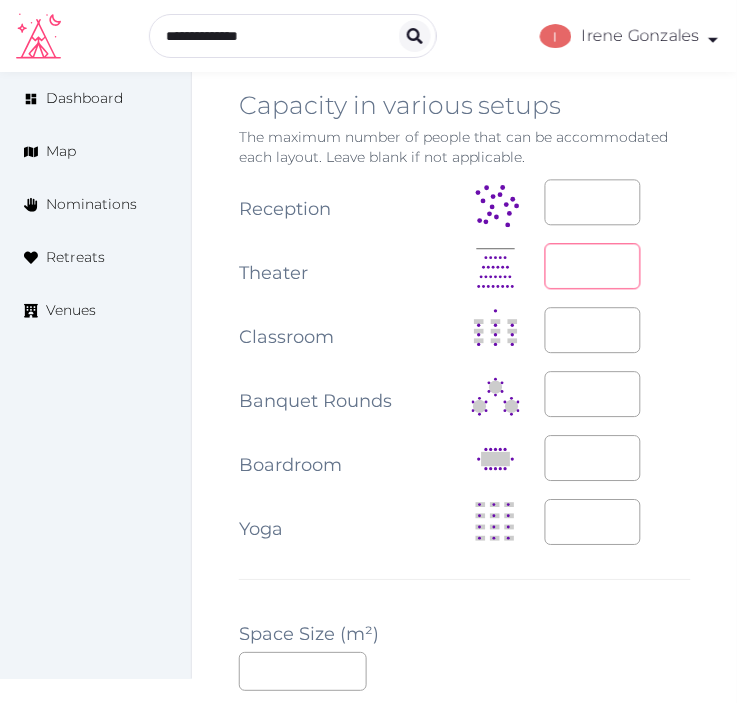 type on "***" 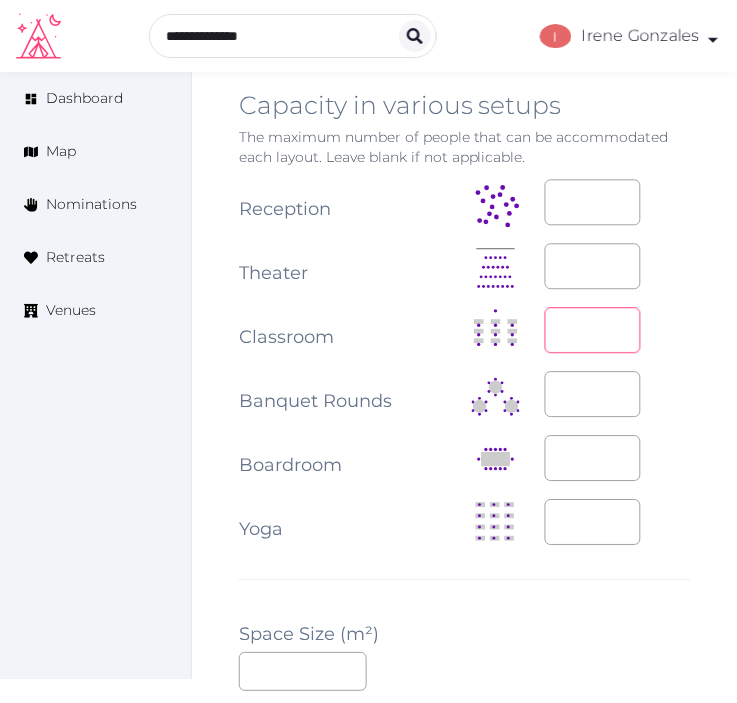 click at bounding box center [593, 331] 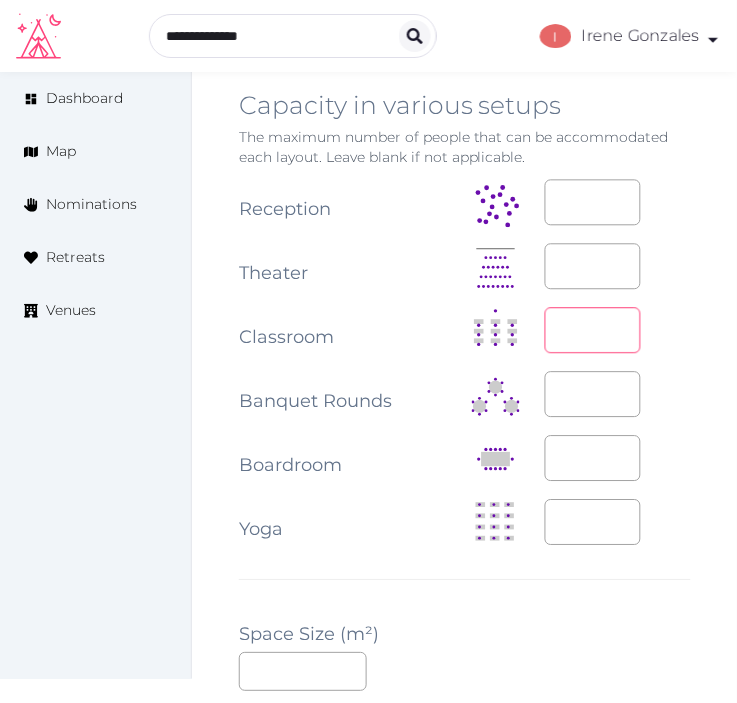 type on "***" 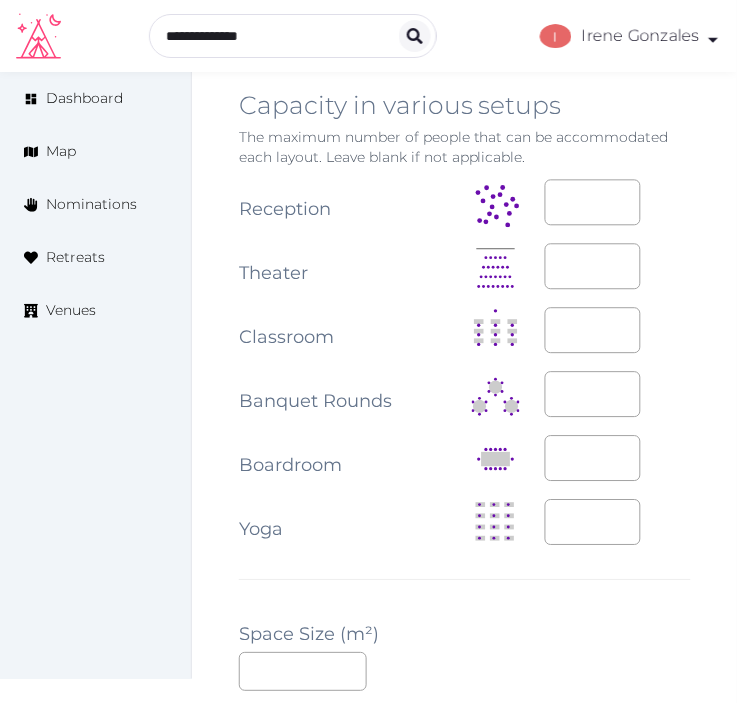 click on "**********" at bounding box center (465, 365) 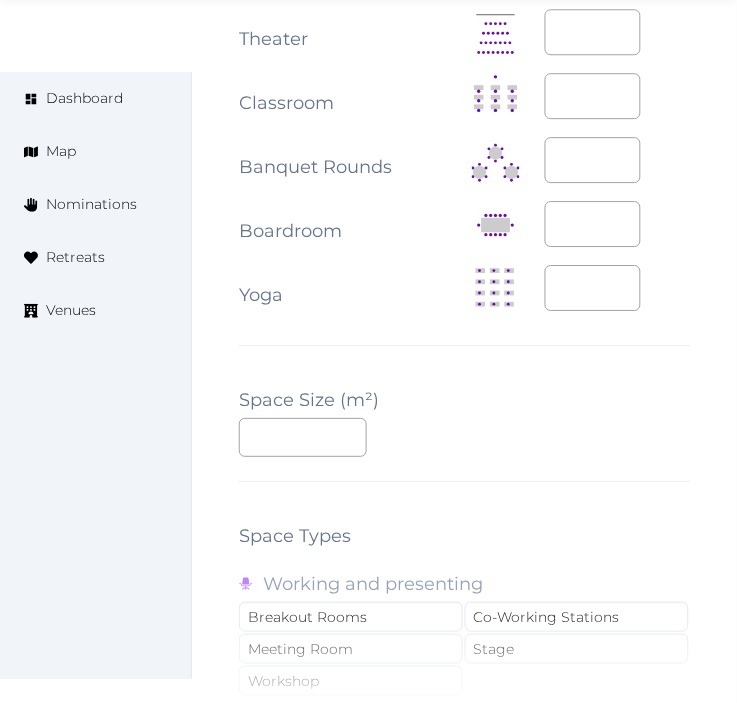 scroll, scrollTop: 2777, scrollLeft: 0, axis: vertical 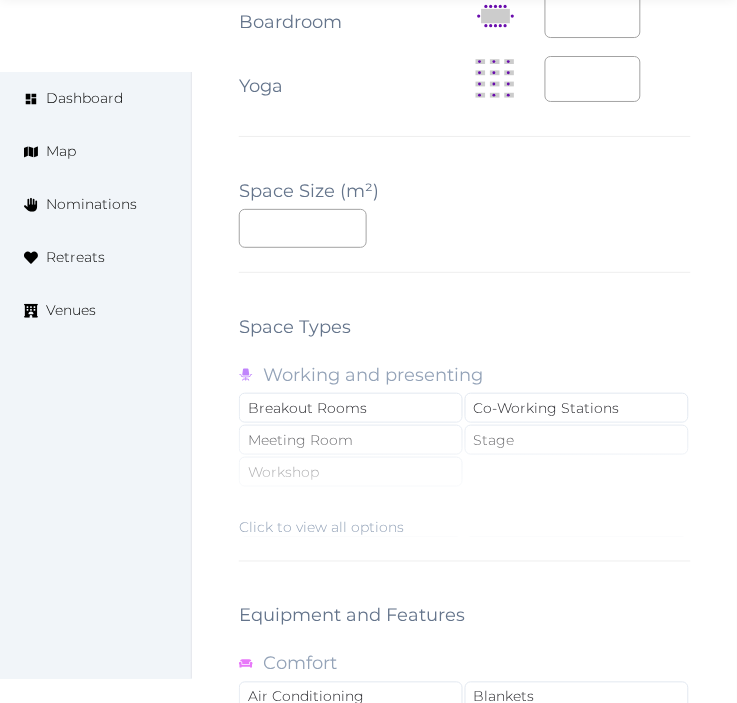 click on "Click to view all options" at bounding box center (465, 473) 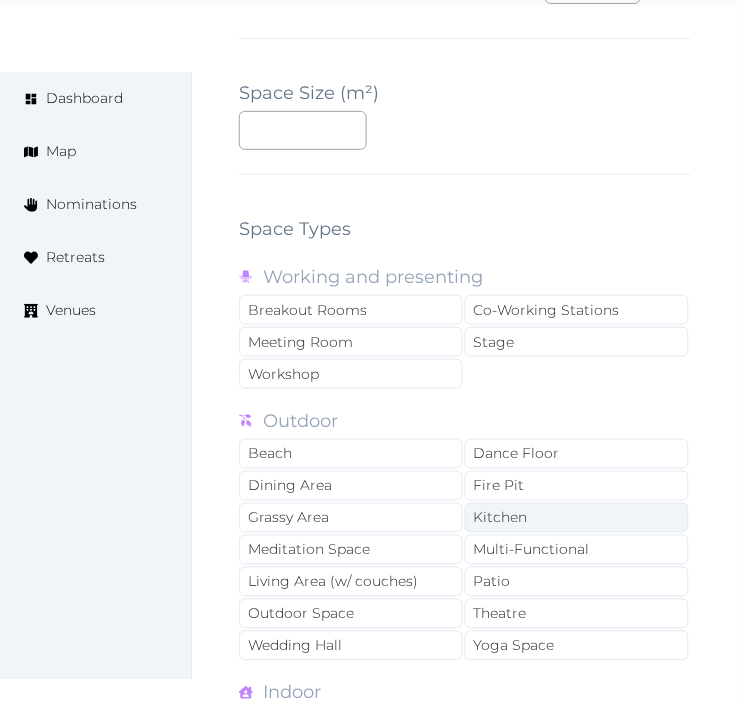 scroll, scrollTop: 3111, scrollLeft: 0, axis: vertical 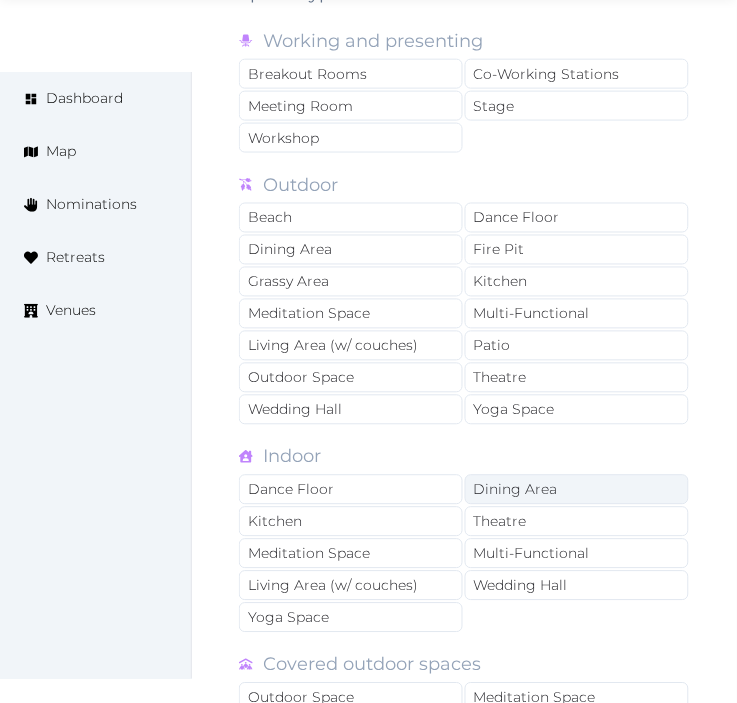 click on "Dining Area" at bounding box center (577, 490) 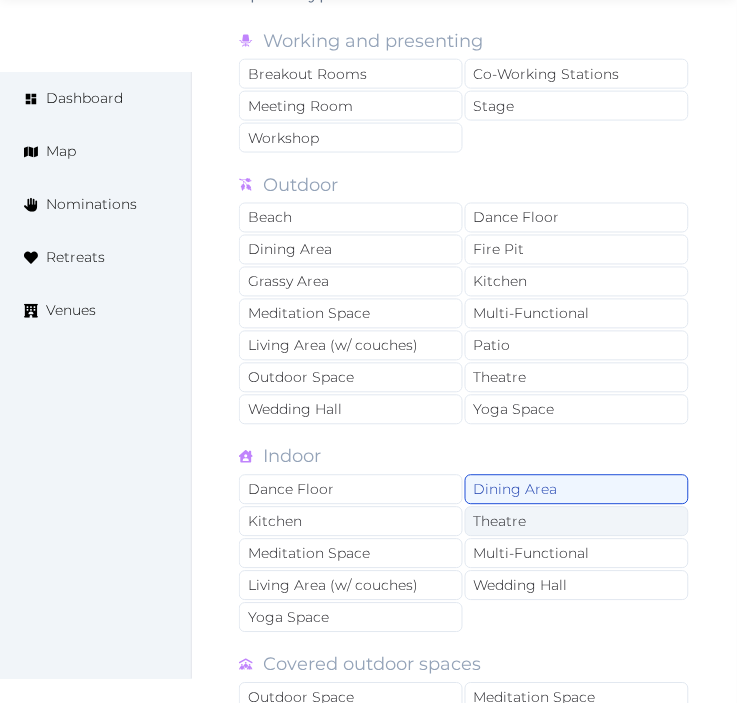 drag, startPoint x: 497, startPoint y: 520, endPoint x: 503, endPoint y: 541, distance: 21.84033 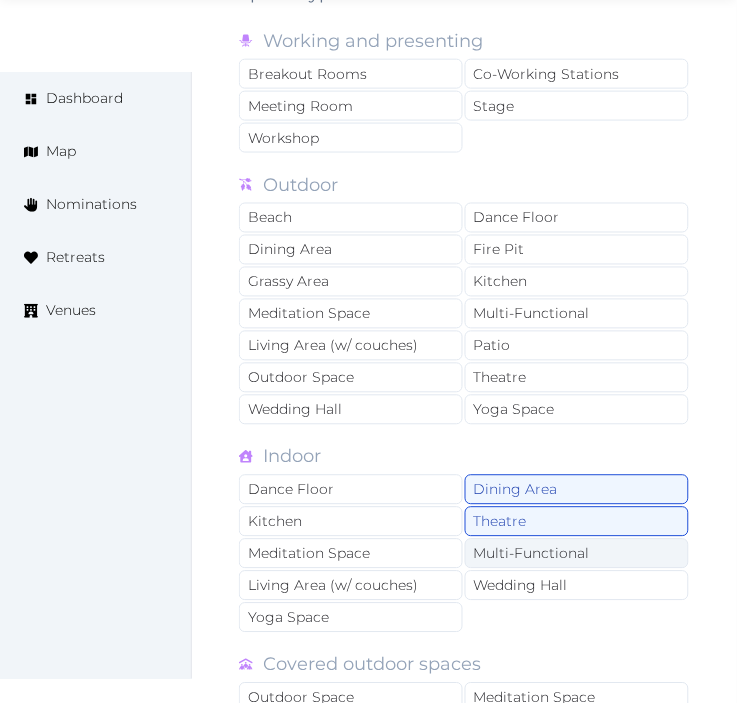 click on "Multi-Functional" at bounding box center [577, 554] 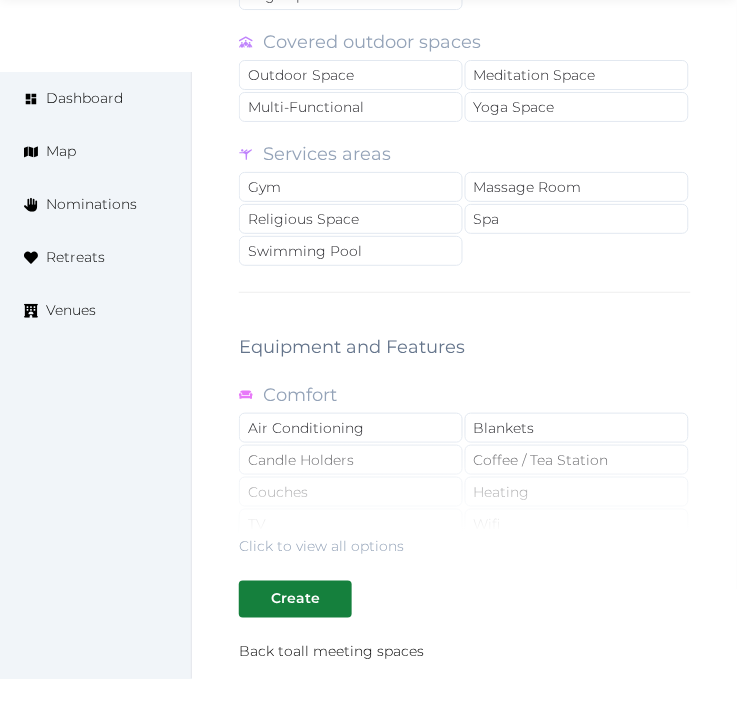scroll, scrollTop: 3888, scrollLeft: 0, axis: vertical 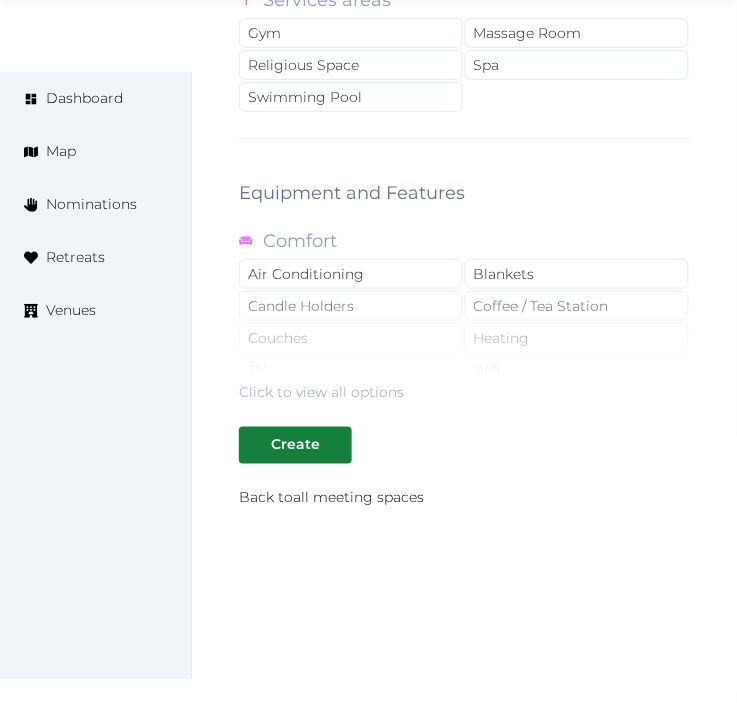click on "Click to view all options" at bounding box center (465, 339) 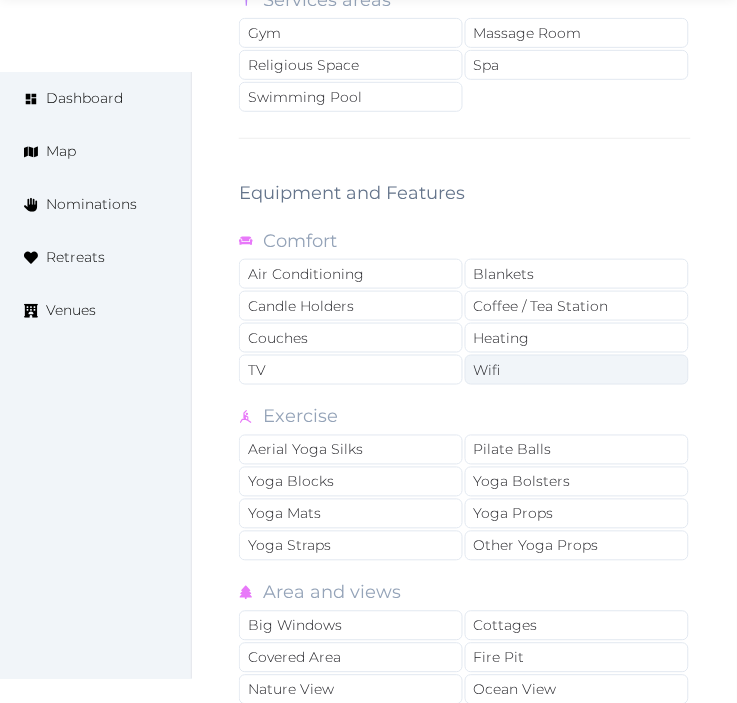 click on "Wifi" at bounding box center [577, 370] 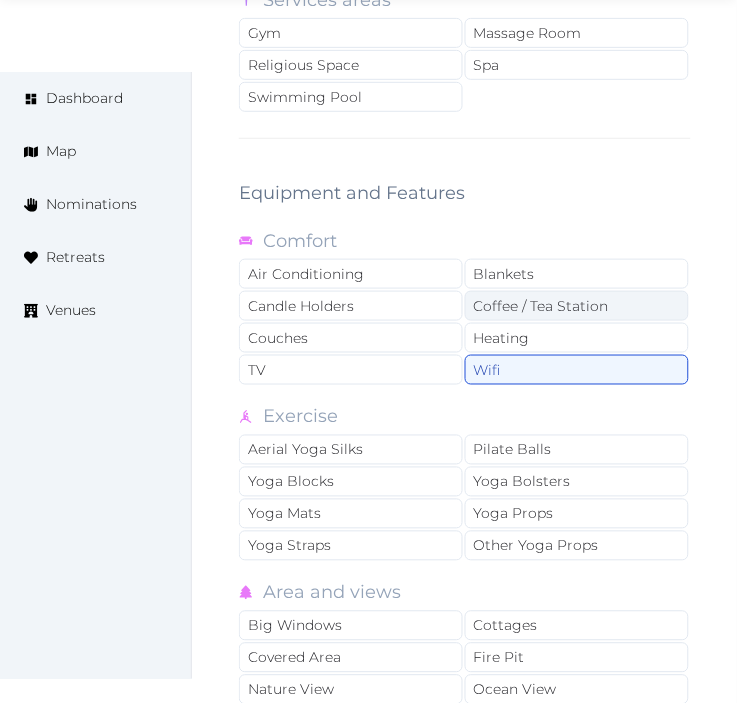 click on "Coffee / Tea Station" at bounding box center [577, 306] 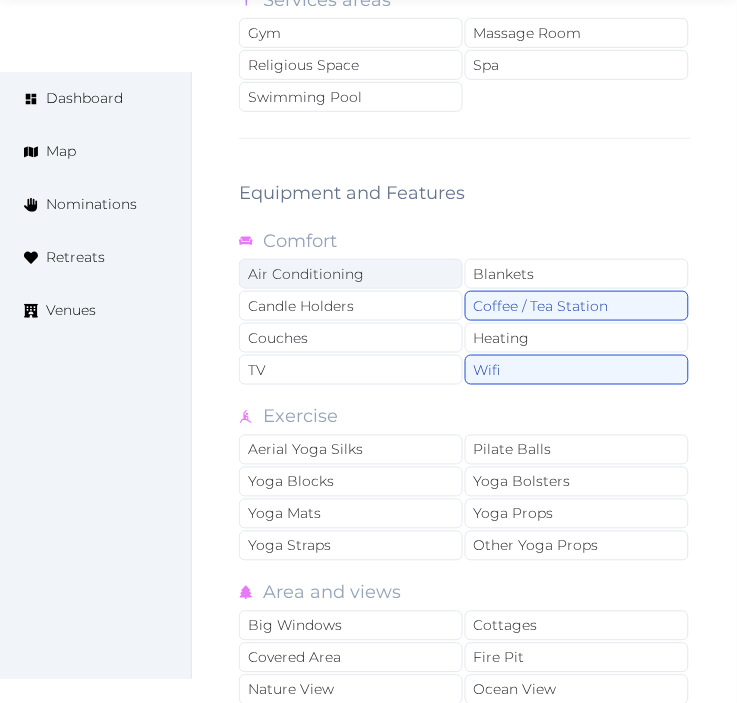 drag, startPoint x: 402, startPoint y: 281, endPoint x: 394, endPoint y: 291, distance: 12.806249 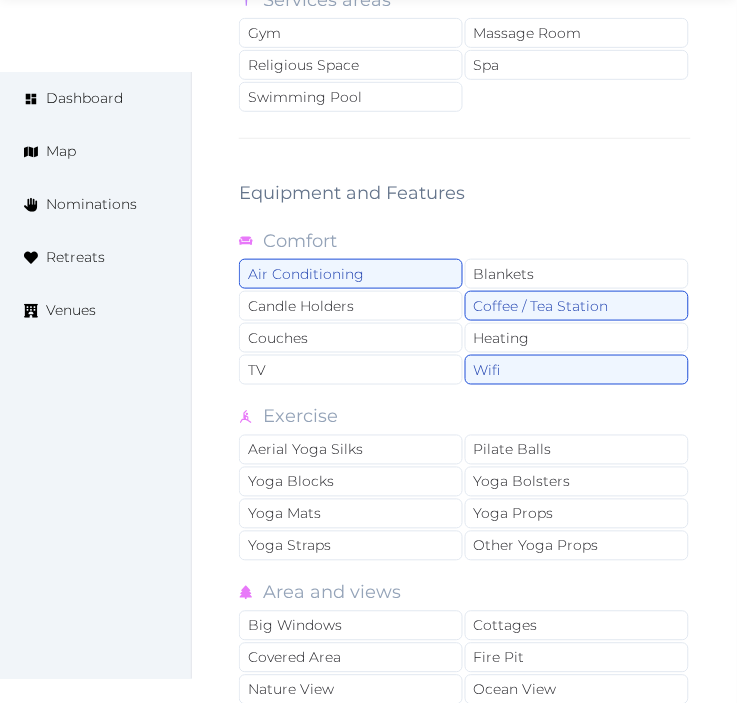 scroll, scrollTop: 4111, scrollLeft: 0, axis: vertical 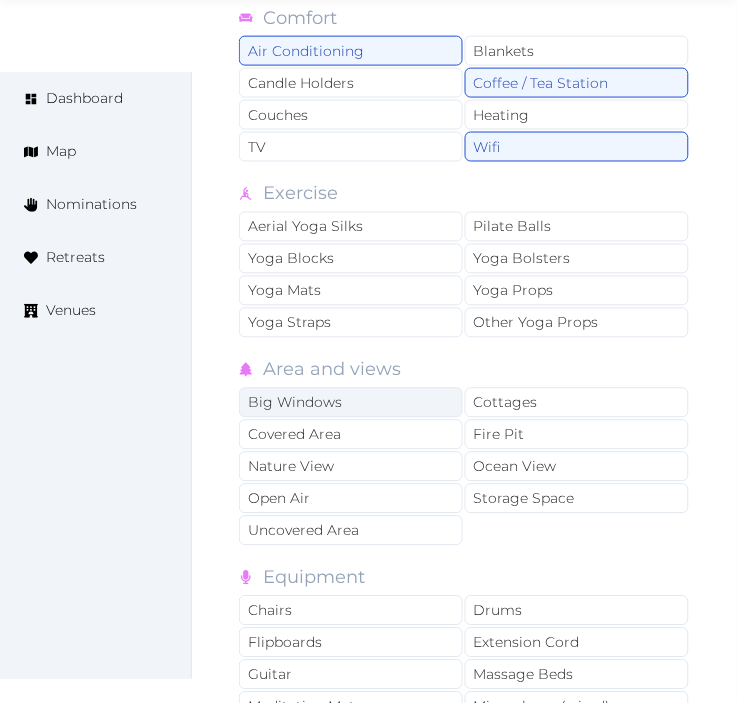 click on "Big Windows" at bounding box center [351, 403] 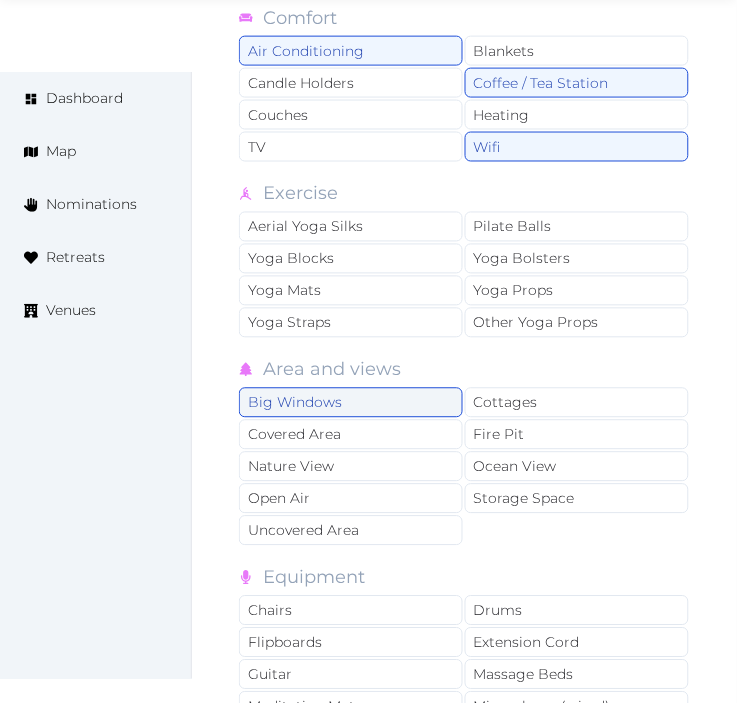 click on "Big Windows" at bounding box center (351, 403) 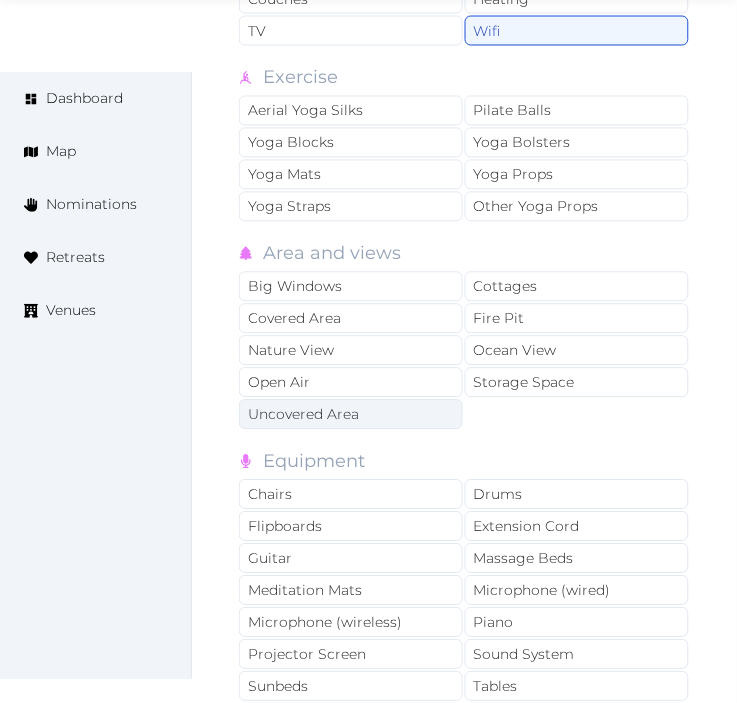 scroll, scrollTop: 4333, scrollLeft: 0, axis: vertical 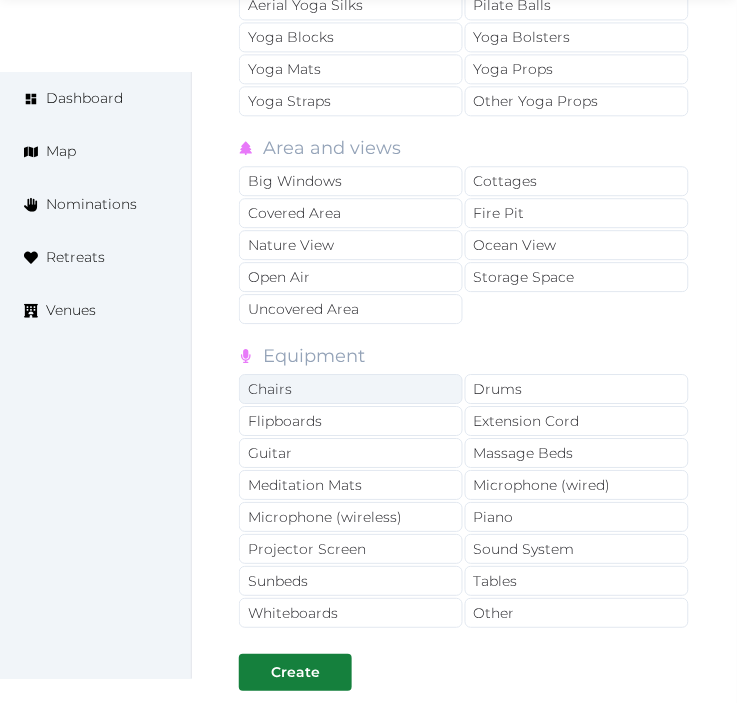 drag, startPoint x: 316, startPoint y: 386, endPoint x: 334, endPoint y: 407, distance: 27.658634 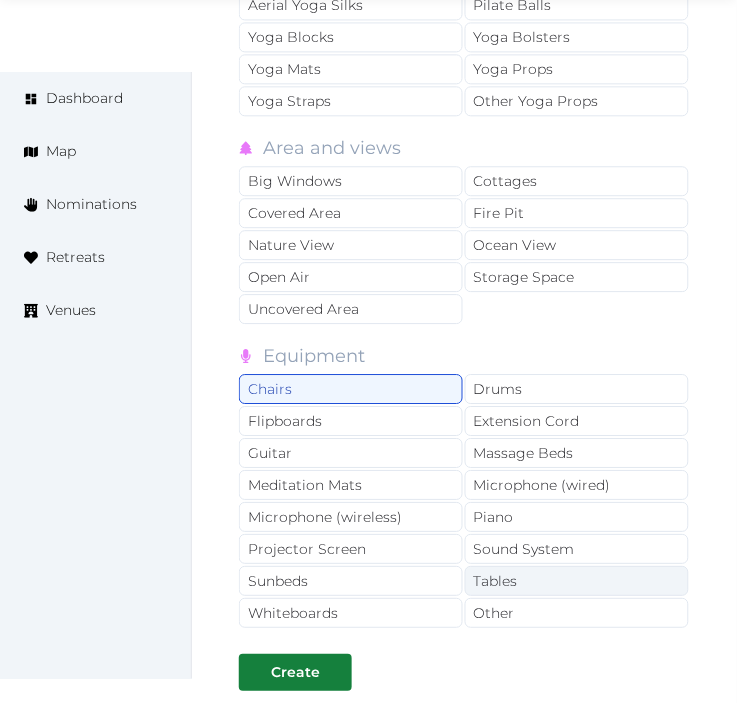 click on "Tables" at bounding box center [577, 581] 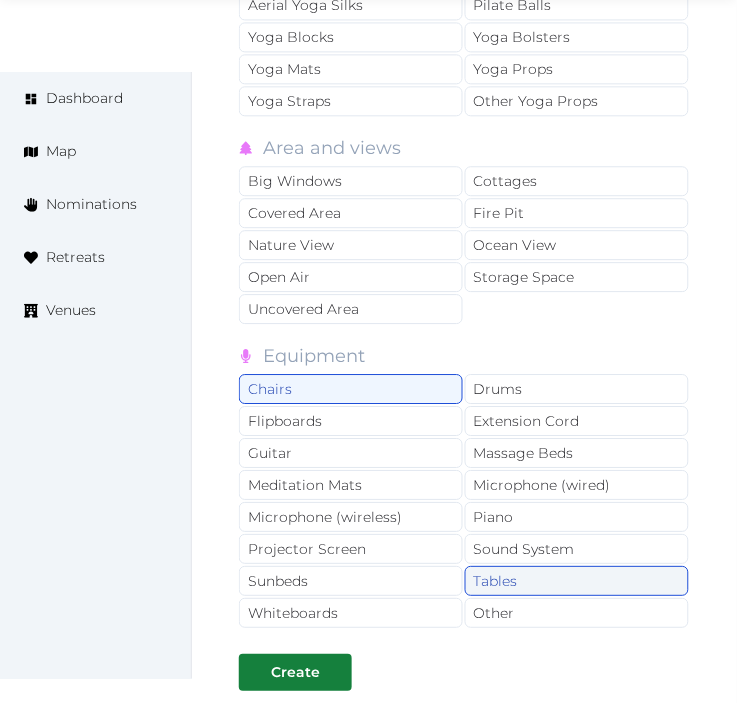 click on "Tables" at bounding box center (577, 581) 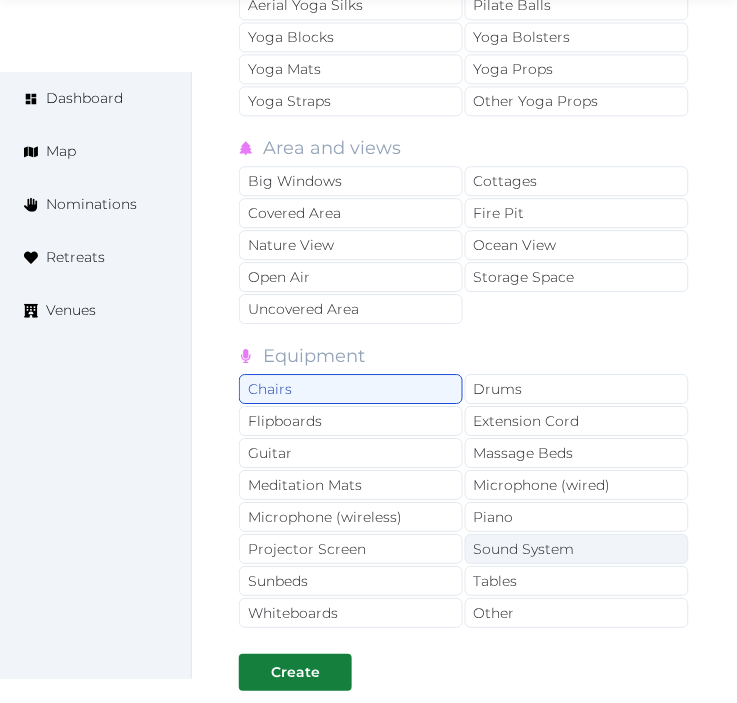 click on "Sound System" at bounding box center [577, 549] 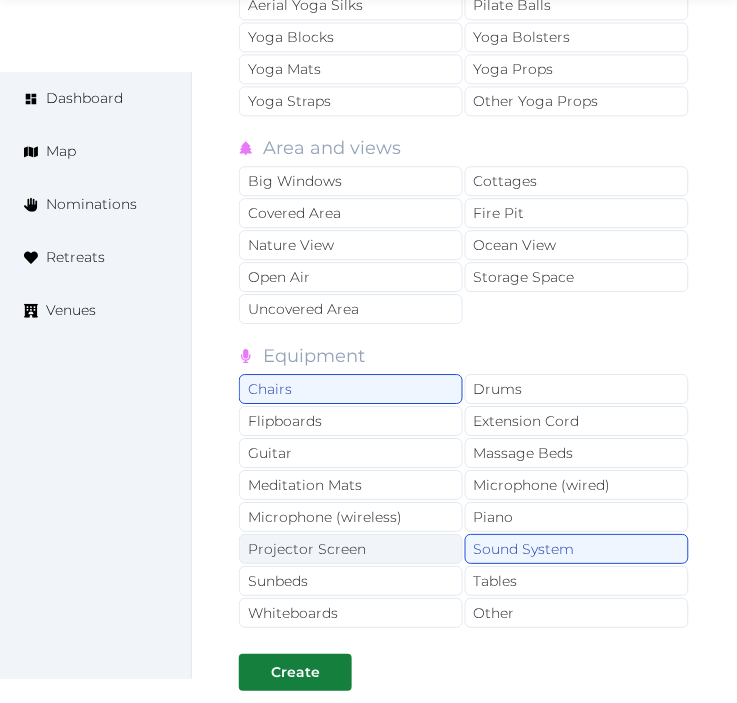 click on "Projector Screen" at bounding box center (351, 549) 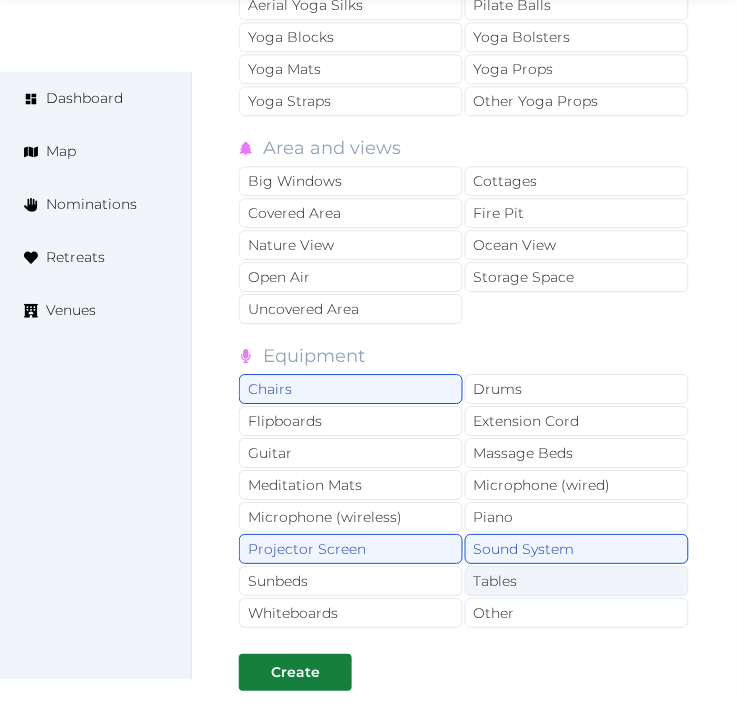 click on "Tables" at bounding box center [577, 581] 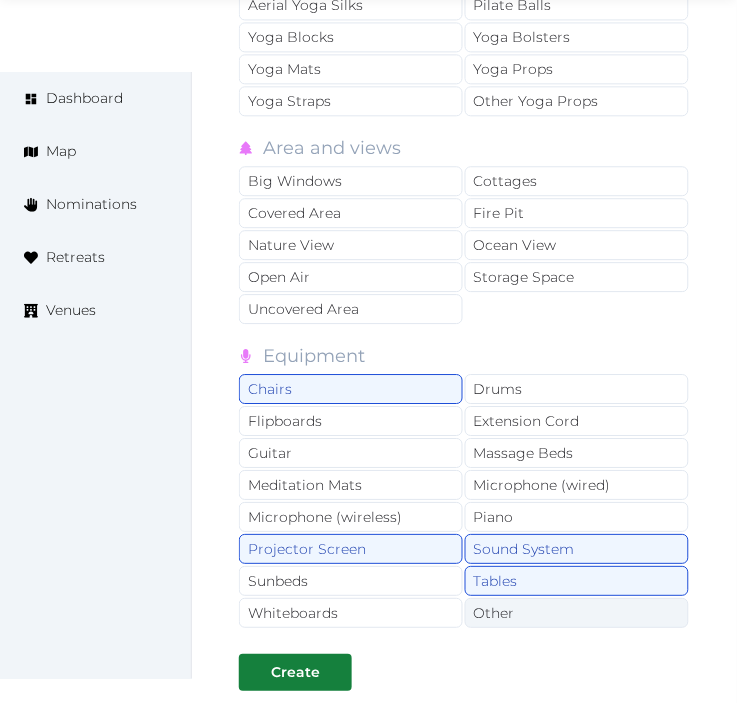 click on "Other" at bounding box center (577, 613) 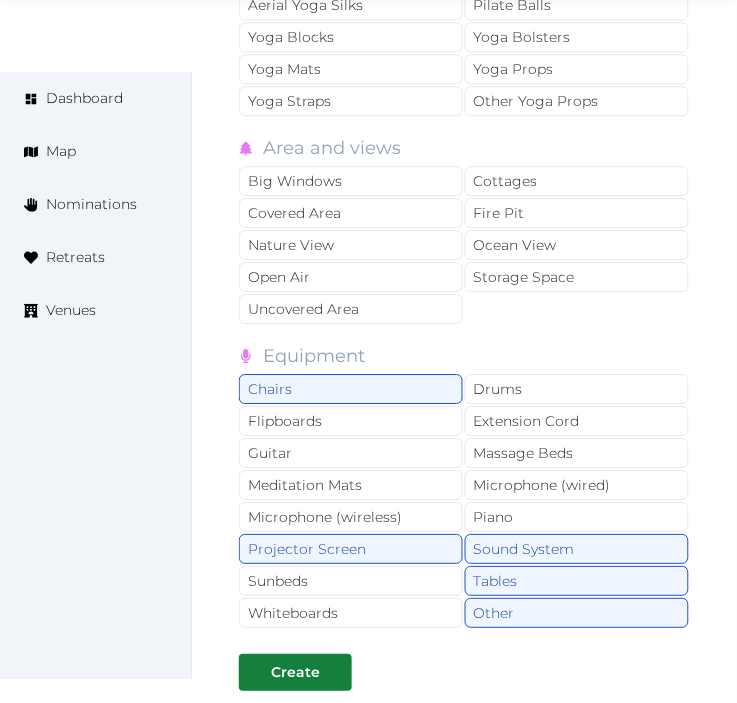 scroll, scrollTop: 4444, scrollLeft: 0, axis: vertical 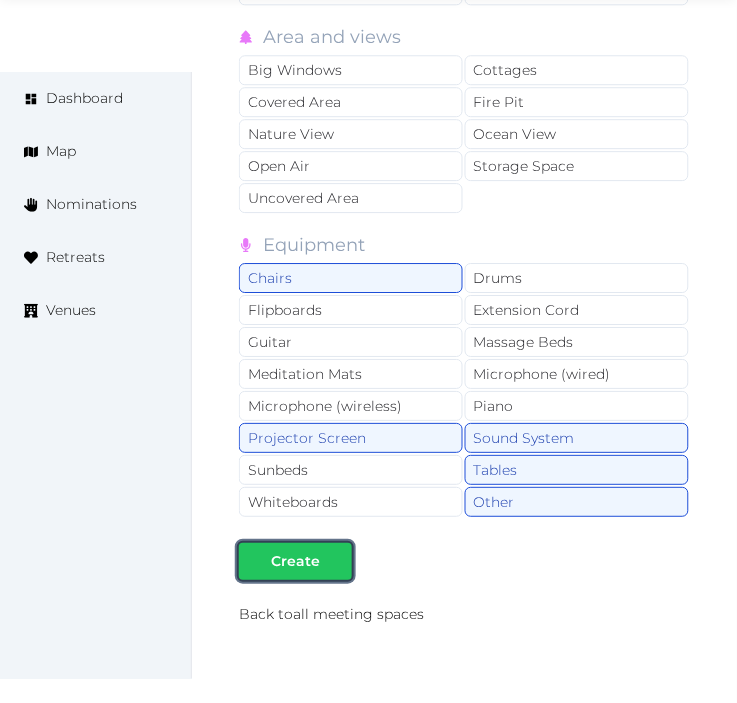 click on "Create" at bounding box center (295, 561) 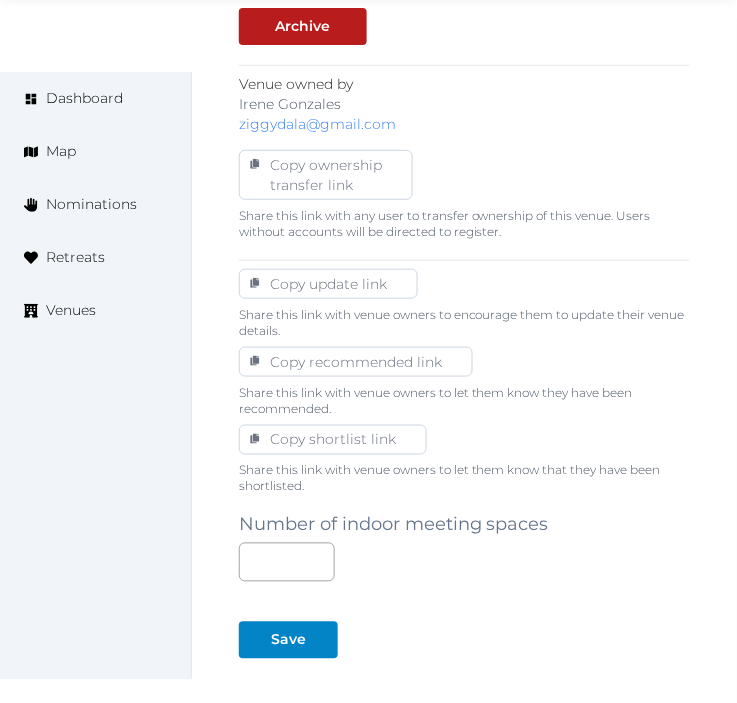 scroll, scrollTop: 1378, scrollLeft: 0, axis: vertical 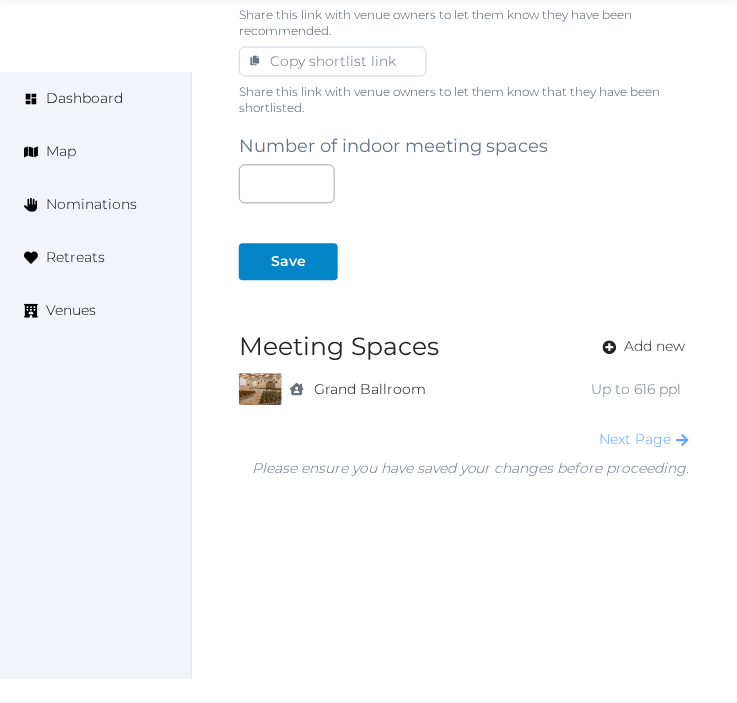 click on "Next Page" at bounding box center [645, 440] 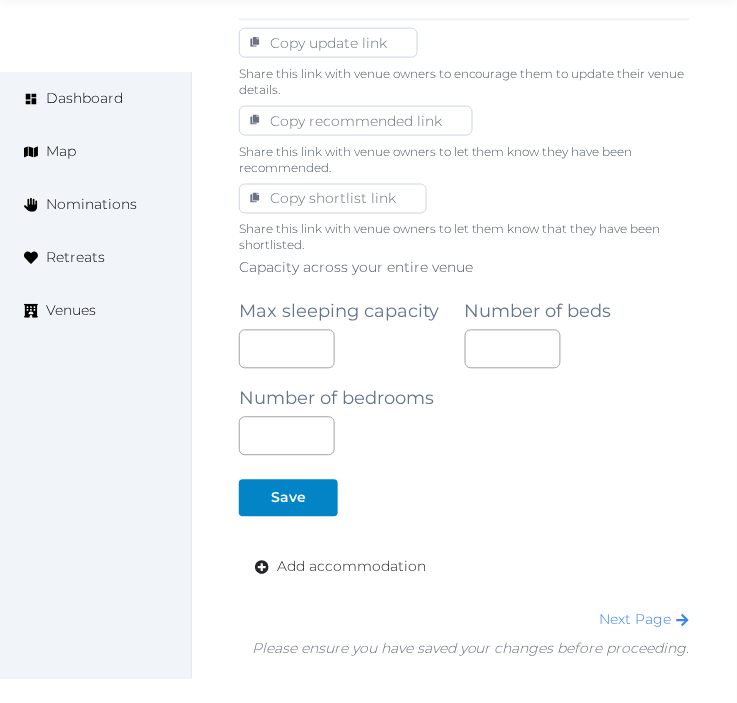 scroll, scrollTop: 1422, scrollLeft: 0, axis: vertical 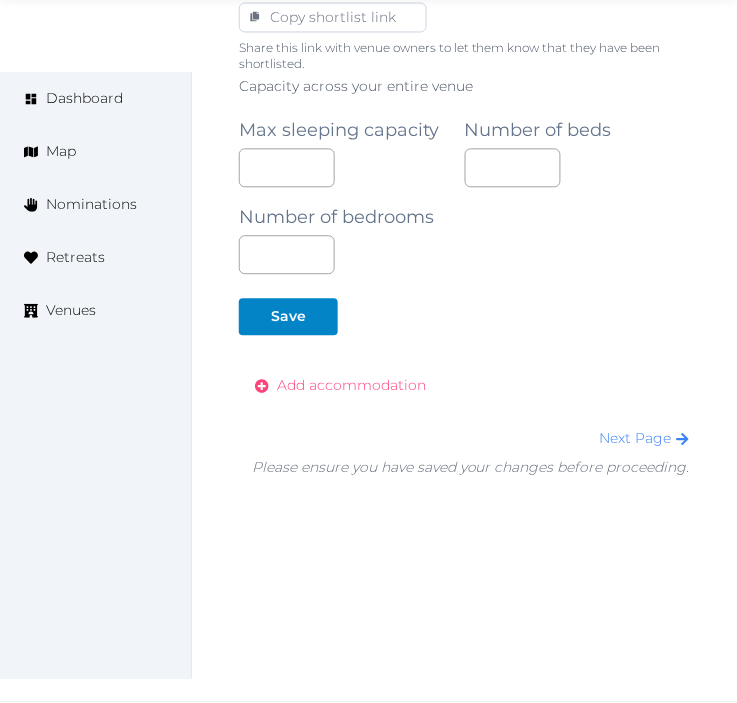 click on "Add accommodation" at bounding box center [351, 386] 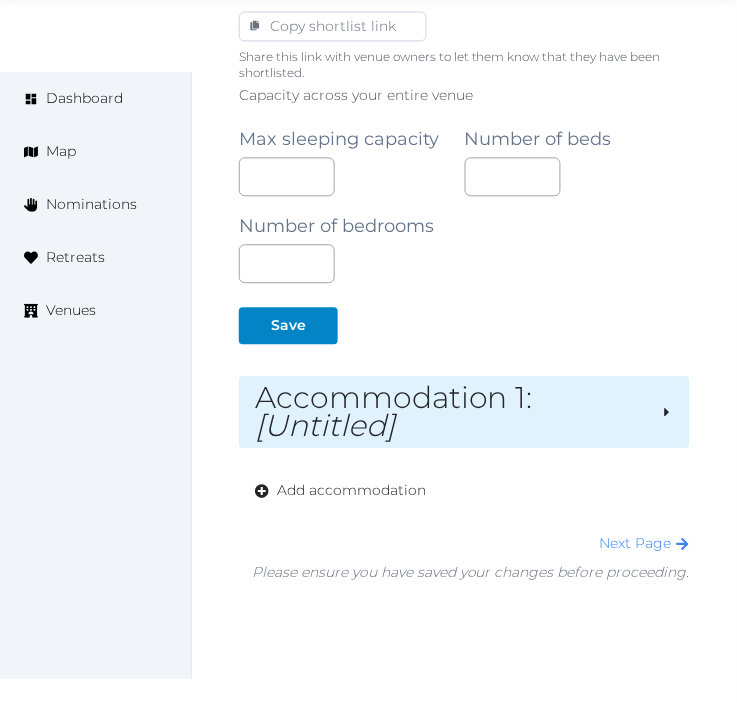 scroll, scrollTop: 1518, scrollLeft: 0, axis: vertical 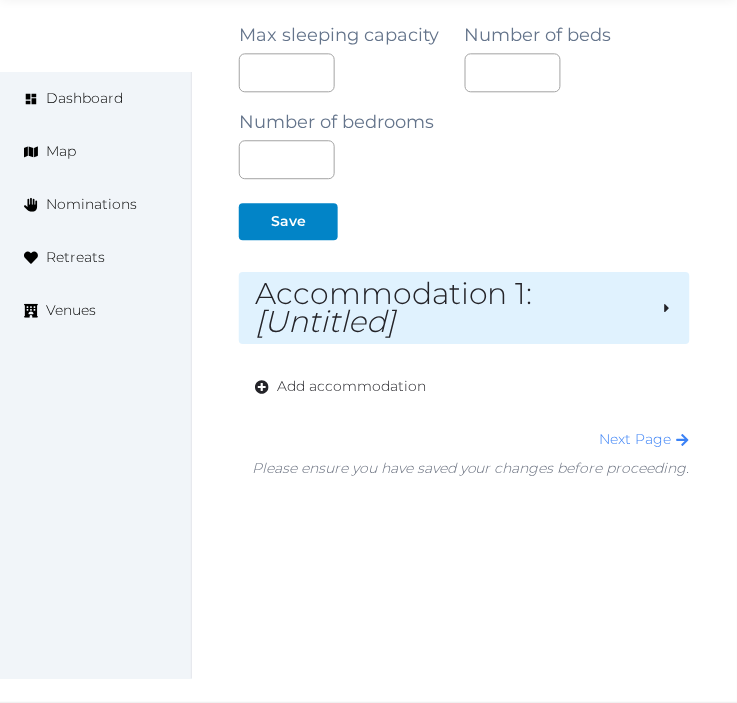 click on "Accommodation 1 :  [Untitled]" at bounding box center [450, 308] 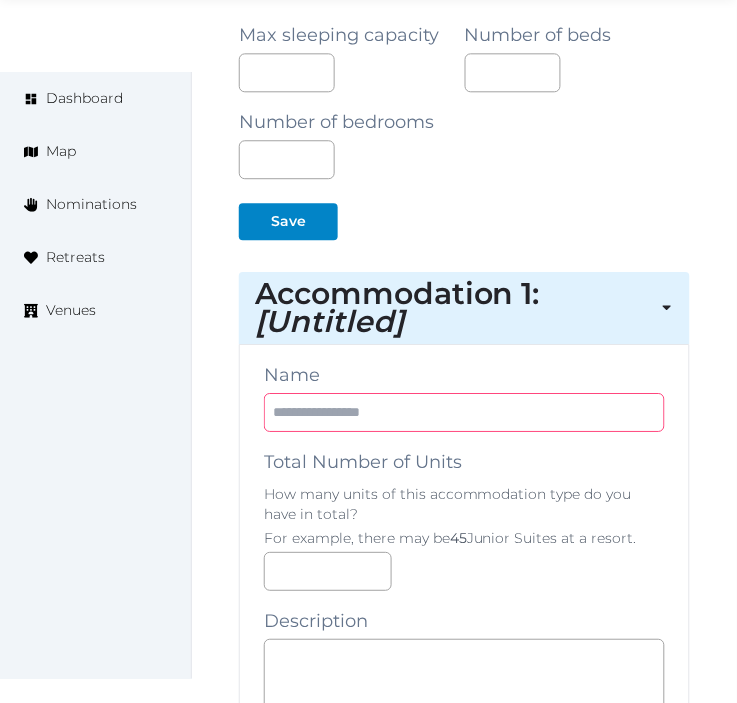 click at bounding box center (464, 412) 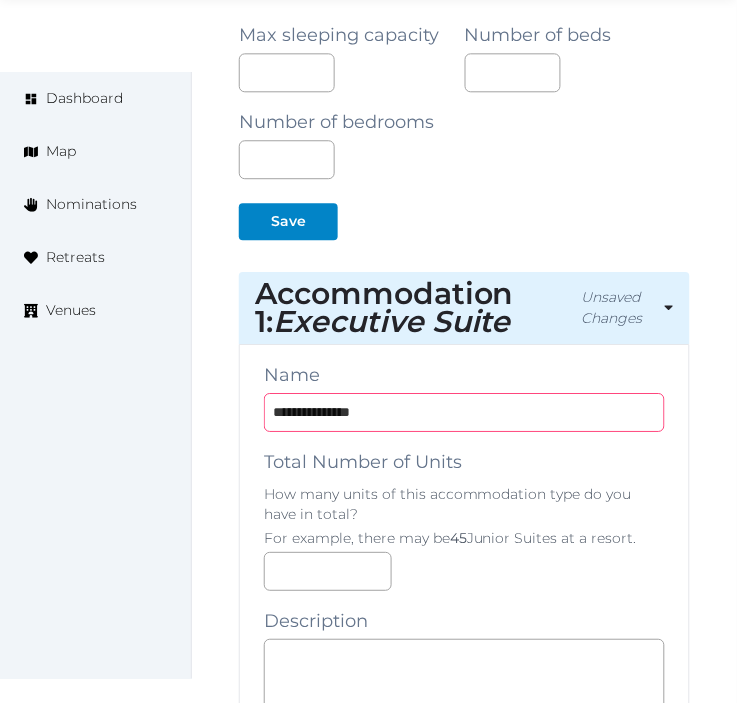 type on "**********" 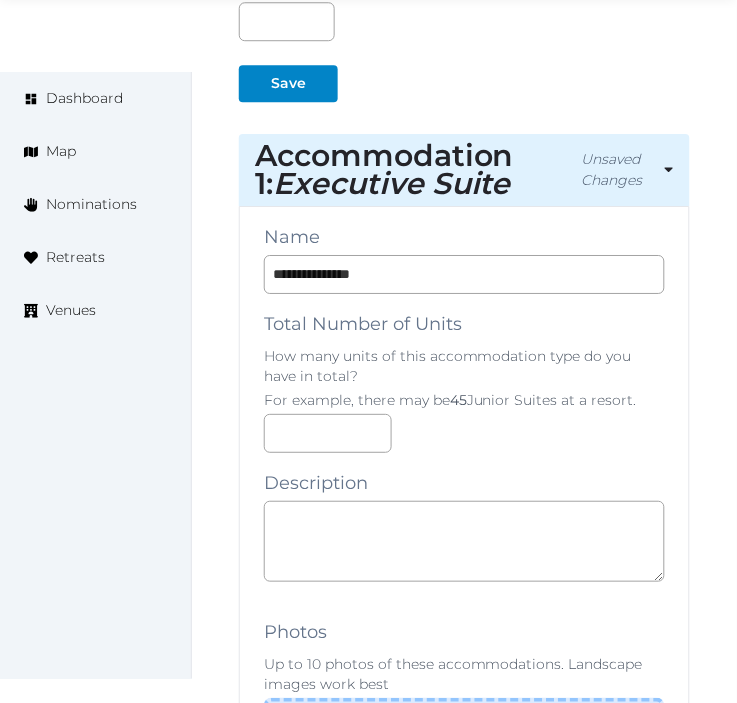scroll, scrollTop: 1963, scrollLeft: 0, axis: vertical 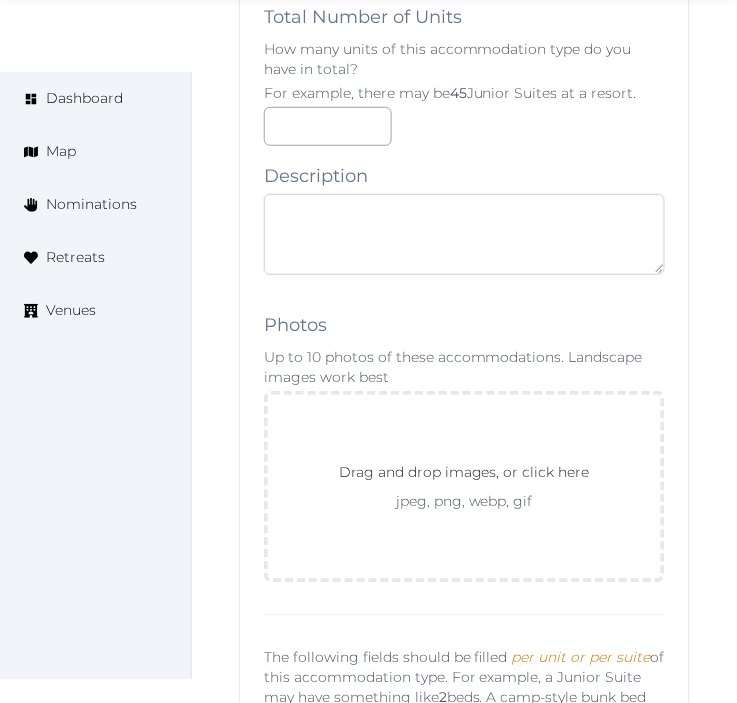 click at bounding box center [464, 234] 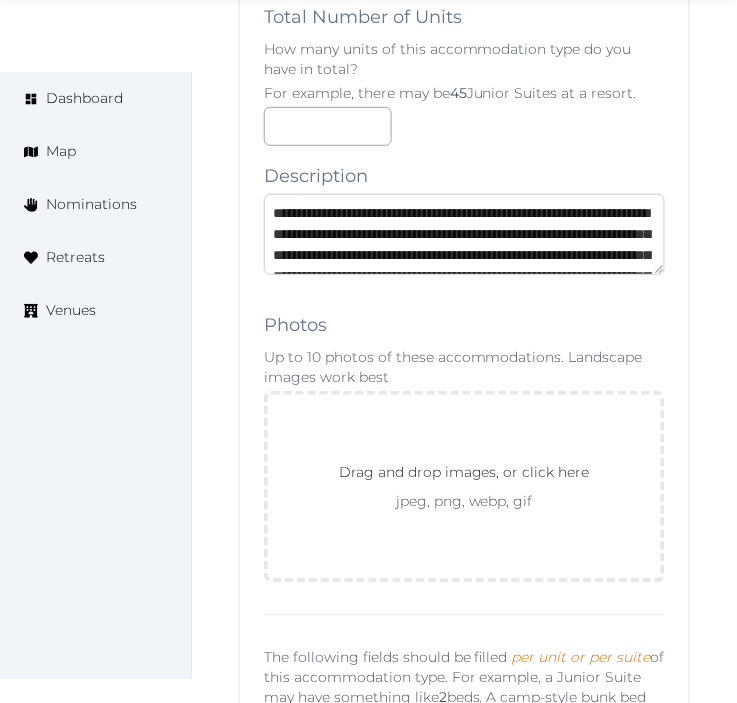 scroll, scrollTop: 200, scrollLeft: 0, axis: vertical 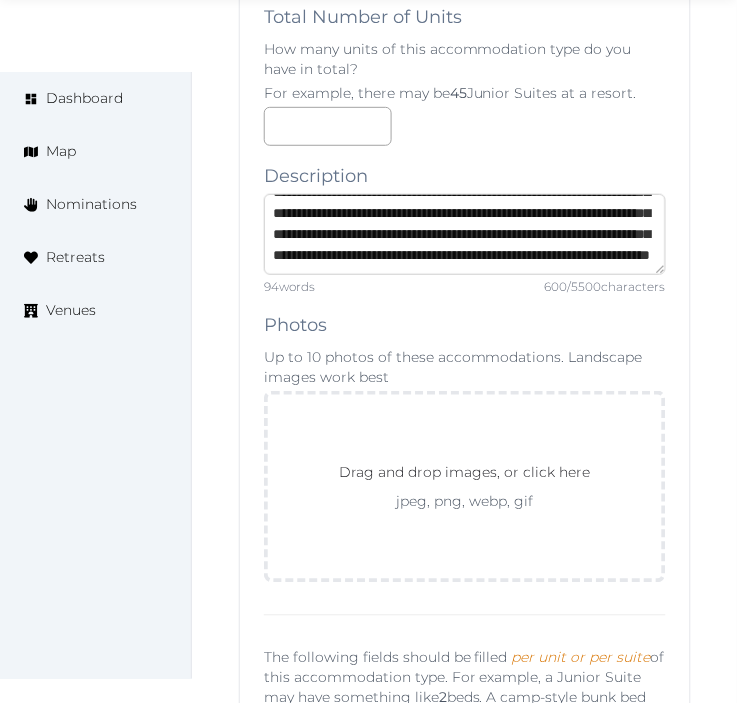 type on "**********" 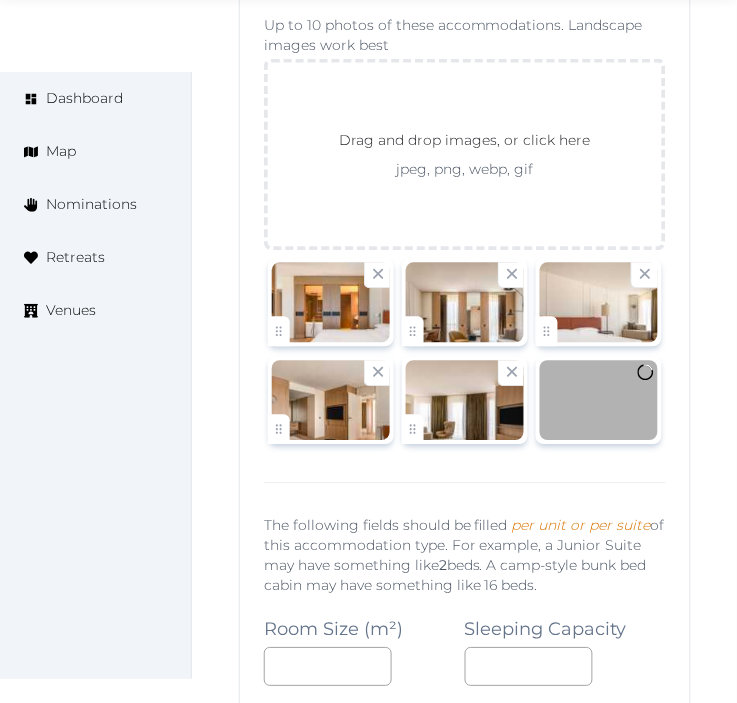 scroll, scrollTop: 2296, scrollLeft: 0, axis: vertical 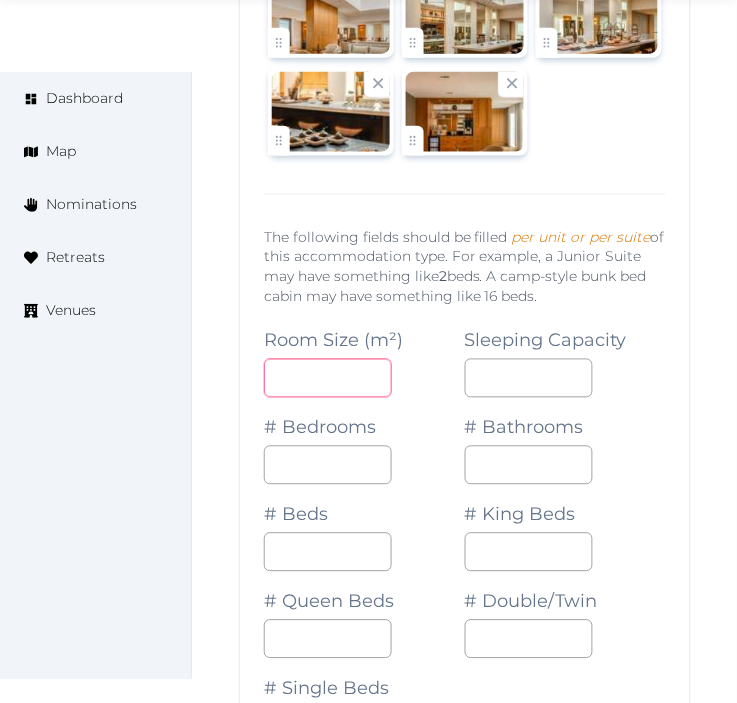 click at bounding box center [328, 378] 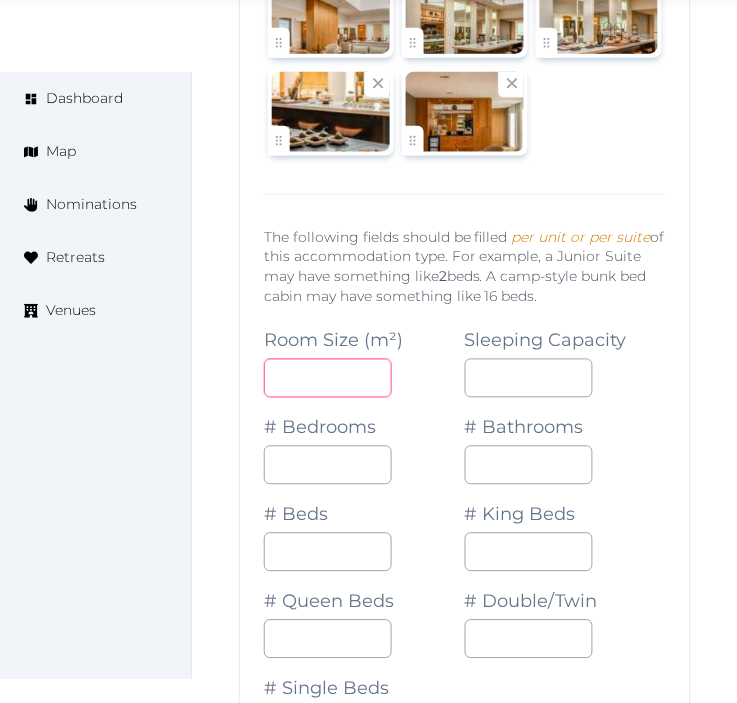 type on "**" 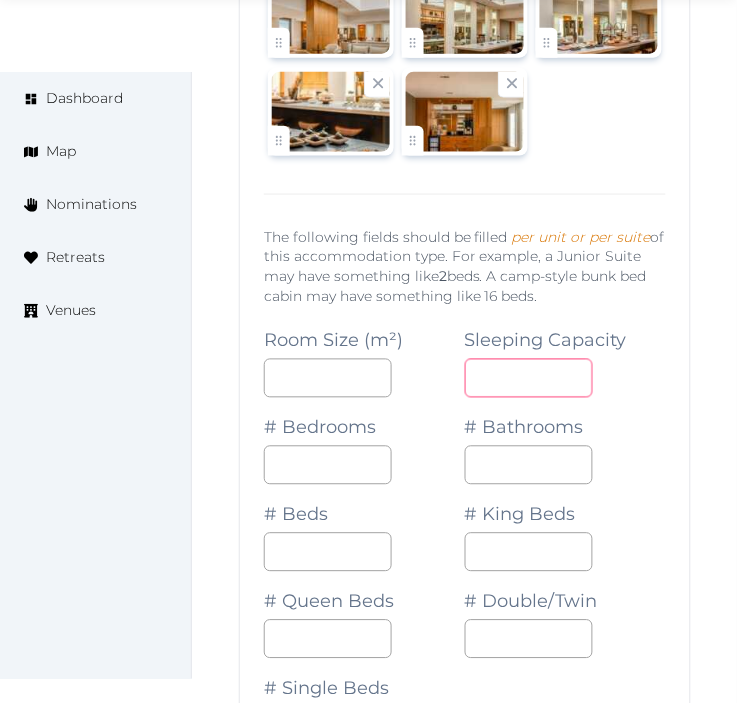 click at bounding box center [529, 378] 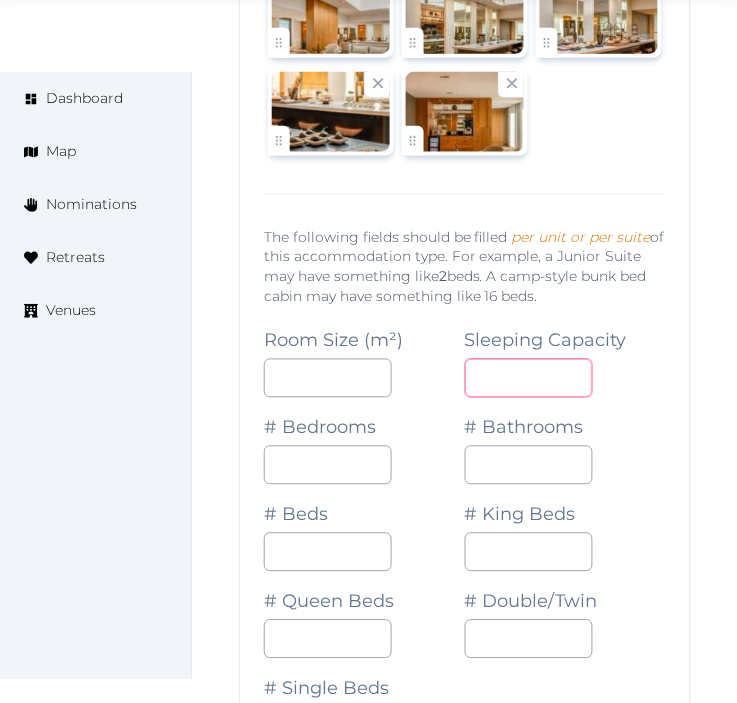 type on "*" 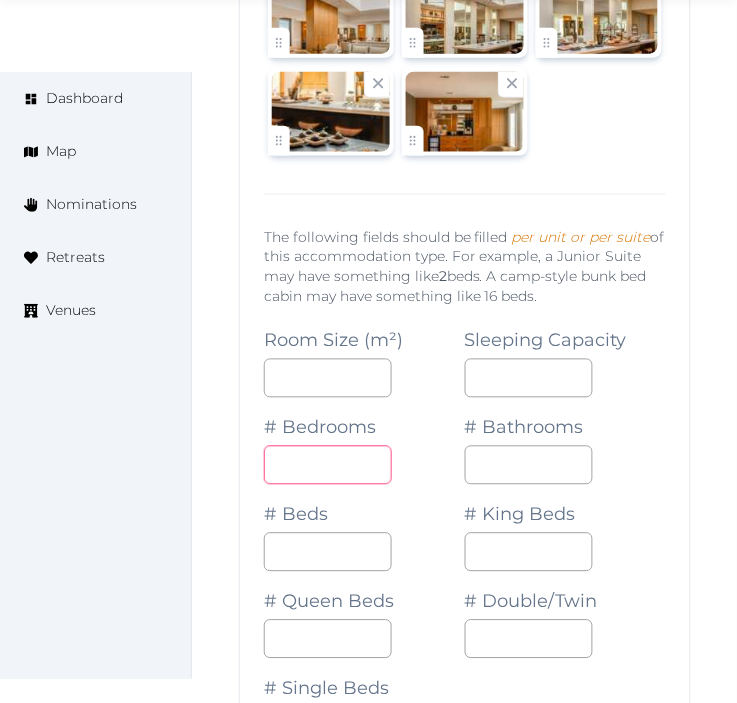 click on "*" at bounding box center [328, 465] 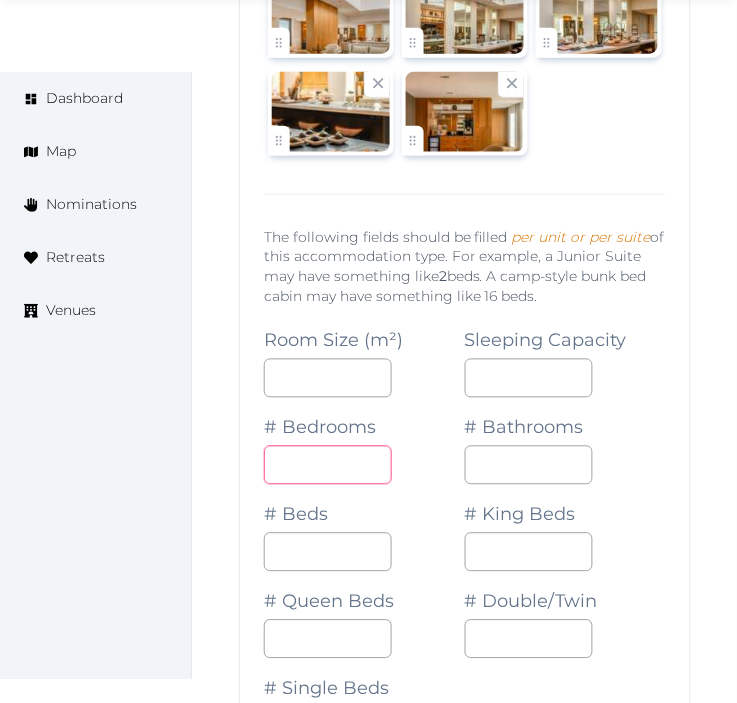 type on "*" 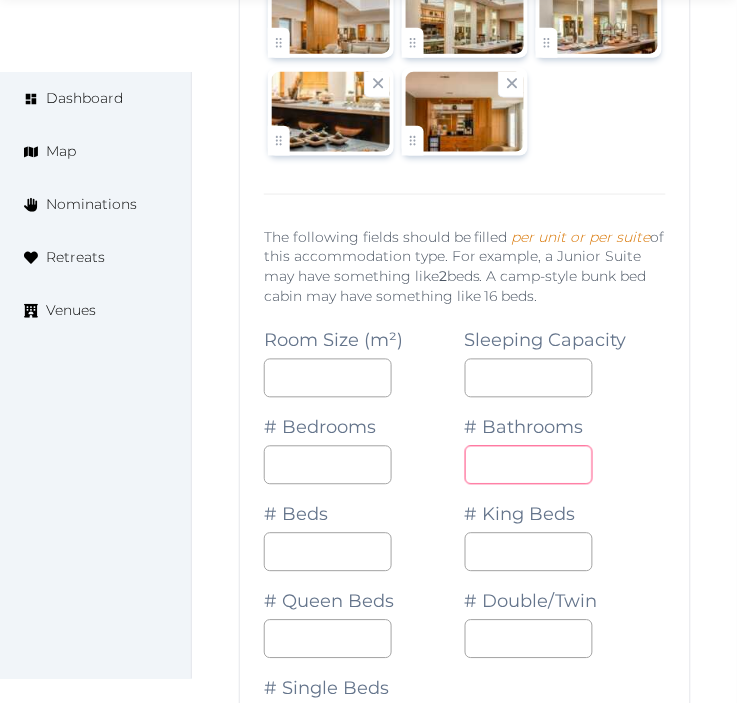 click on "*" at bounding box center [529, 465] 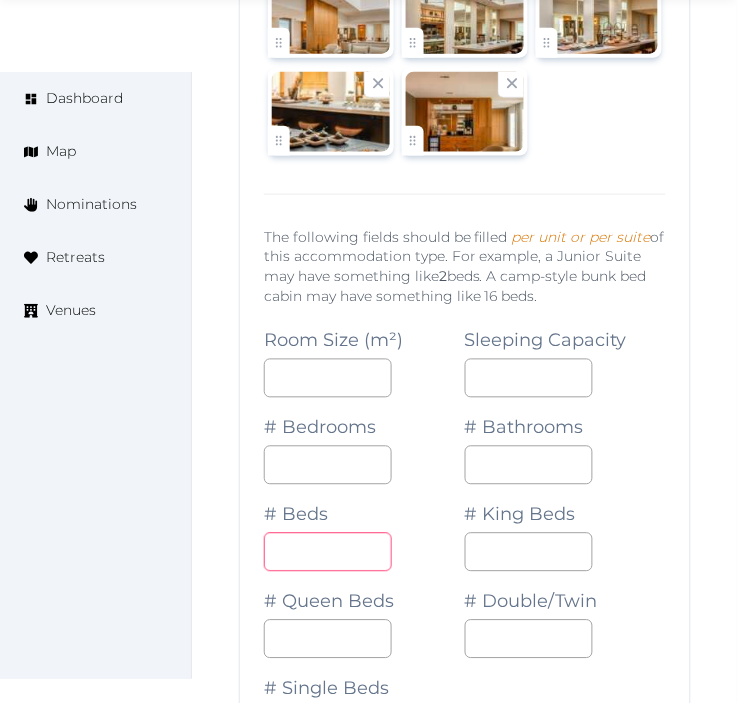 click on "*" at bounding box center (328, 552) 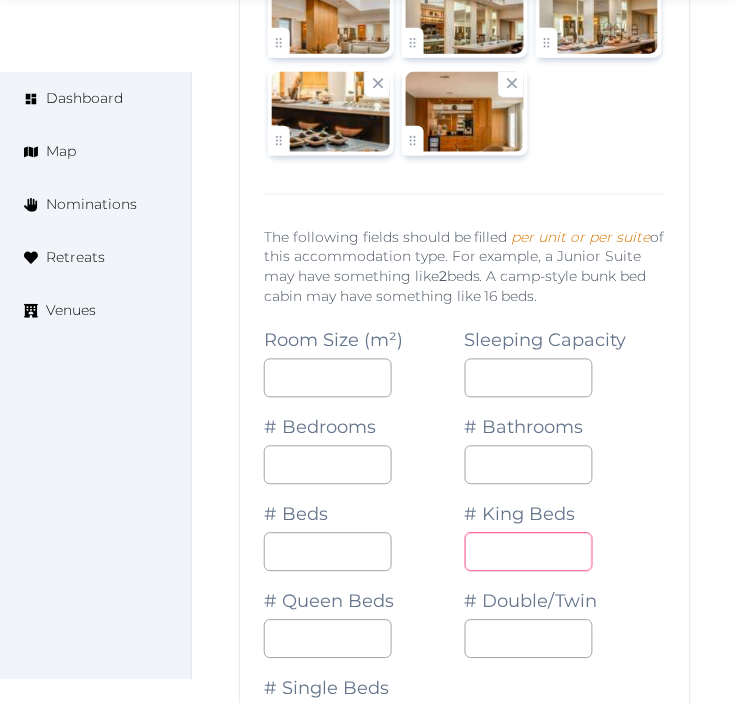 click at bounding box center [529, 552] 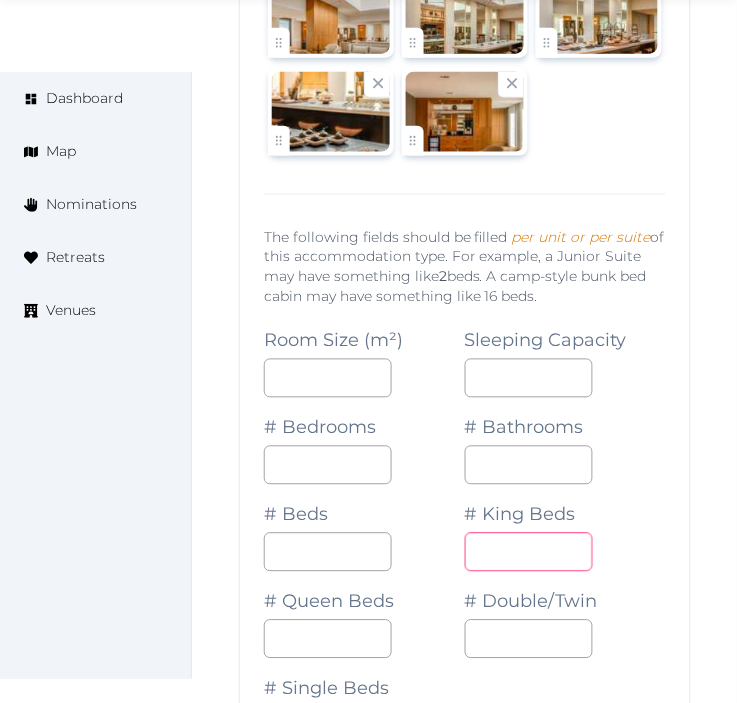 type on "*" 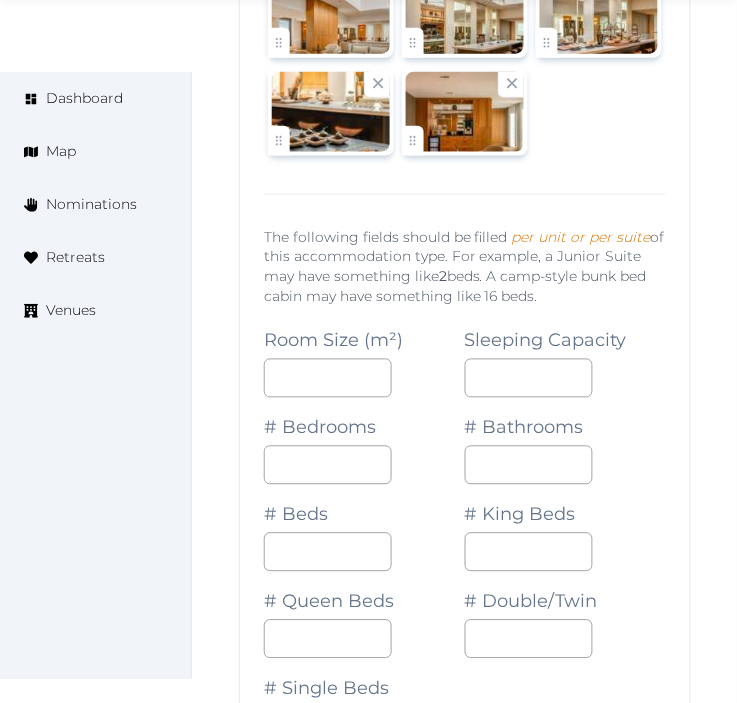 click on "# King Beds *" at bounding box center (565, 528) 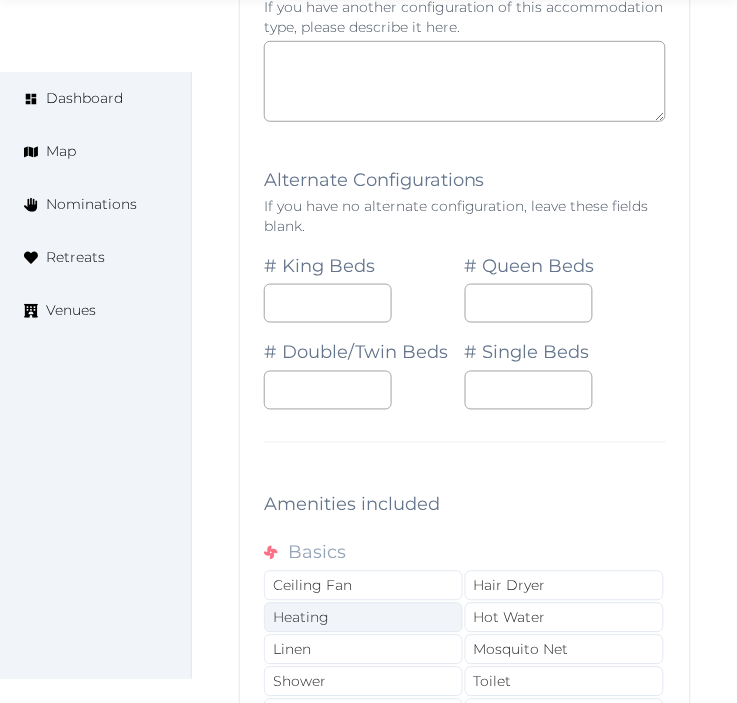 scroll, scrollTop: 4074, scrollLeft: 0, axis: vertical 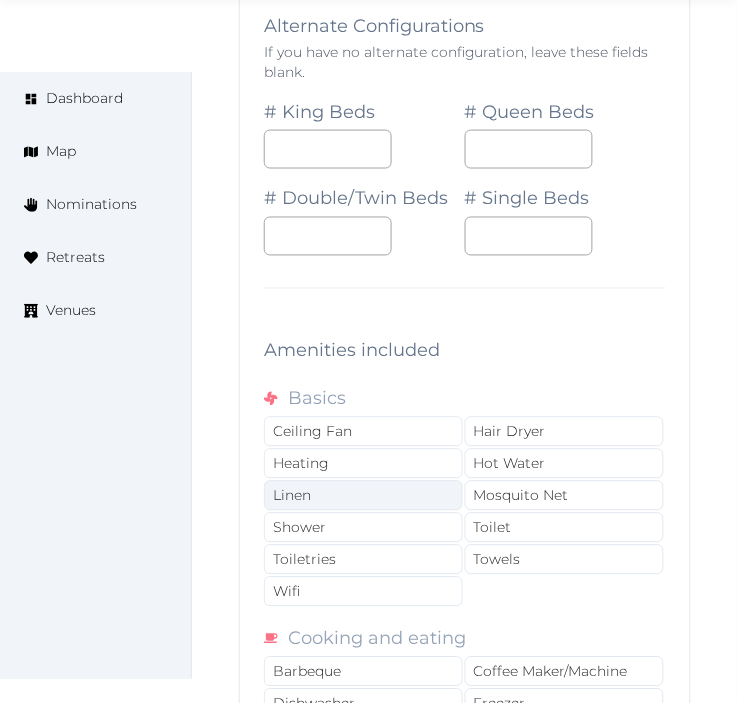 click on "Linen" at bounding box center (363, 496) 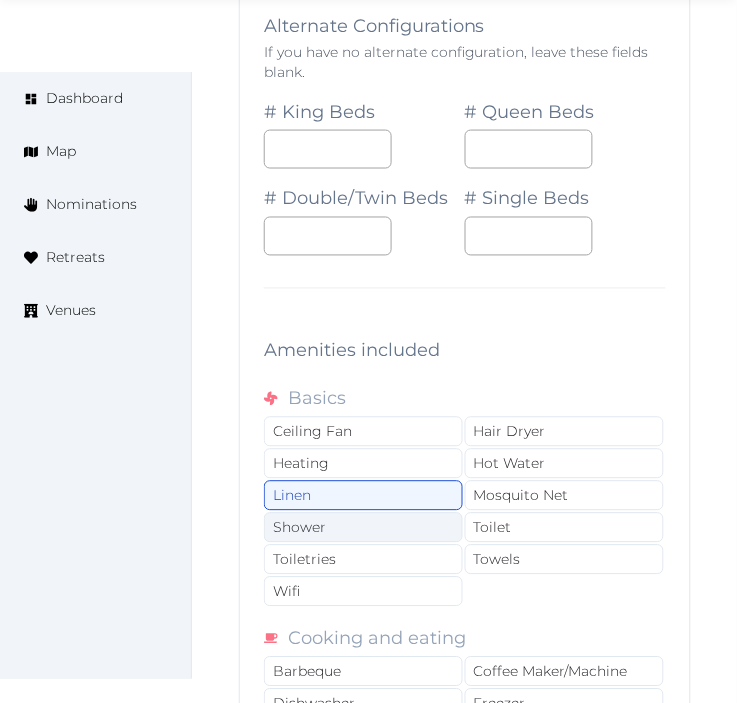 click on "Shower" at bounding box center (363, 528) 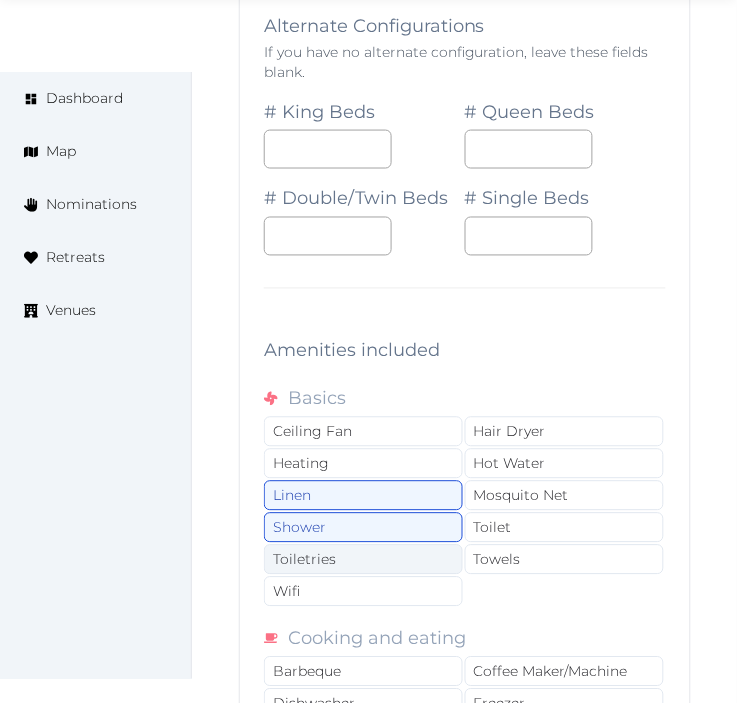 click on "Toiletries" at bounding box center (363, 560) 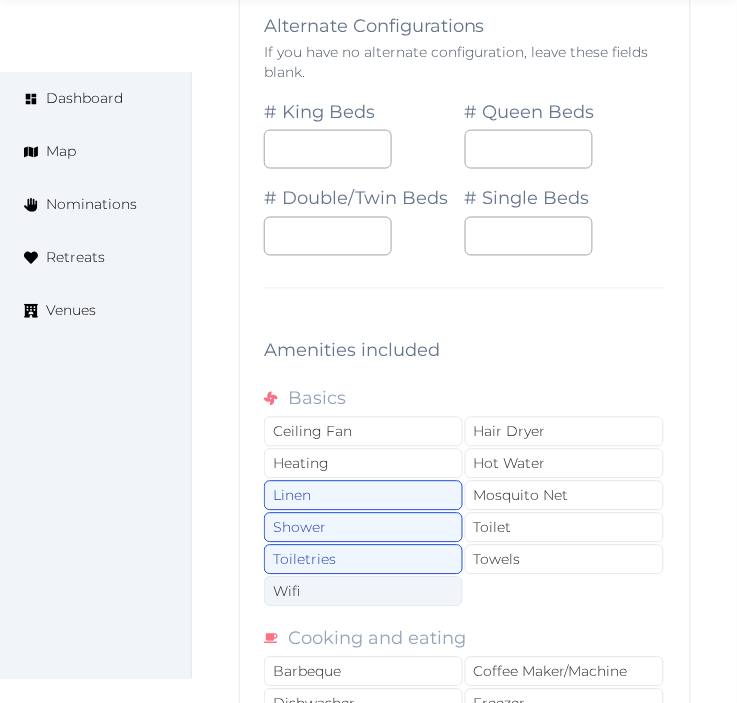 drag, startPoint x: 367, startPoint y: 602, endPoint x: 390, endPoint y: 607, distance: 23.537205 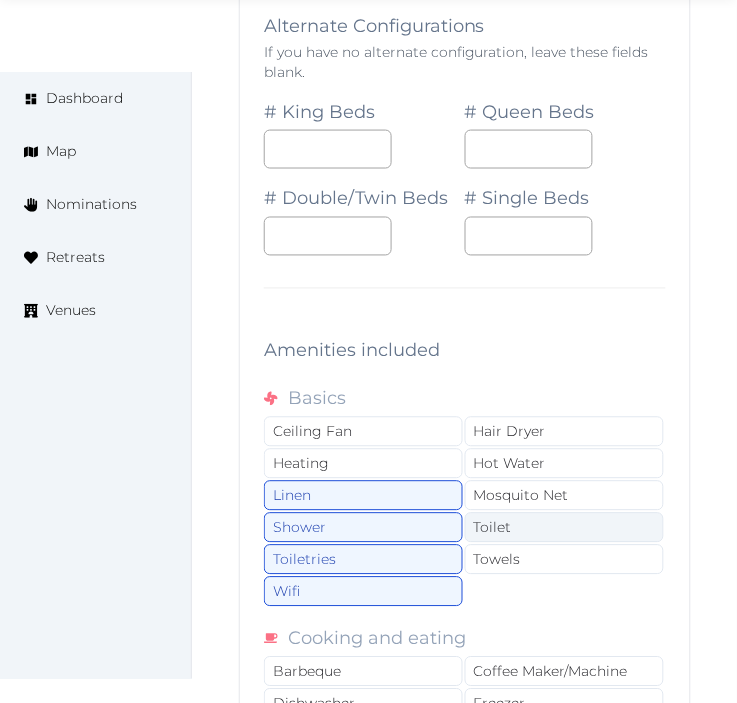 drag, startPoint x: 512, startPoint y: 574, endPoint x: 530, endPoint y: 546, distance: 33.286633 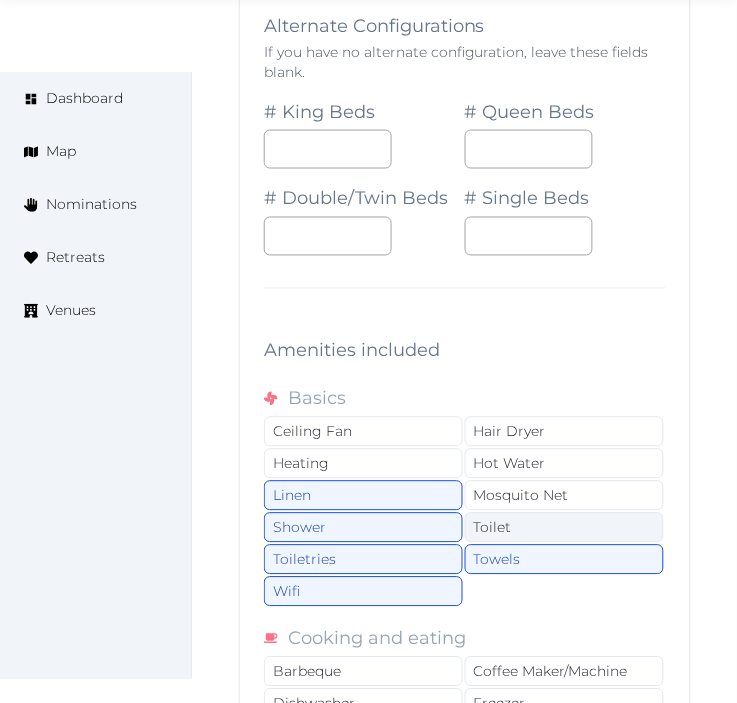 click on "Toilet" at bounding box center (564, 528) 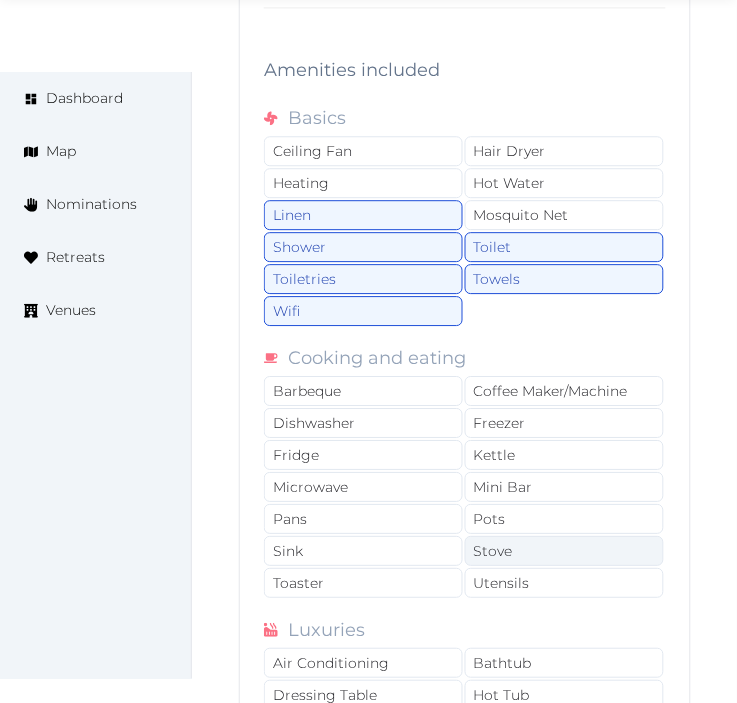 scroll, scrollTop: 4407, scrollLeft: 0, axis: vertical 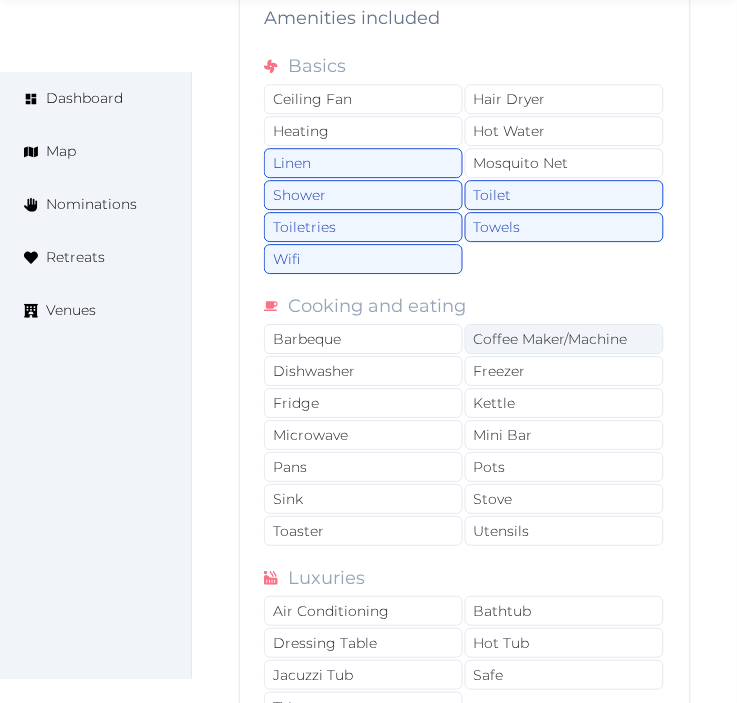 click on "Coffee Maker/Machine" at bounding box center [564, 339] 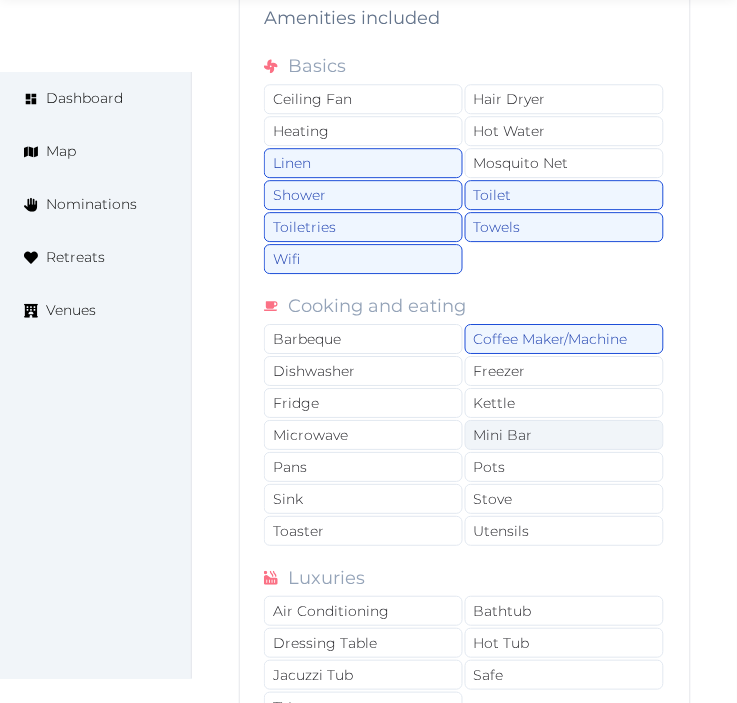 click on "Mini Bar" at bounding box center (564, 435) 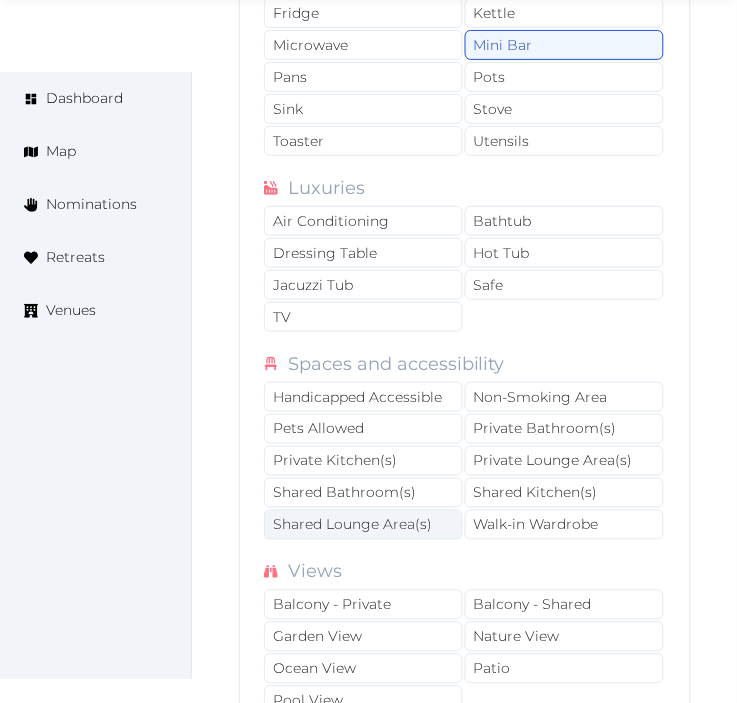 scroll, scrollTop: 4852, scrollLeft: 0, axis: vertical 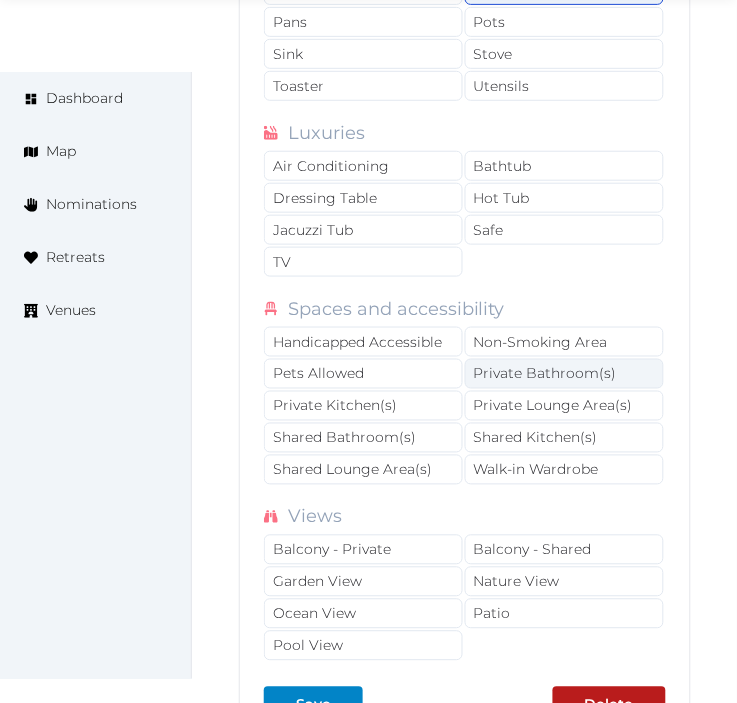 click on "Private Bathroom(s)" at bounding box center (564, 374) 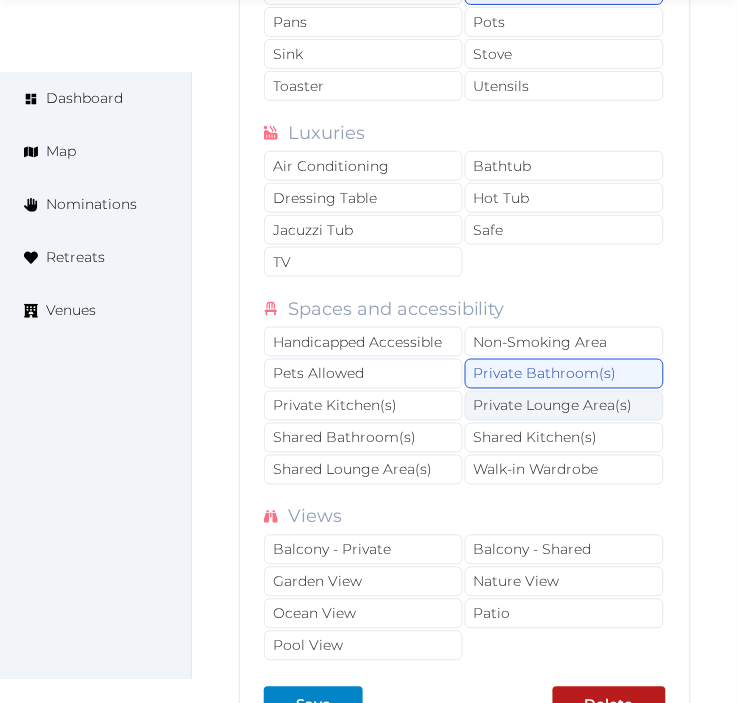 click on "Private Lounge Area(s)" at bounding box center [564, 406] 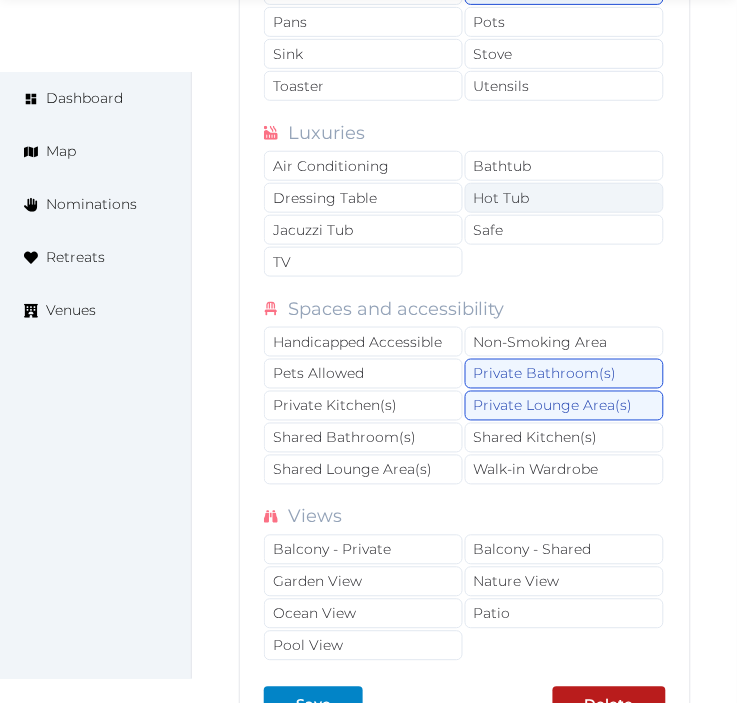 drag, startPoint x: 395, startPoint y: 167, endPoint x: 492, endPoint y: 193, distance: 100.4241 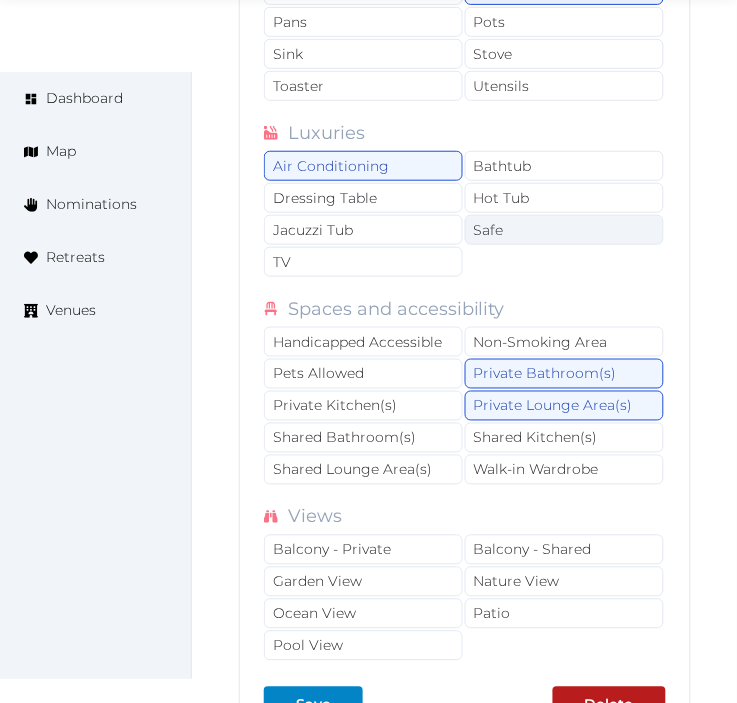 click on "Safe" at bounding box center [564, 230] 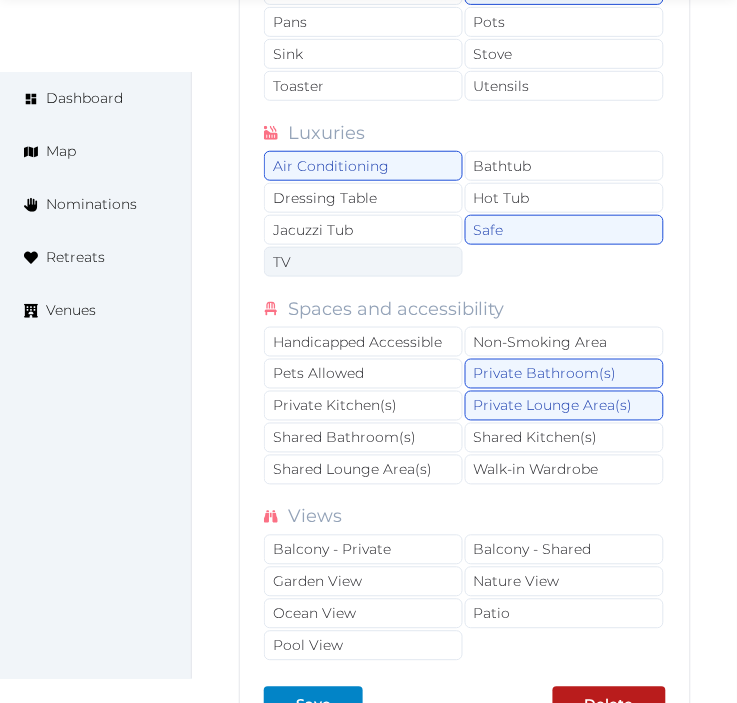 click on "TV" at bounding box center [363, 262] 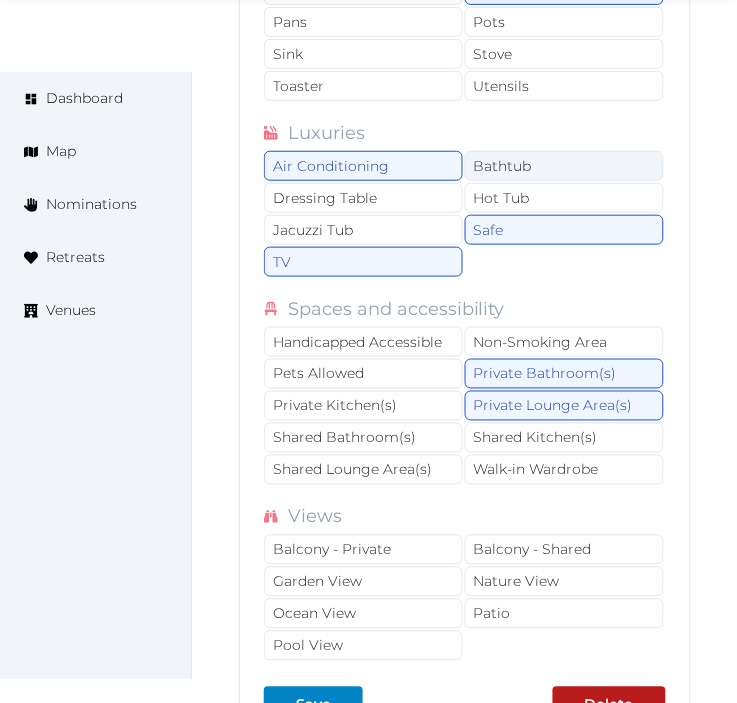 click on "Bathtub" at bounding box center (564, 166) 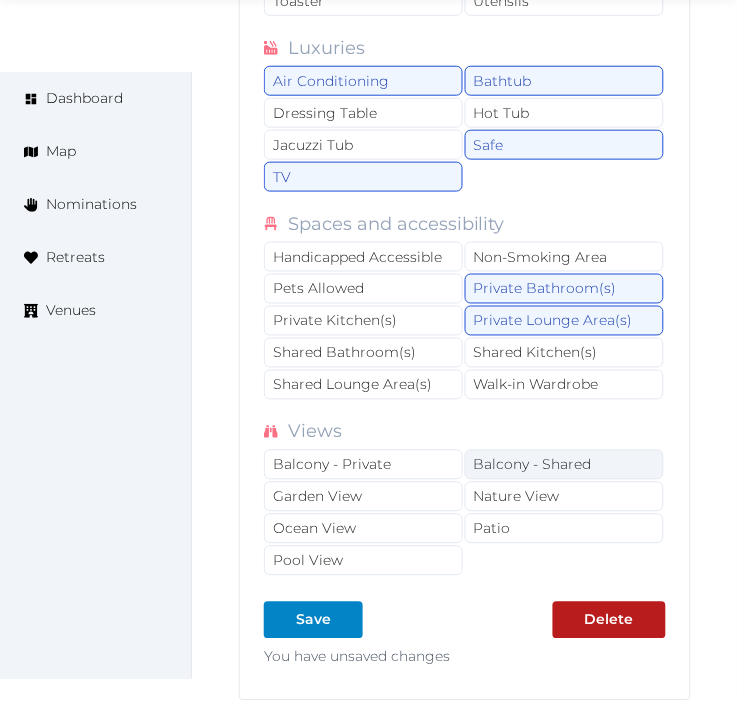 scroll, scrollTop: 4963, scrollLeft: 0, axis: vertical 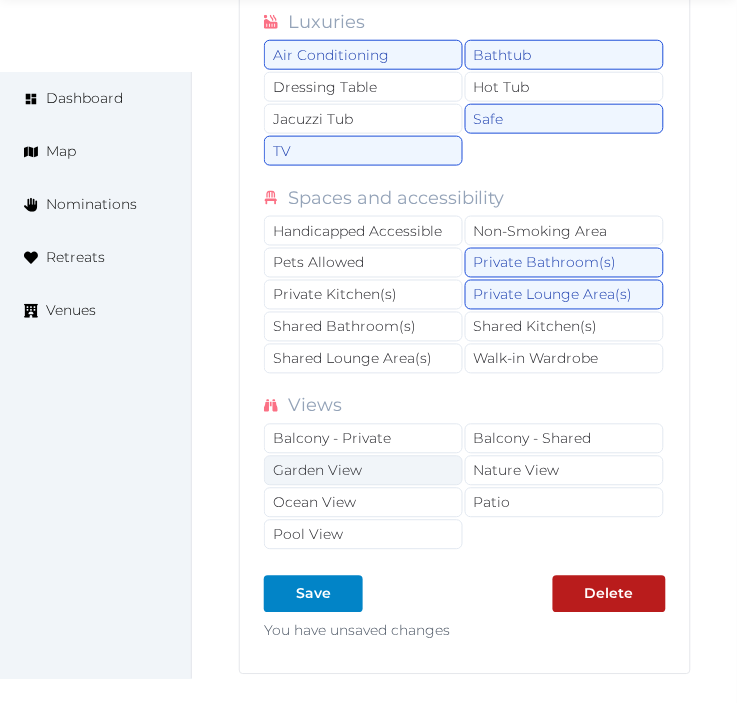 drag, startPoint x: 335, startPoint y: 454, endPoint x: 390, endPoint y: 485, distance: 63.134777 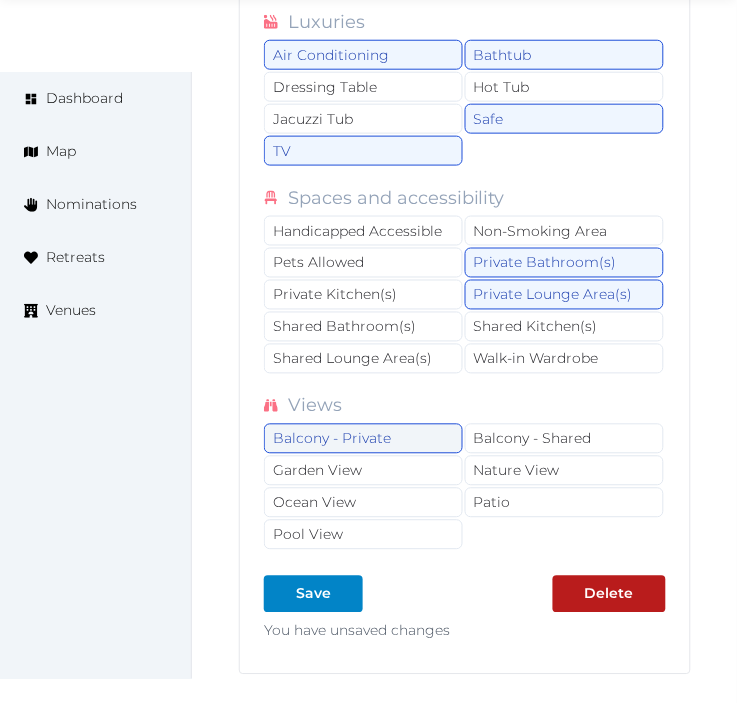 click on "Balcony - Private" at bounding box center (363, 439) 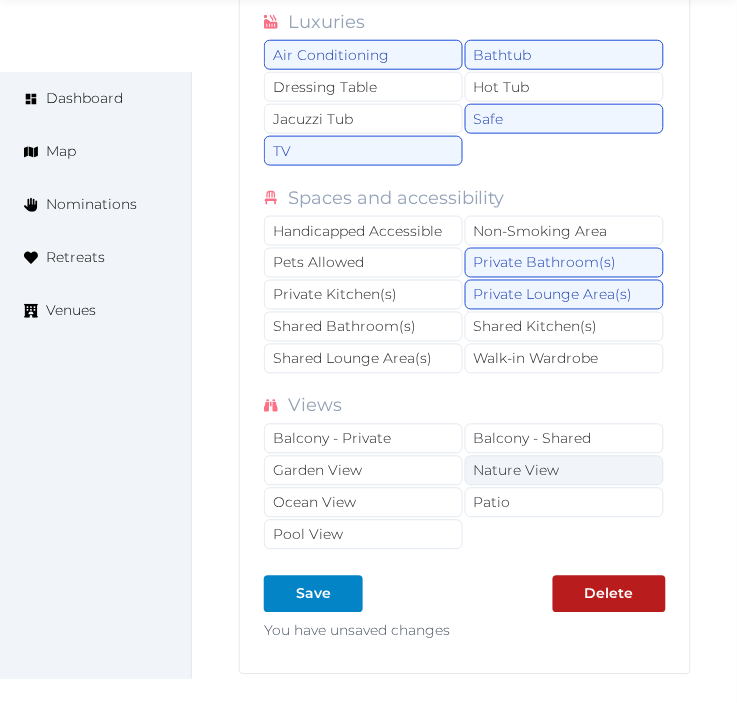 click on "Nature View" at bounding box center [564, 471] 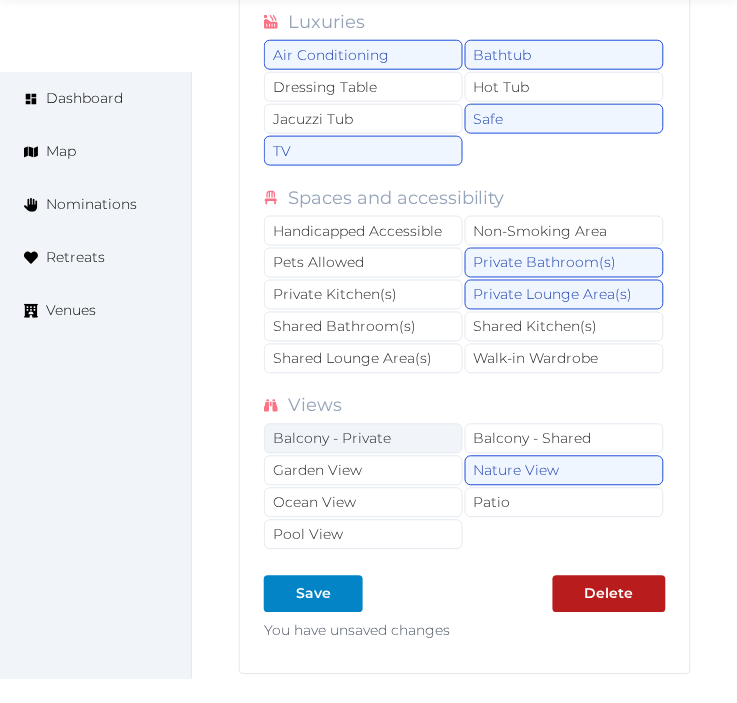 click on "Balcony - Private" at bounding box center [363, 439] 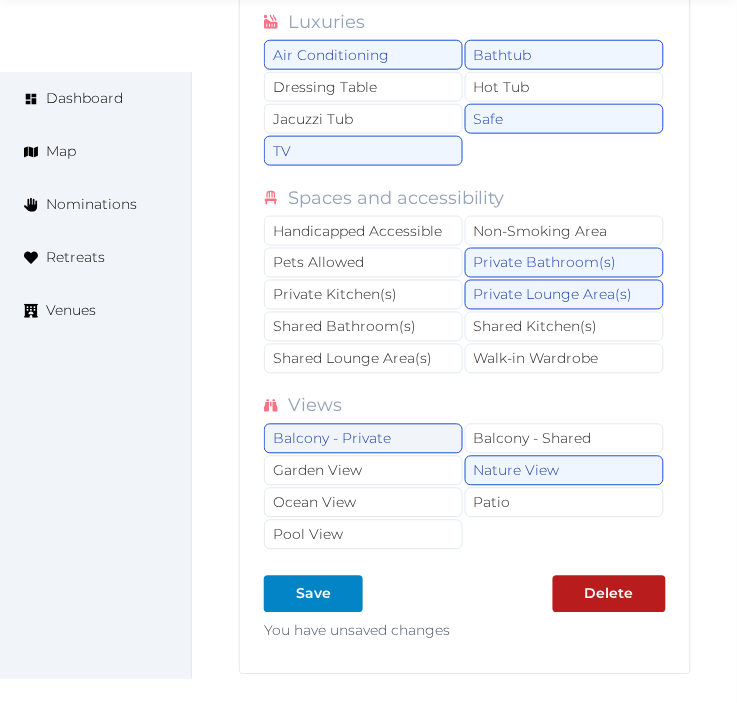 click on "Balcony - Private" at bounding box center (363, 439) 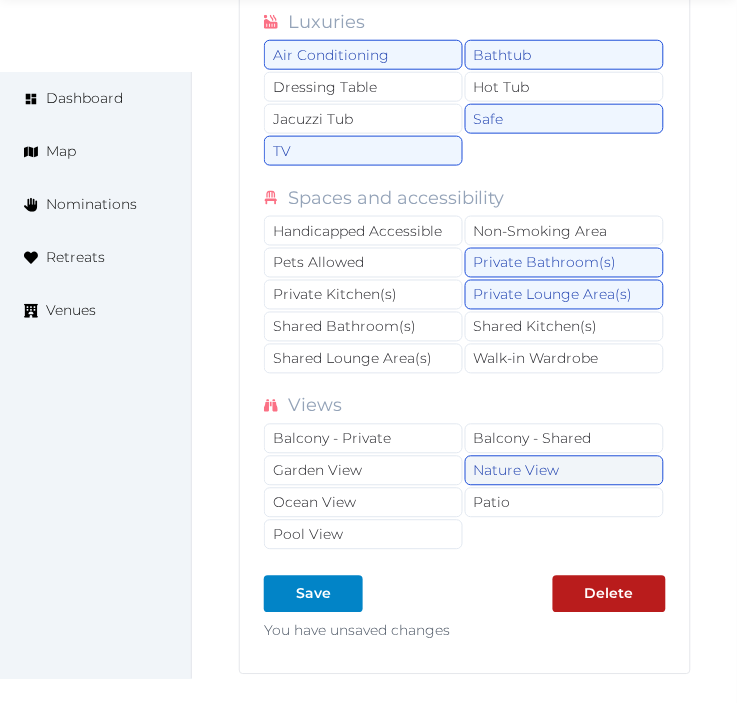 click on "Nature View" at bounding box center (564, 471) 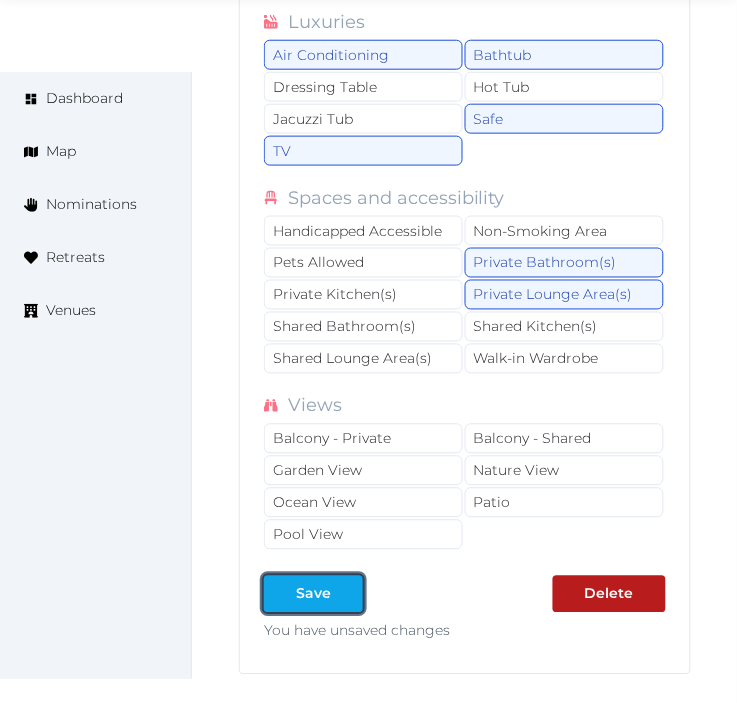 click on "Save" at bounding box center [313, 594] 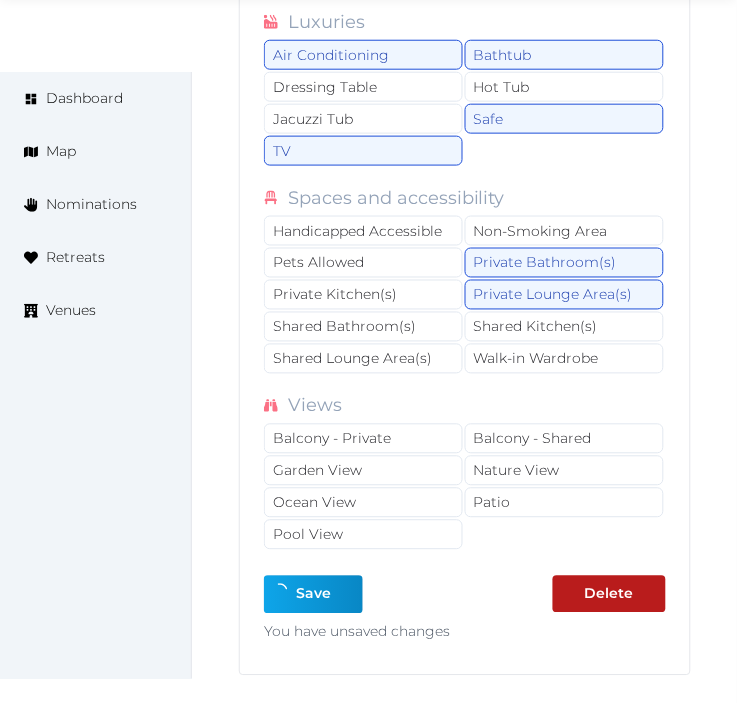 type on "*" 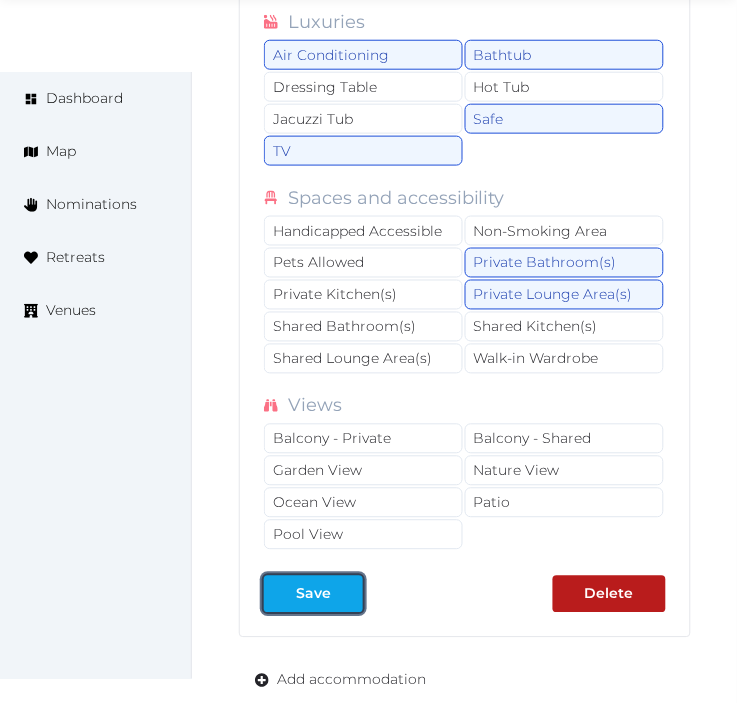 click at bounding box center (347, 594) 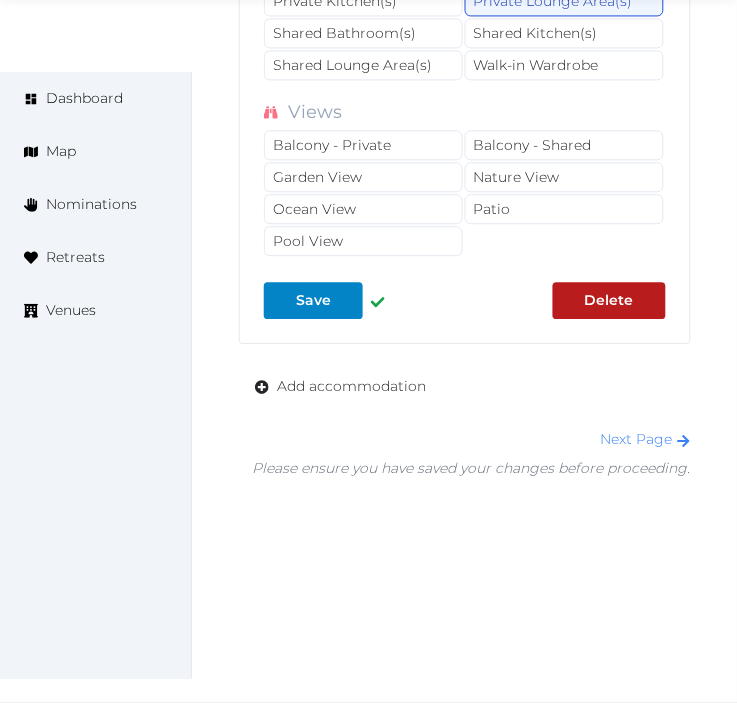 scroll, scrollTop: 5268, scrollLeft: 0, axis: vertical 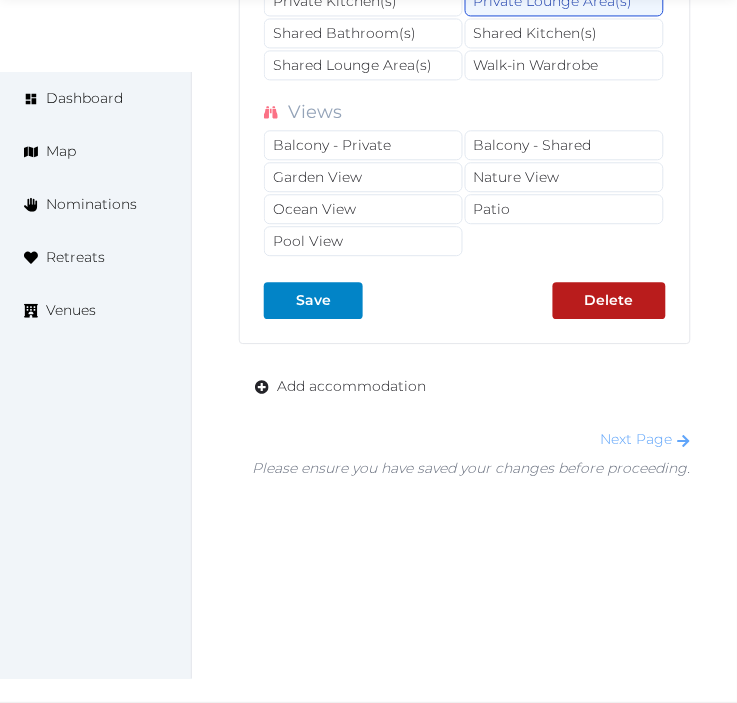 click on "Next Page" at bounding box center (646, 439) 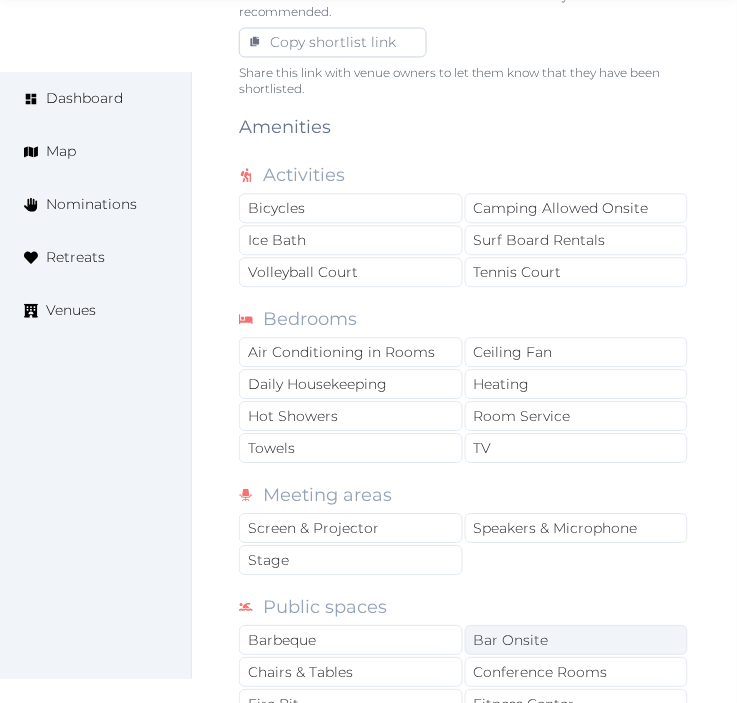 scroll, scrollTop: 1555, scrollLeft: 0, axis: vertical 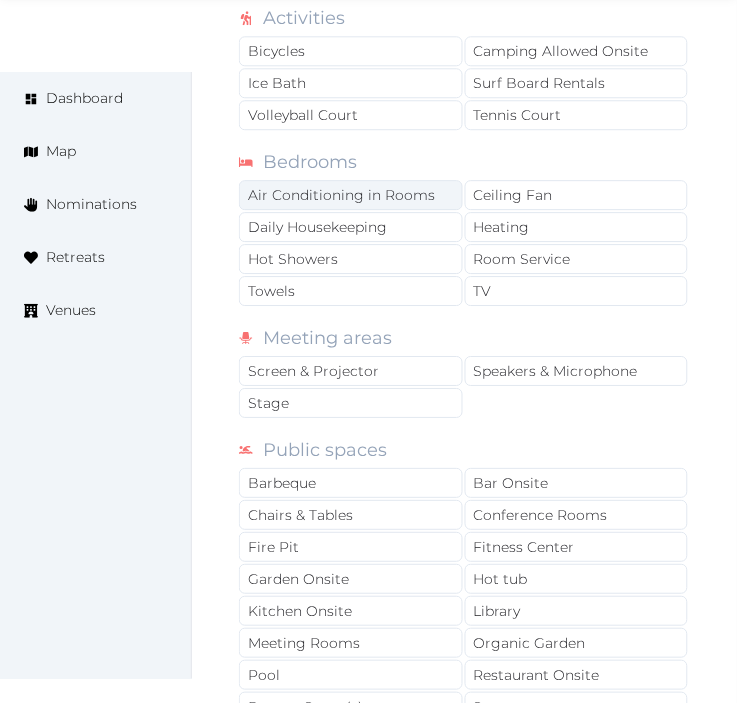 click on "Air Conditioning in Rooms" at bounding box center [351, 195] 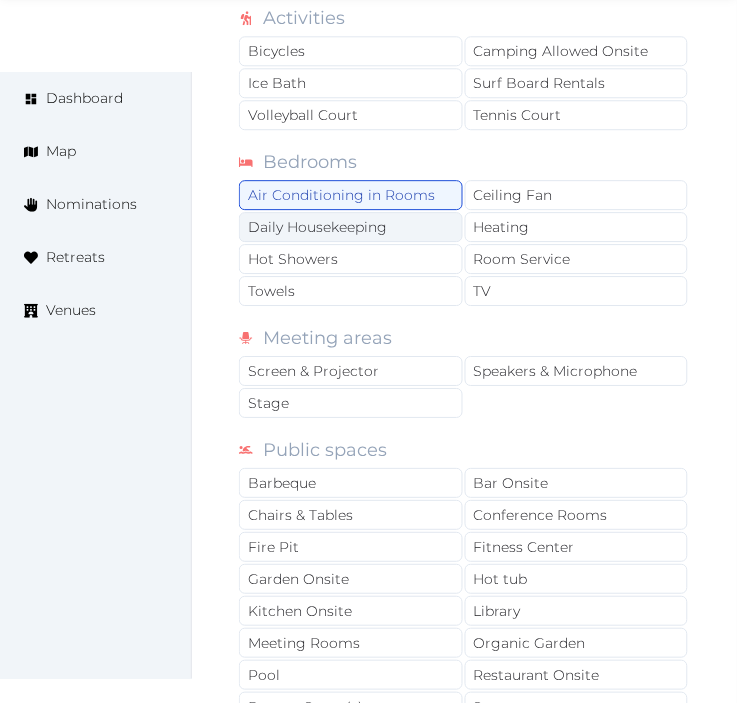 click on "Daily Housekeeping" at bounding box center (351, 227) 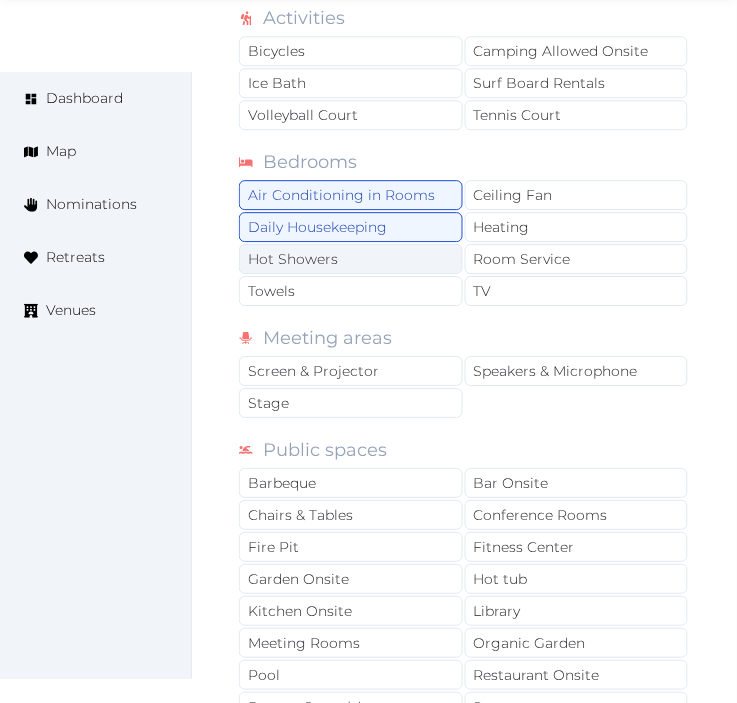 click on "Hot Showers" at bounding box center [351, 259] 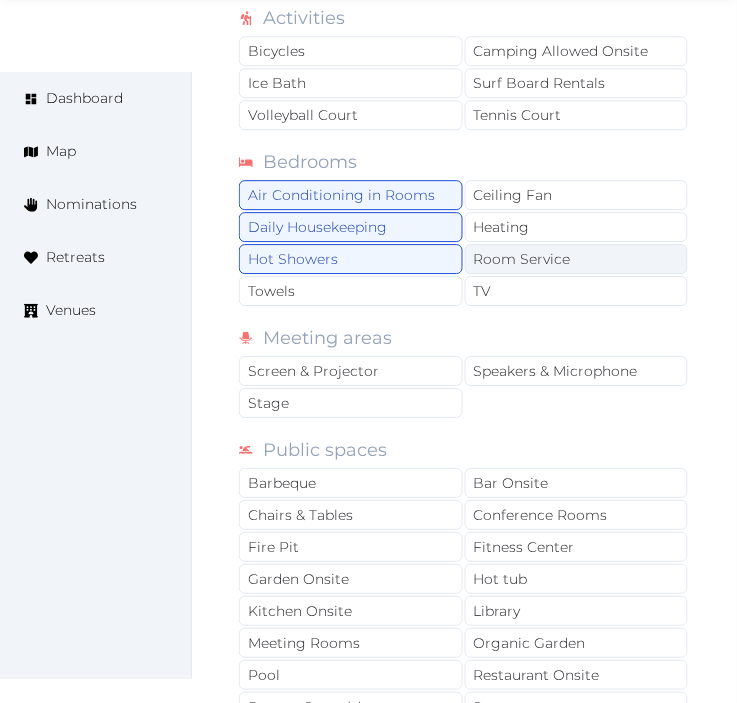 drag, startPoint x: 391, startPoint y: 302, endPoint x: 521, endPoint y: 271, distance: 133.64505 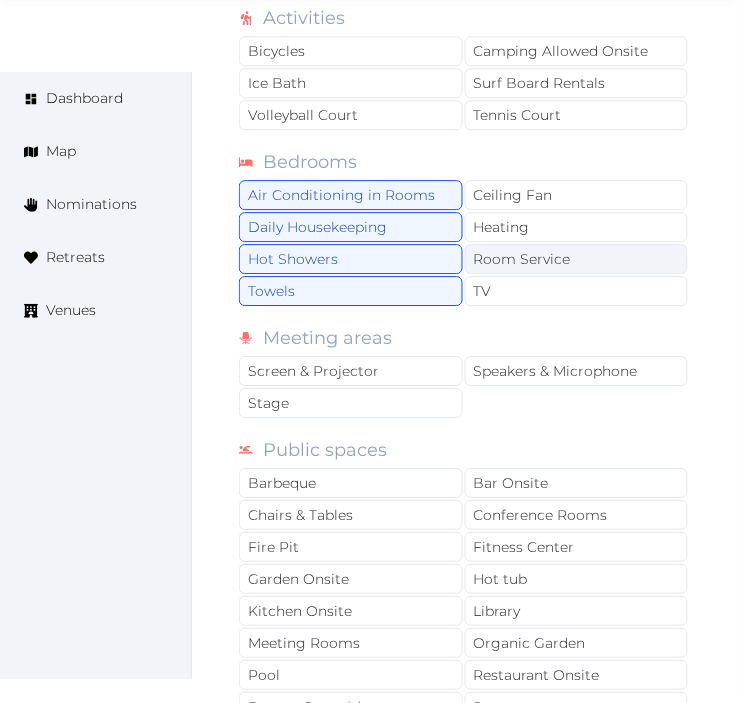 drag, startPoint x: 527, startPoint y: 281, endPoint x: 534, endPoint y: 256, distance: 25.96151 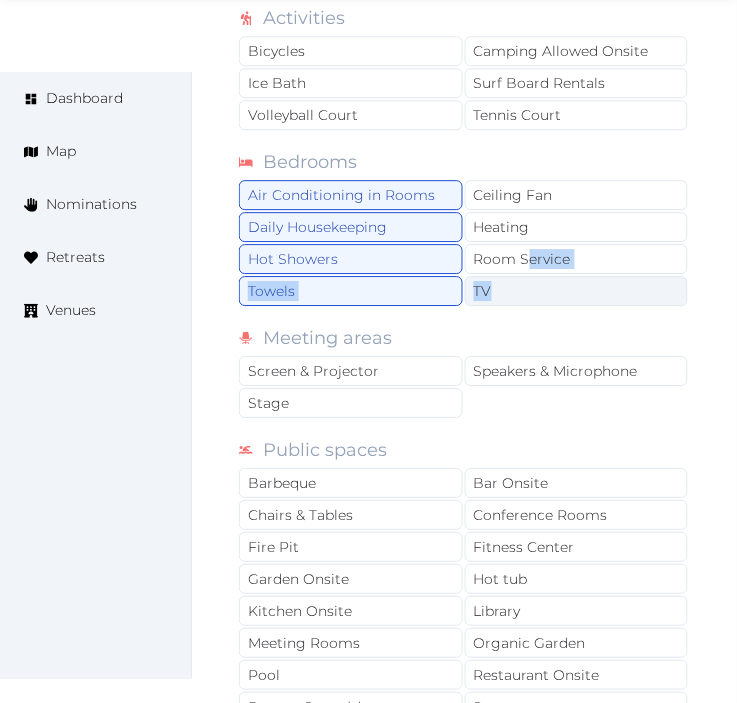 click on "TV" at bounding box center (577, 291) 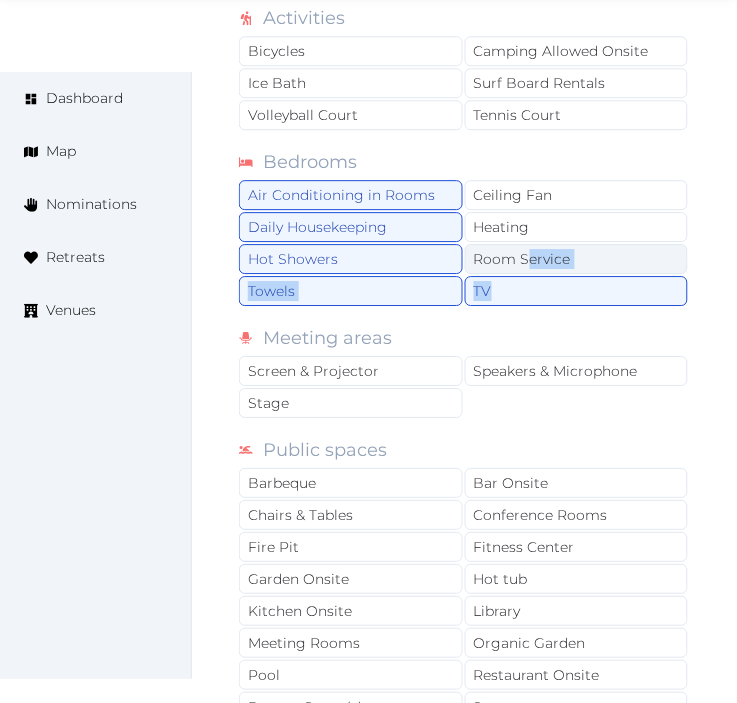 click on "Room Service" at bounding box center [577, 259] 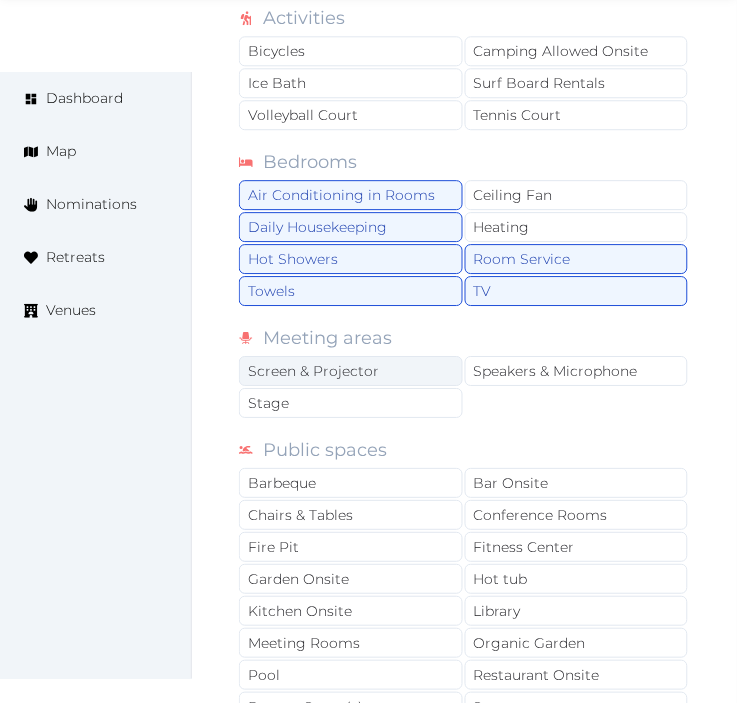 click on "Screen & Projector" at bounding box center (351, 371) 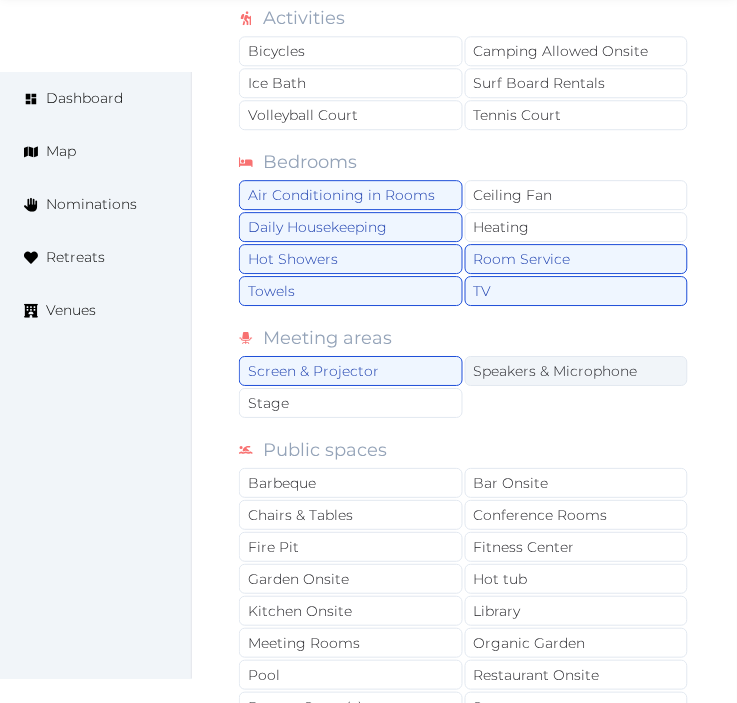click on "Speakers & Microphone" at bounding box center [577, 371] 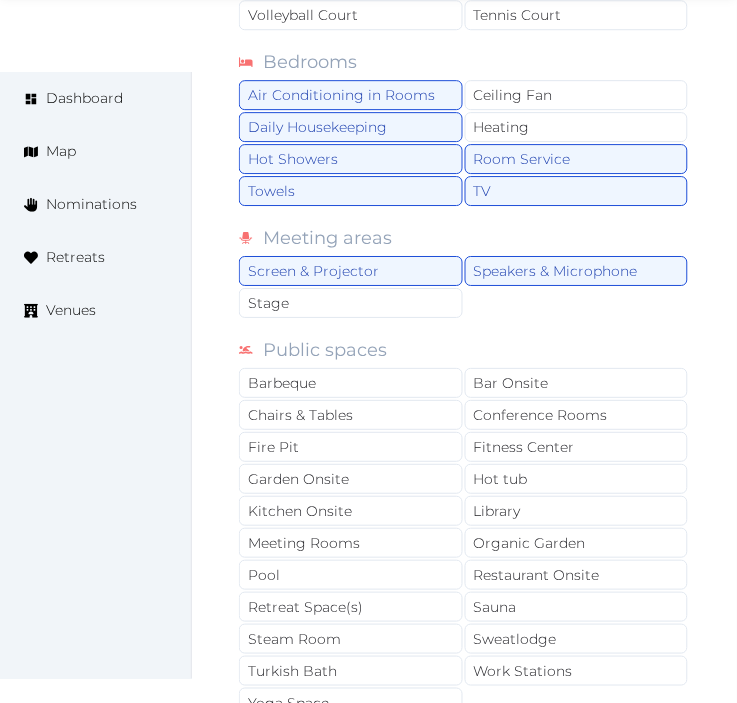 scroll, scrollTop: 1777, scrollLeft: 0, axis: vertical 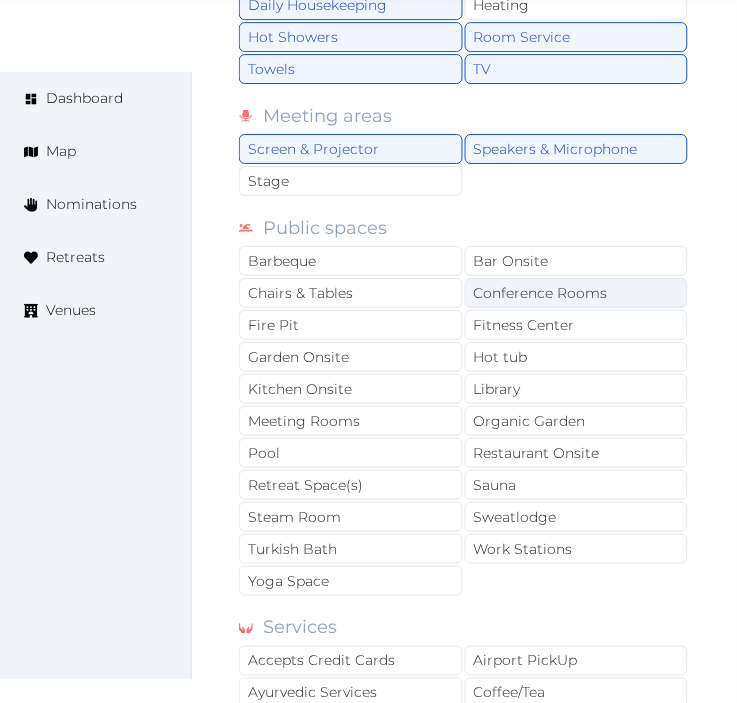 click on "Conference Rooms" at bounding box center (577, 293) 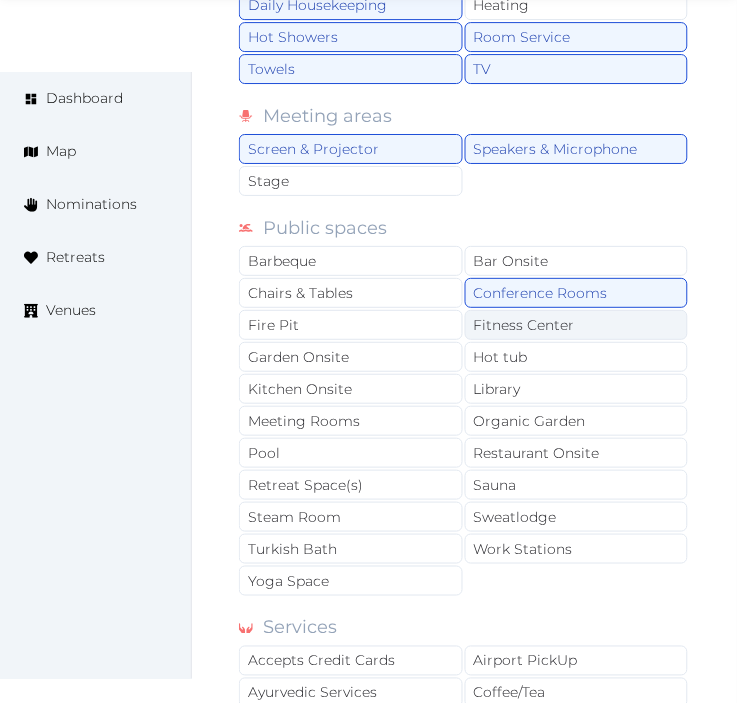 click on "Fitness Center" at bounding box center (577, 325) 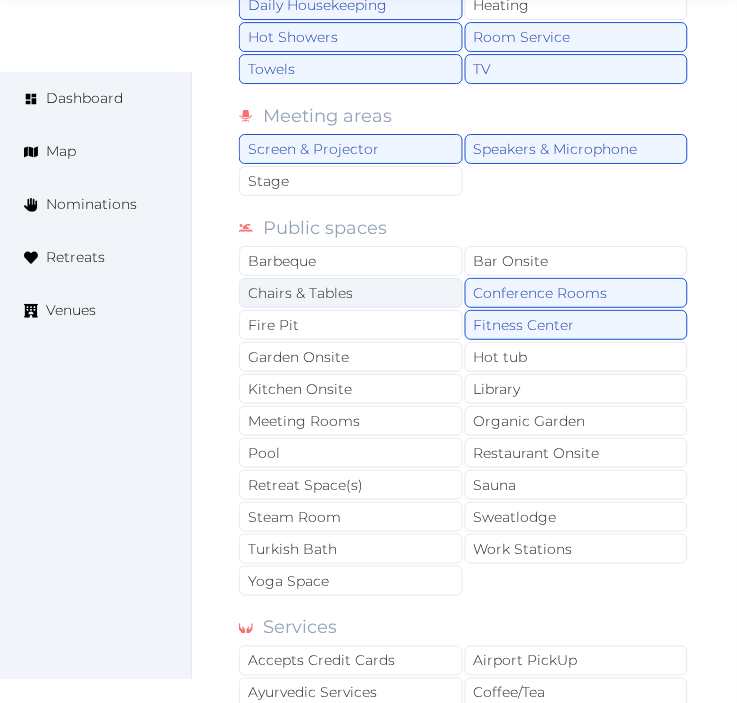 click on "Chairs & Tables" at bounding box center [351, 293] 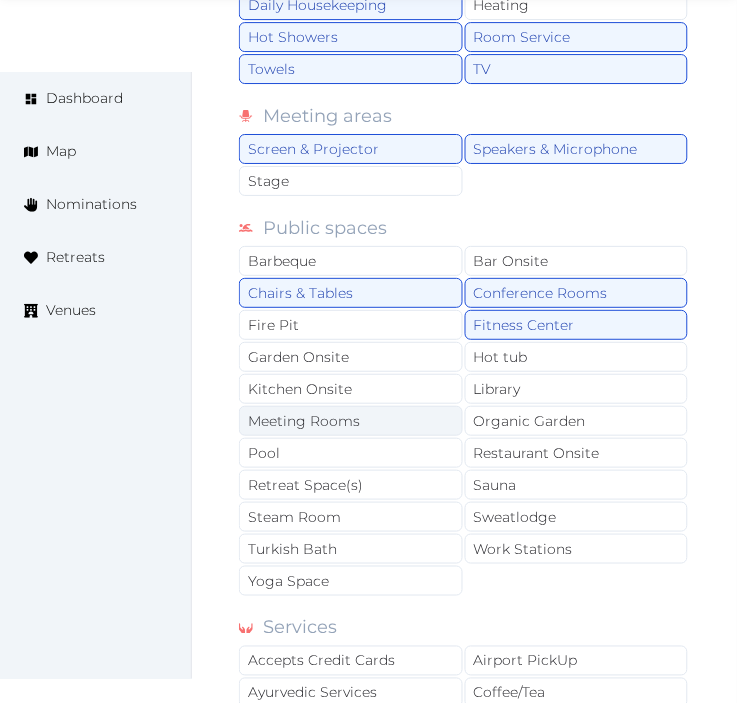 click on "Meeting Rooms" at bounding box center (351, 421) 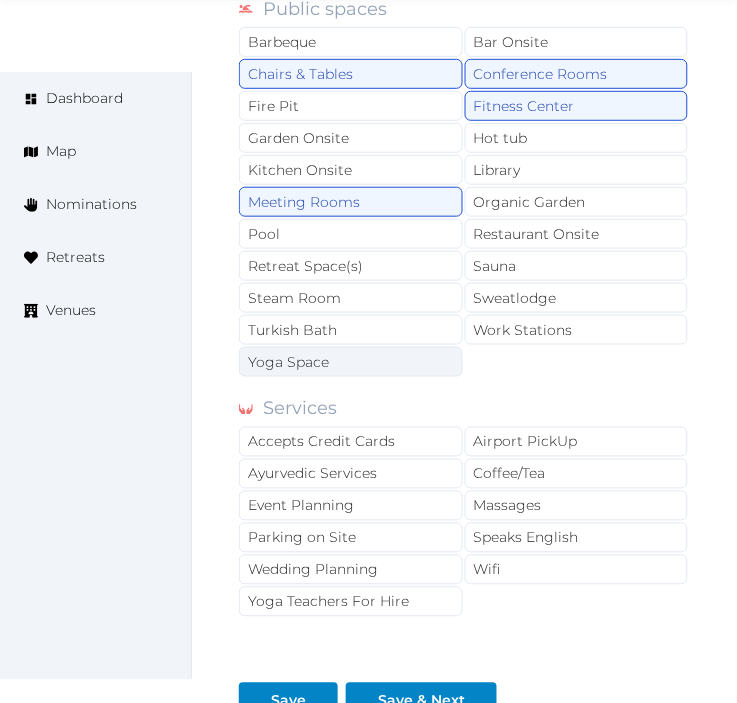scroll, scrollTop: 2111, scrollLeft: 0, axis: vertical 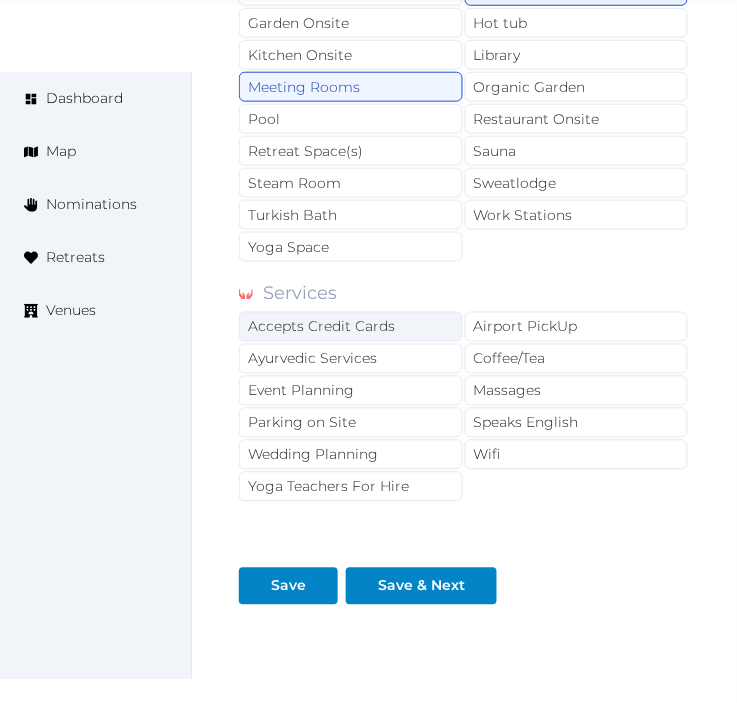 click on "Accepts Credit Cards" at bounding box center [351, 327] 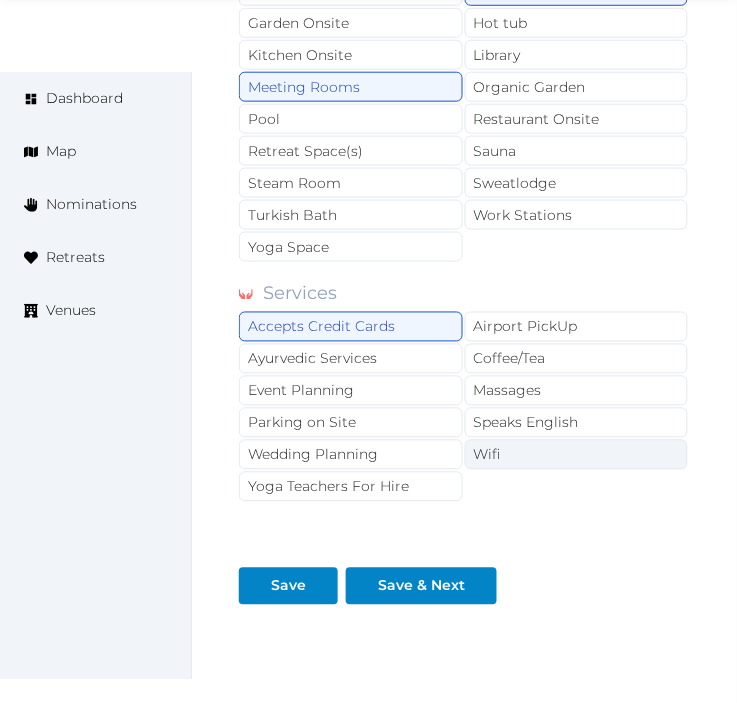 click on "Wifi" at bounding box center [577, 455] 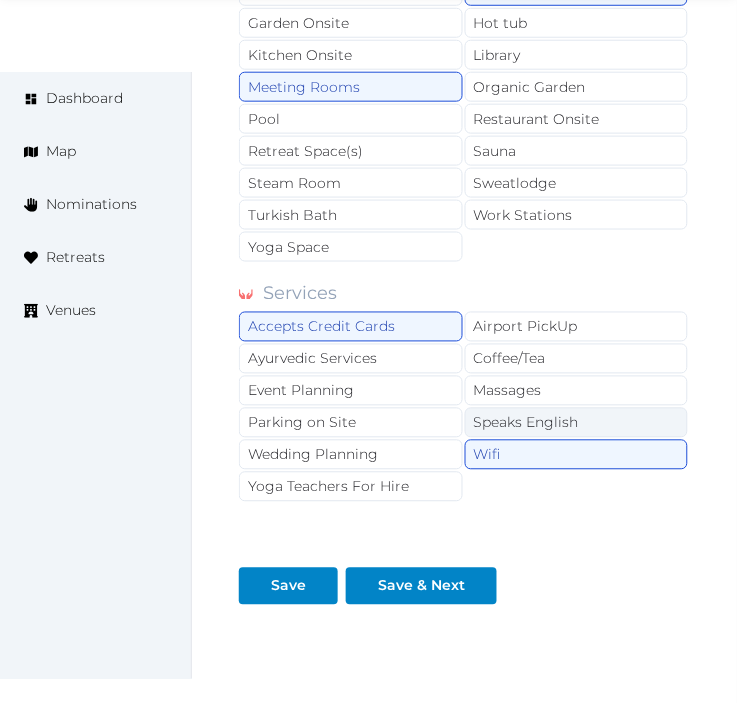 click on "Speaks English" at bounding box center [577, 423] 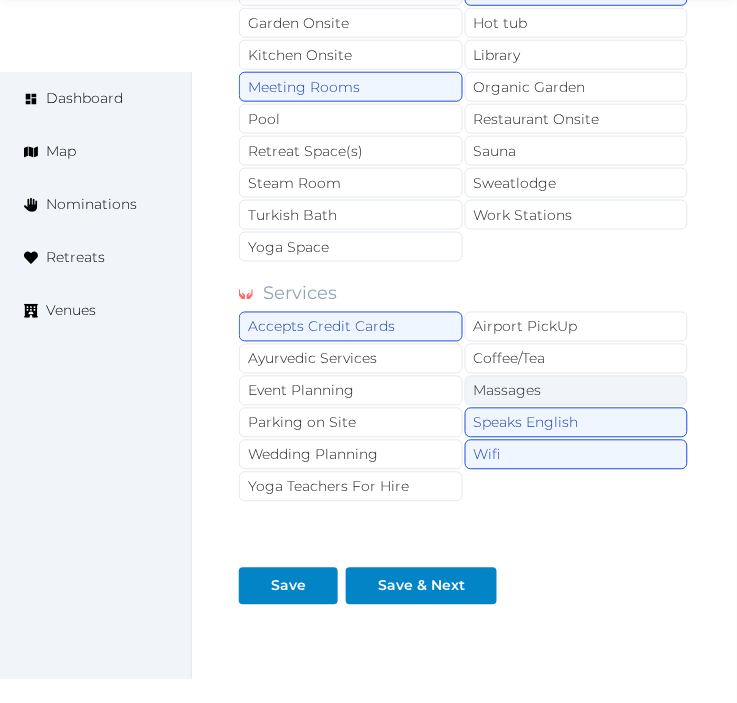click on "Massages" at bounding box center [577, 391] 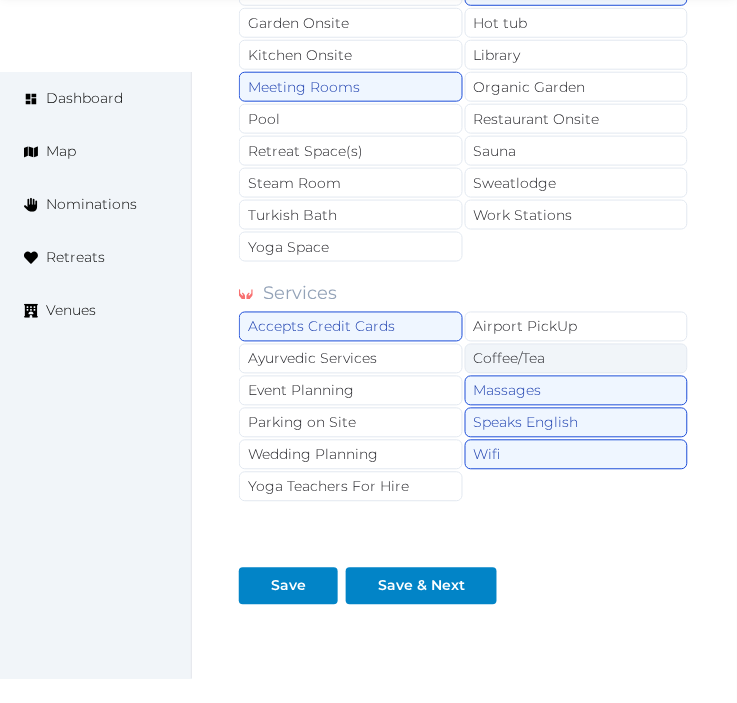 click on "Coffee/Tea" at bounding box center [577, 359] 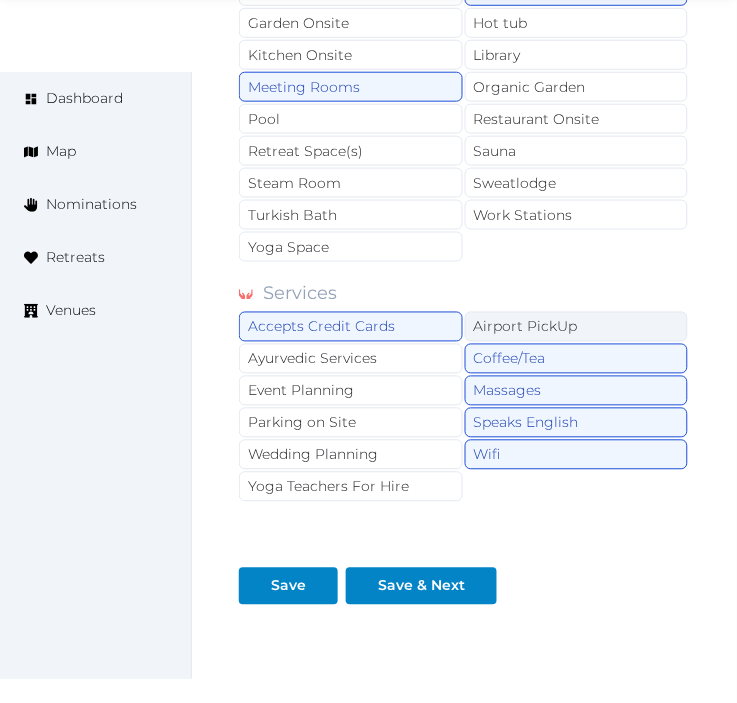 click on "Airport PickUp" at bounding box center (577, 327) 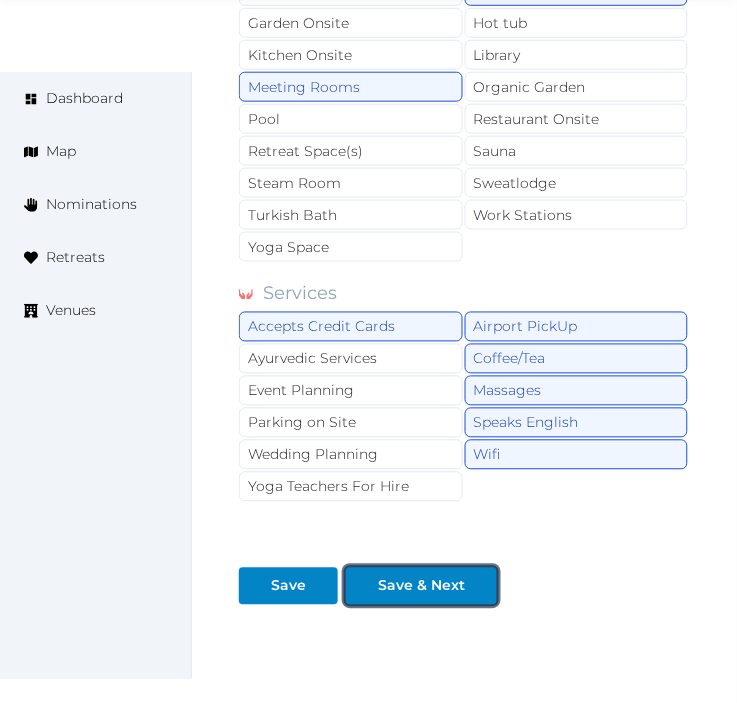 drag, startPoint x: 463, startPoint y: 592, endPoint x: 423, endPoint y: 556, distance: 53.814495 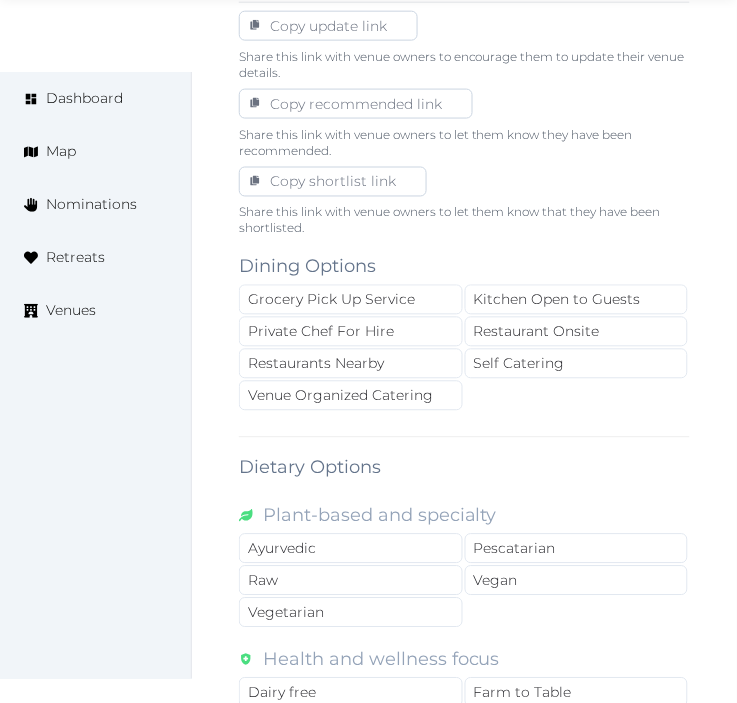 scroll, scrollTop: 1444, scrollLeft: 0, axis: vertical 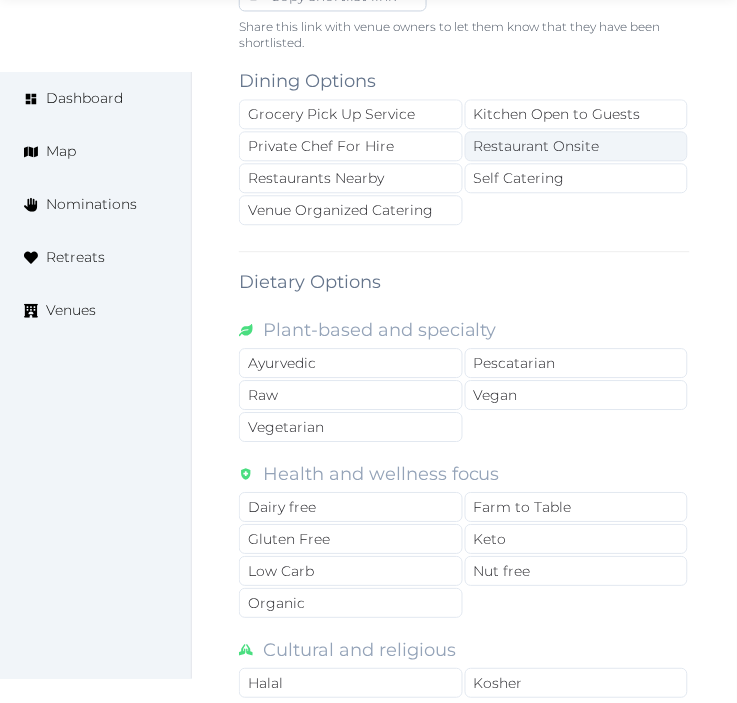 click on "Restaurant Onsite" at bounding box center [577, 146] 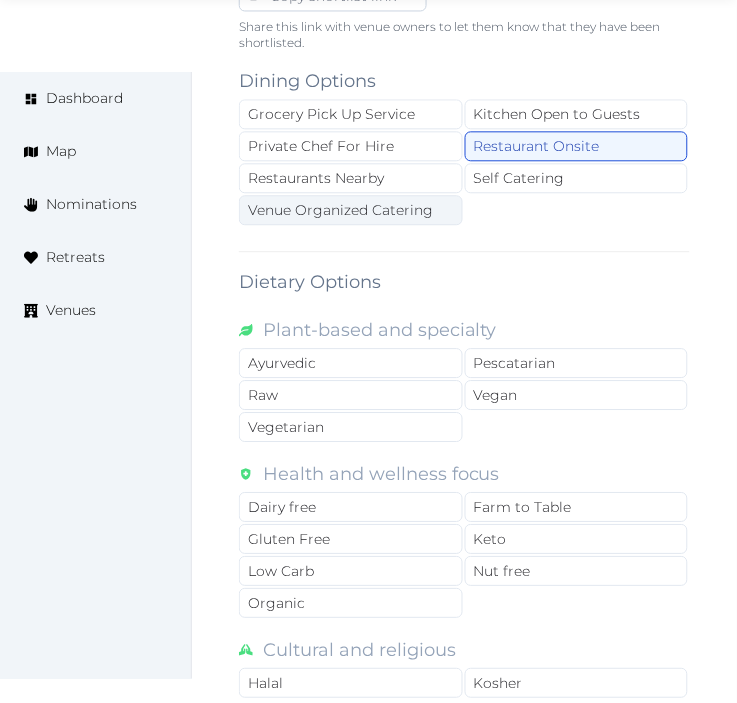 click on "Venue Organized Catering" at bounding box center [351, 210] 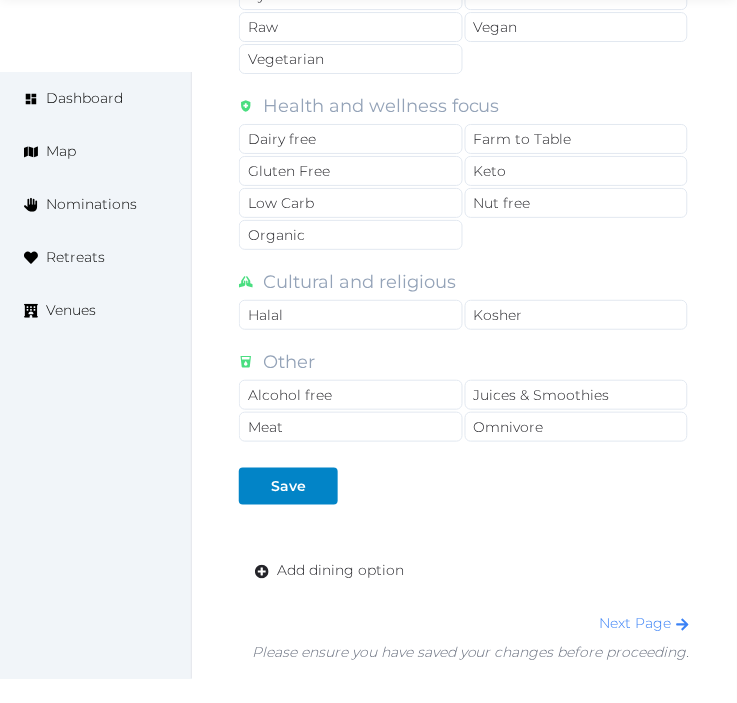 scroll, scrollTop: 2000, scrollLeft: 0, axis: vertical 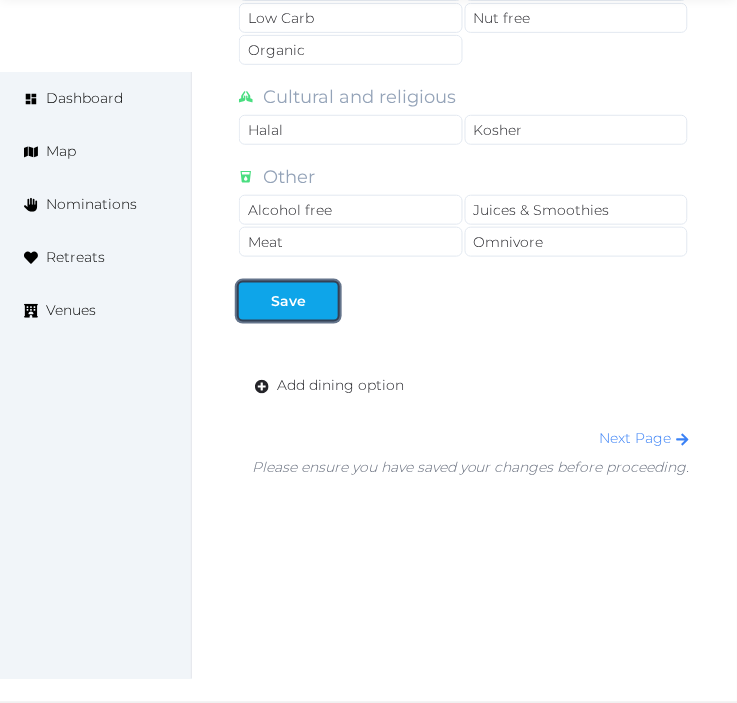 click at bounding box center [322, 301] 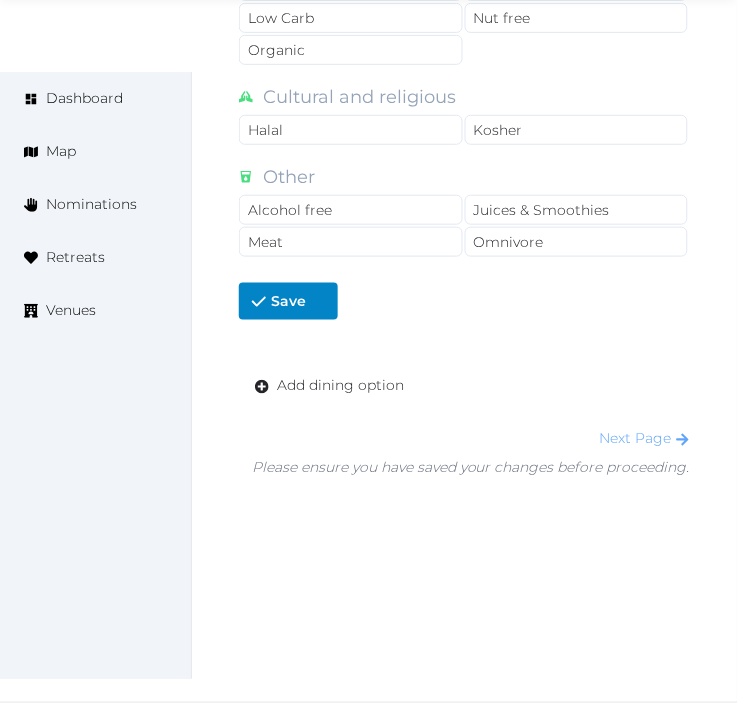 click on "Next Page" at bounding box center [645, 439] 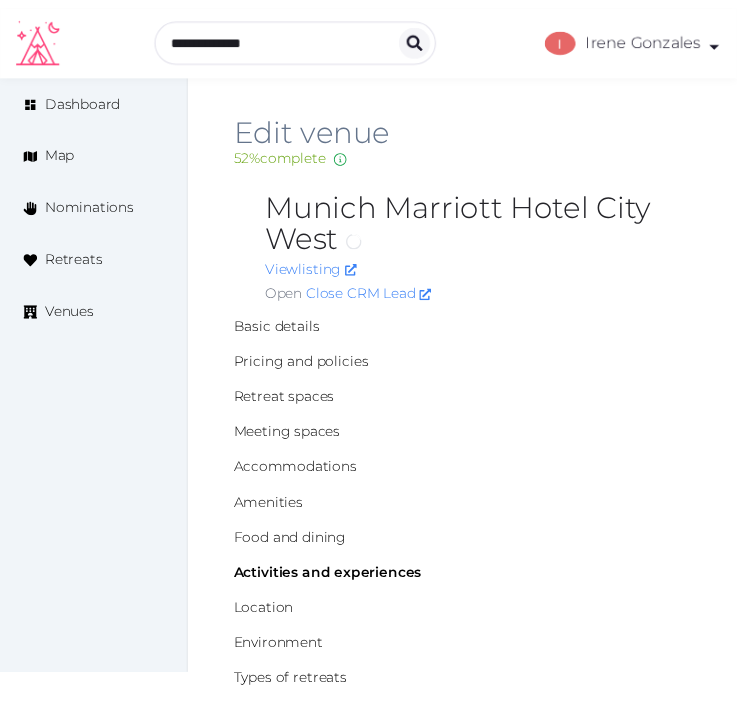 scroll, scrollTop: 0, scrollLeft: 0, axis: both 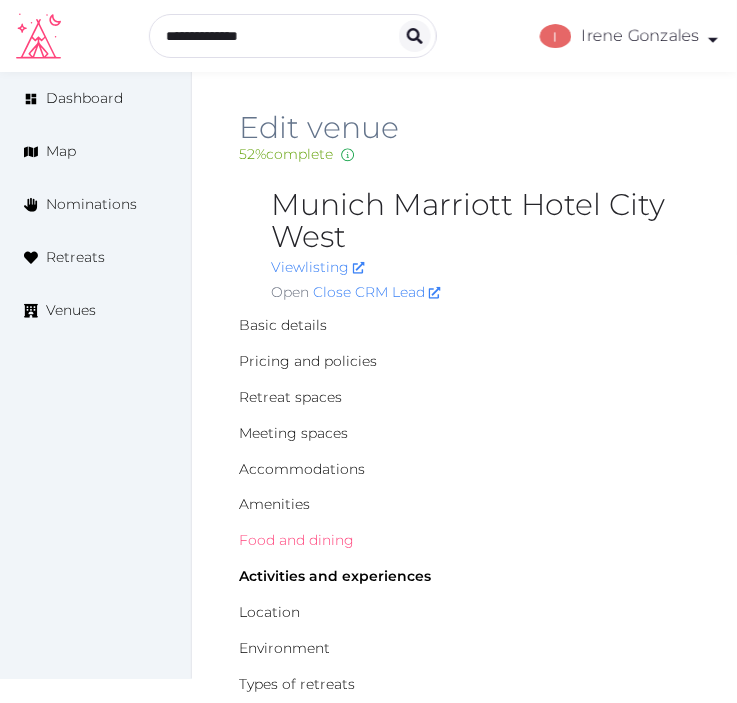 drag, startPoint x: 320, startPoint y: 537, endPoint x: 392, endPoint y: 513, distance: 75.89466 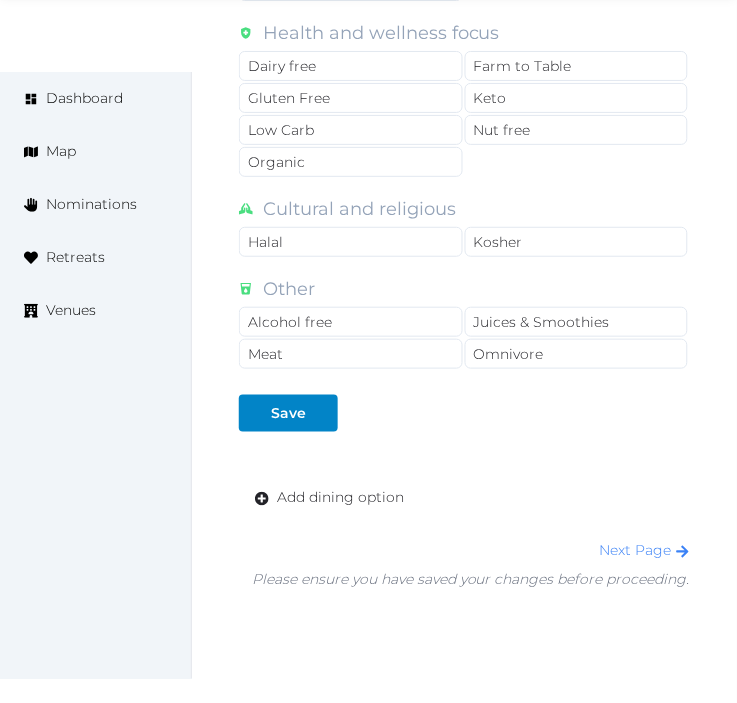 scroll, scrollTop: 2000, scrollLeft: 0, axis: vertical 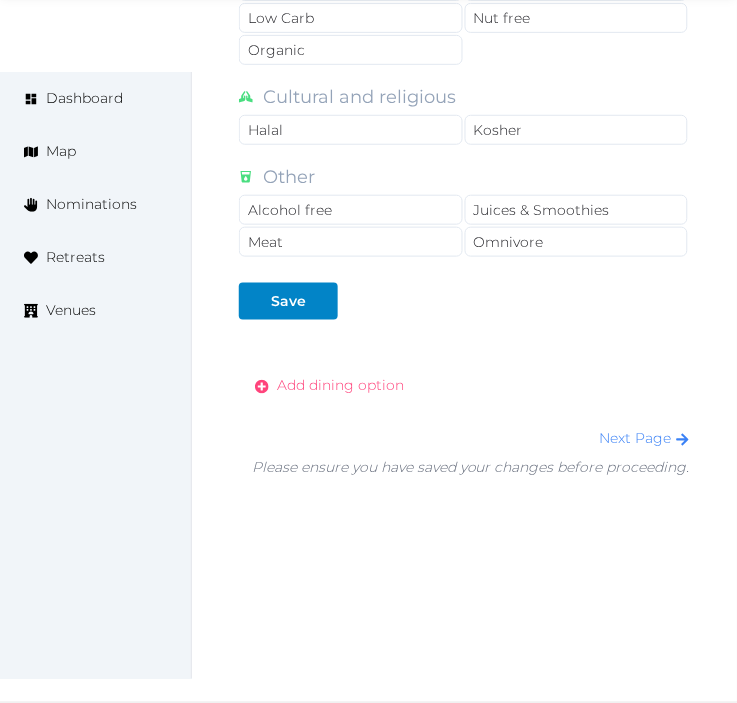 click on "Add dining option" at bounding box center (340, 386) 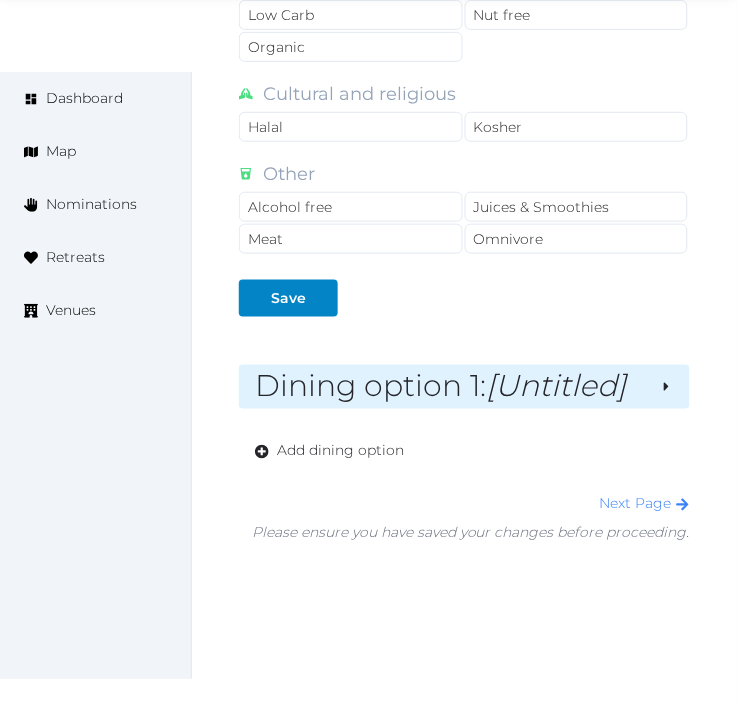 click on "[Untitled]" at bounding box center (557, 386) 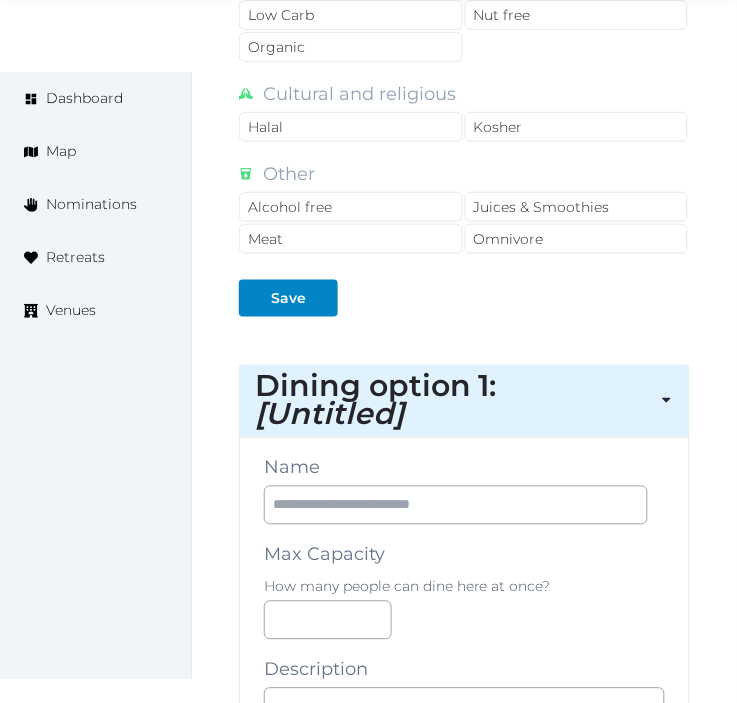 drag, startPoint x: 405, startPoint y: 548, endPoint x: 410, endPoint y: 537, distance: 12.083046 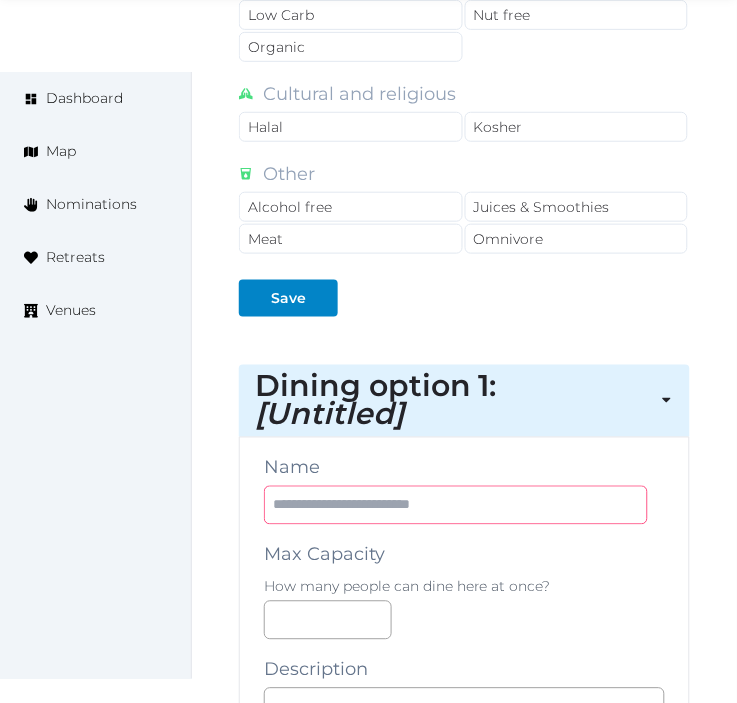 click at bounding box center (456, 505) 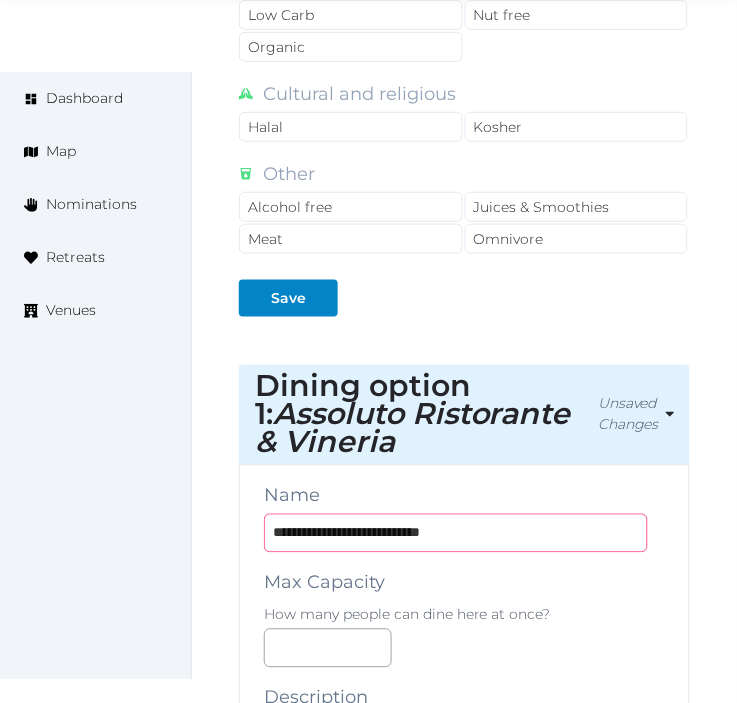 type on "**********" 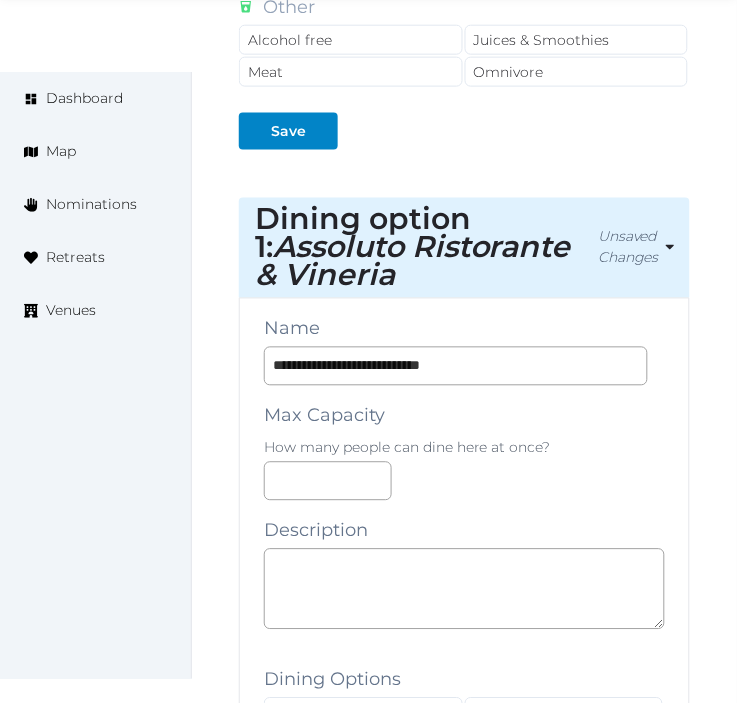 scroll, scrollTop: 2555, scrollLeft: 0, axis: vertical 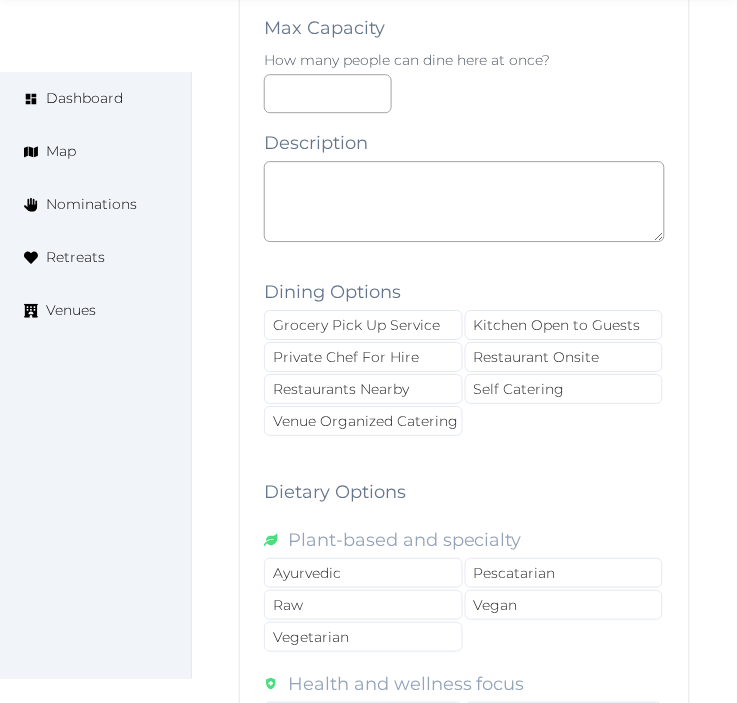 click at bounding box center [464, 211] 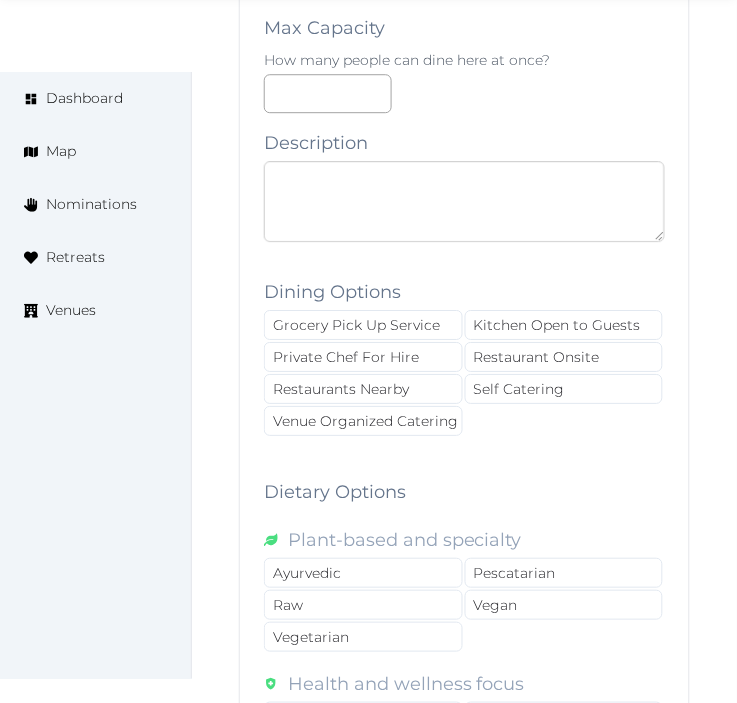click at bounding box center [464, 201] 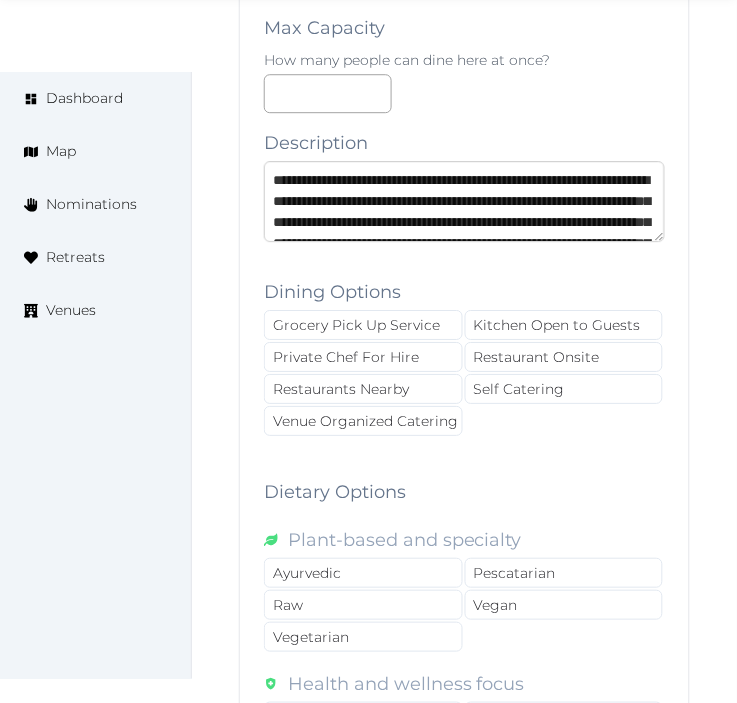 scroll, scrollTop: 220, scrollLeft: 0, axis: vertical 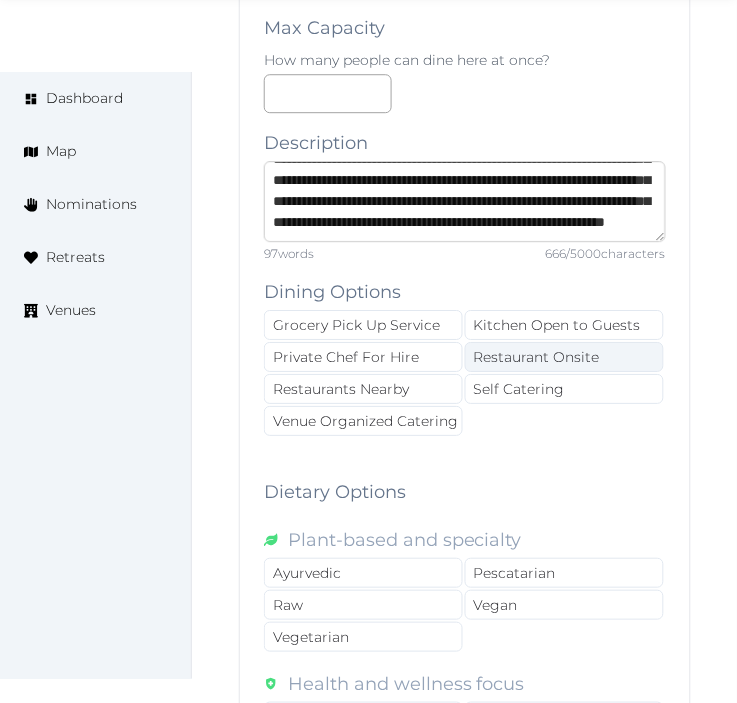 type on "**********" 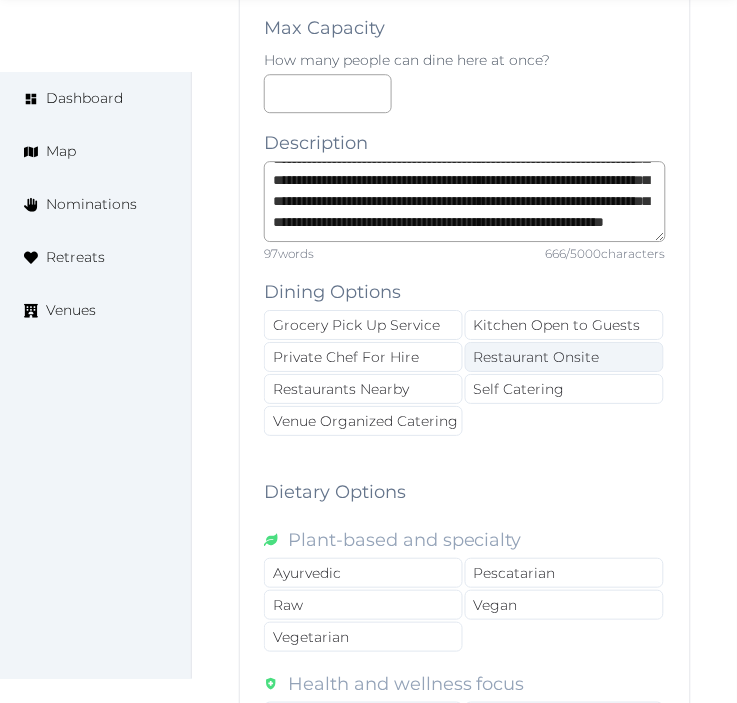 click on "Restaurant Onsite" at bounding box center [564, 357] 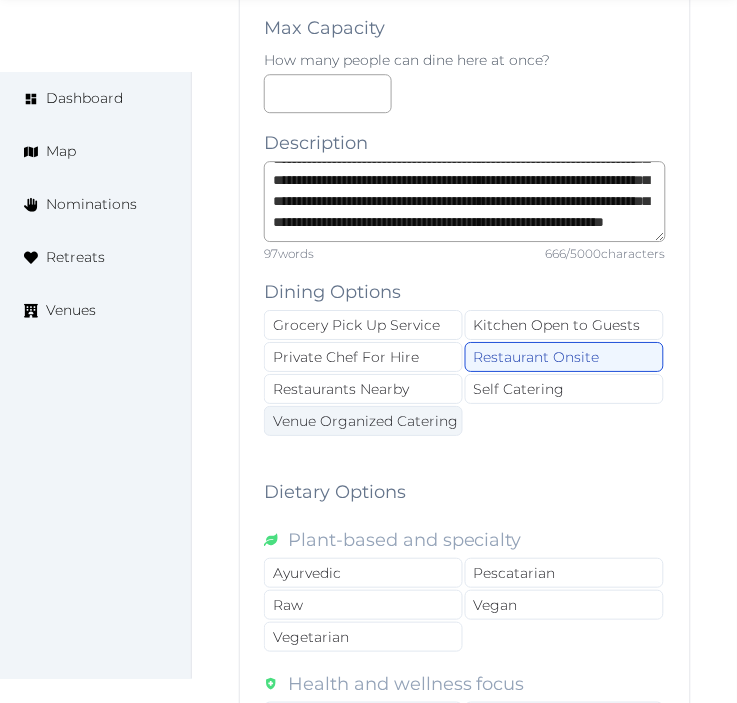 click on "Venue Organized Catering" at bounding box center [363, 421] 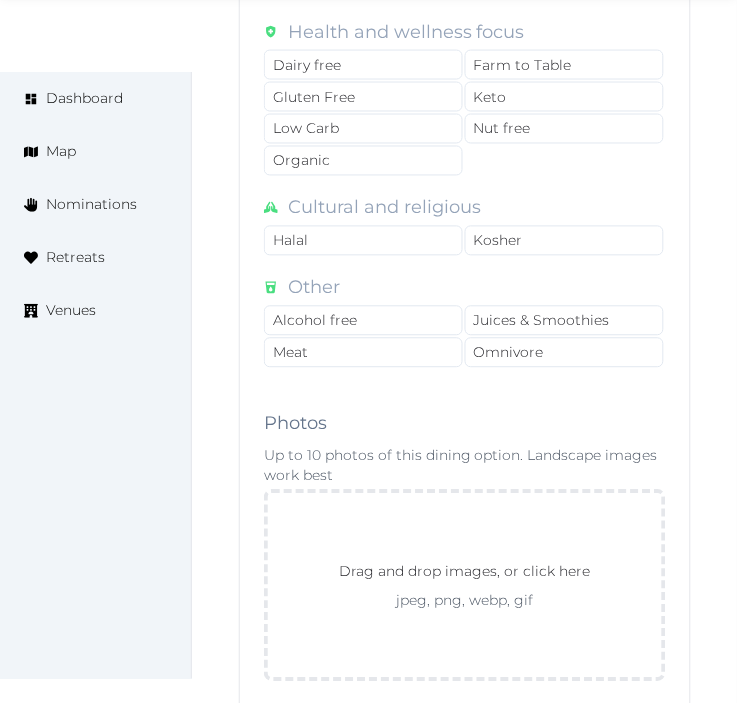 scroll, scrollTop: 3444, scrollLeft: 0, axis: vertical 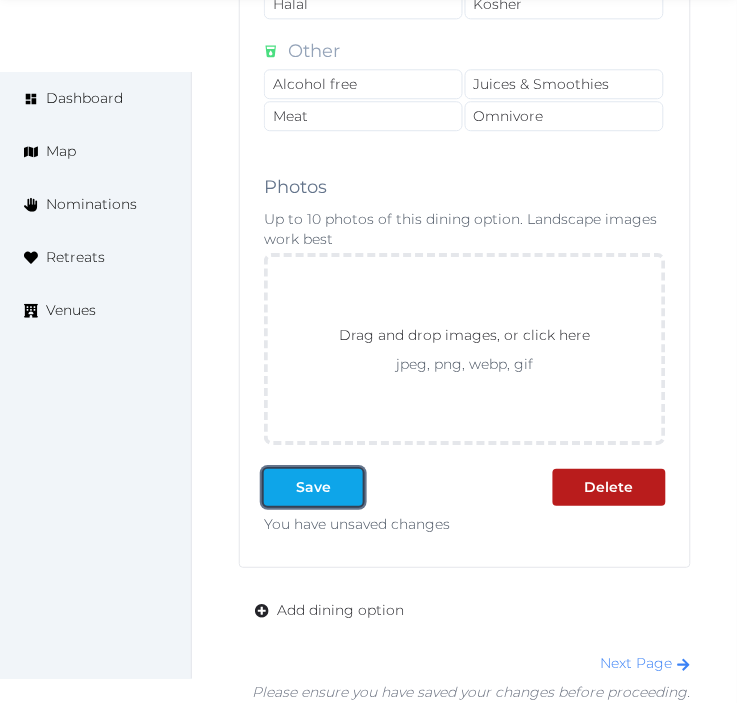 click on "Save" at bounding box center [313, 487] 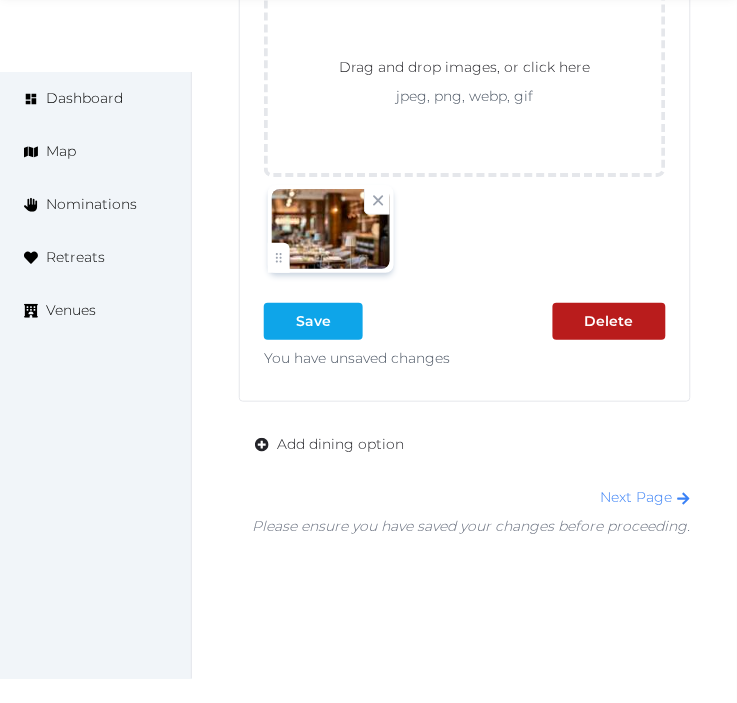 scroll, scrollTop: 3740, scrollLeft: 0, axis: vertical 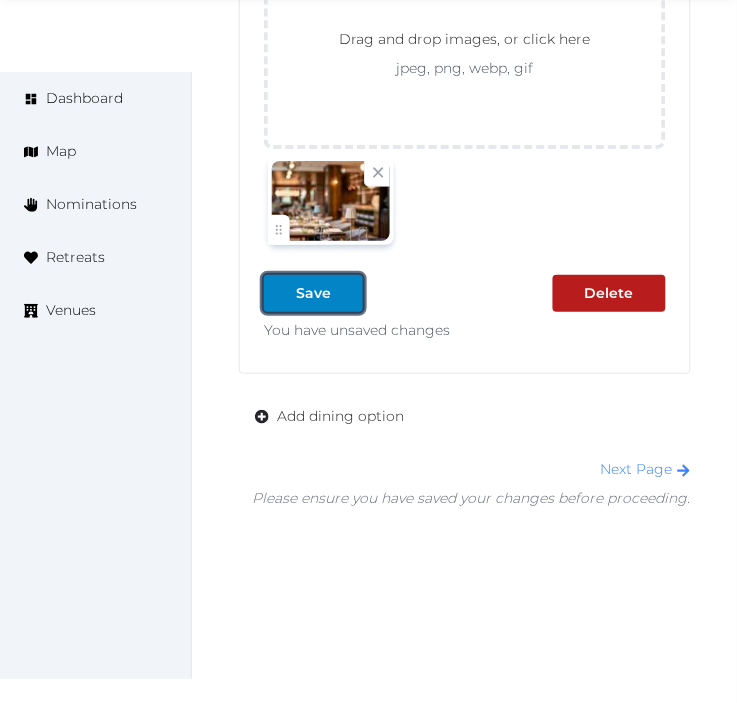 drag, startPoint x: 293, startPoint y: 288, endPoint x: 401, endPoint y: 357, distance: 128.16005 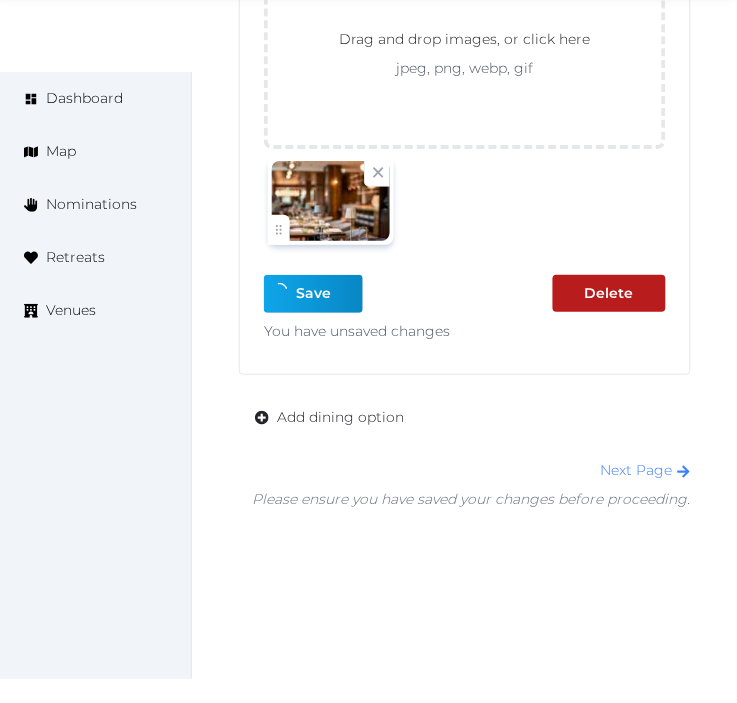 scroll, scrollTop: 3712, scrollLeft: 0, axis: vertical 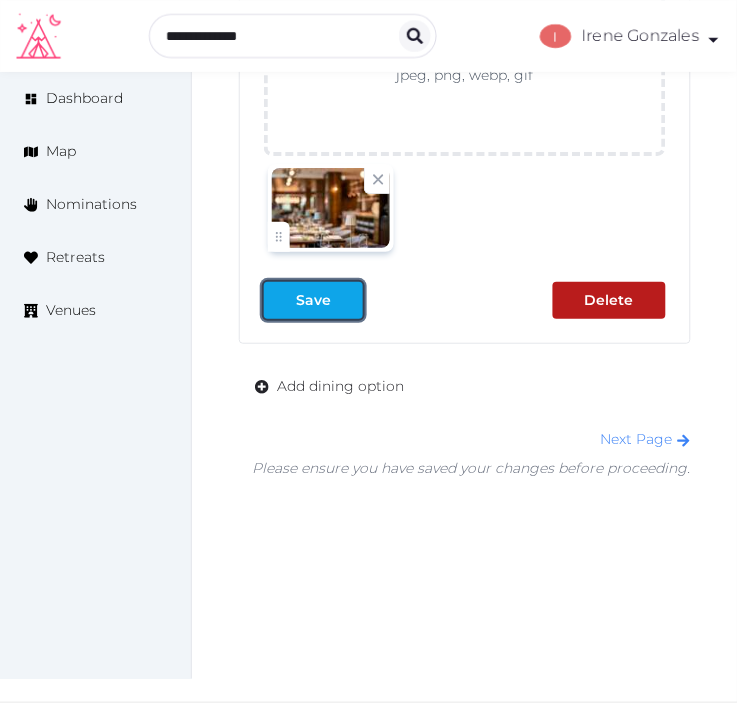 click on "Save" at bounding box center (313, 300) 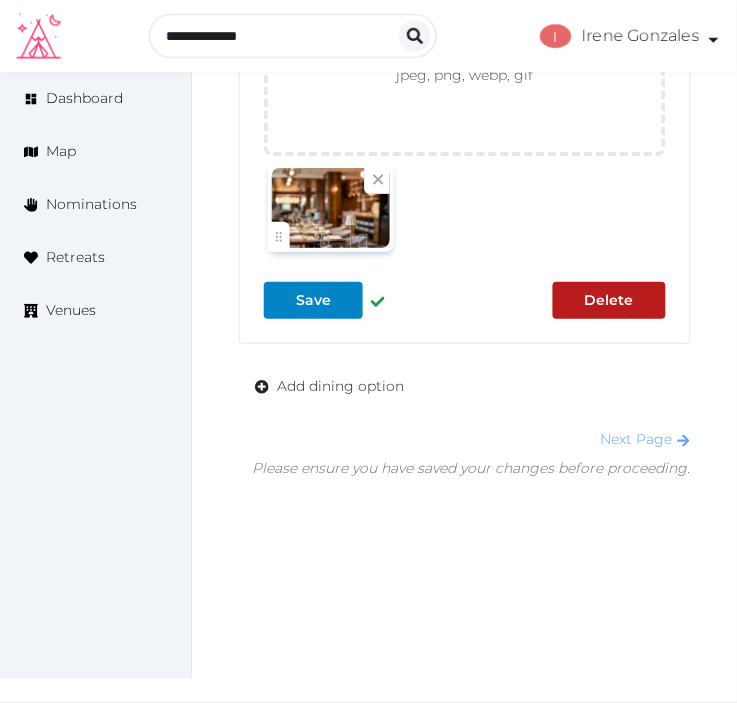click on "Next Page" at bounding box center (646, 439) 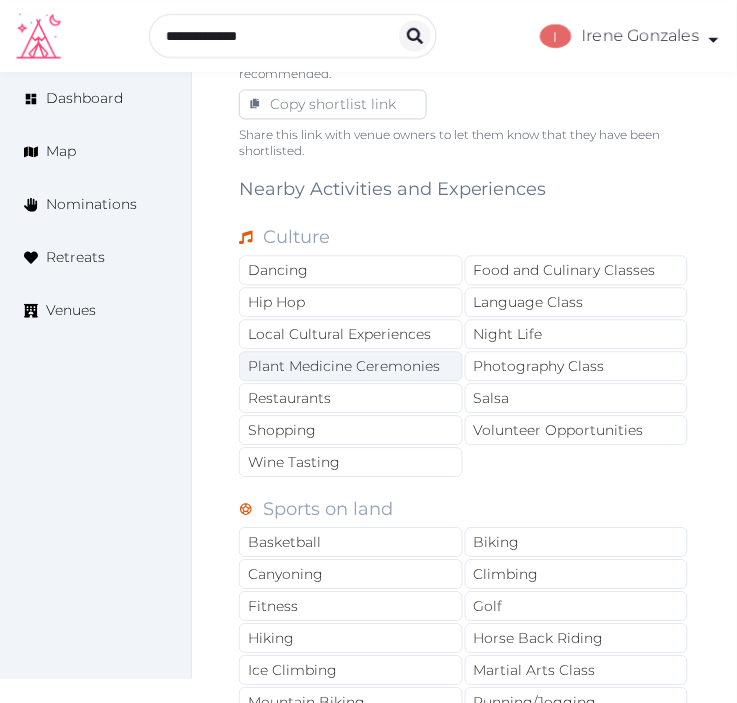 scroll, scrollTop: 1333, scrollLeft: 0, axis: vertical 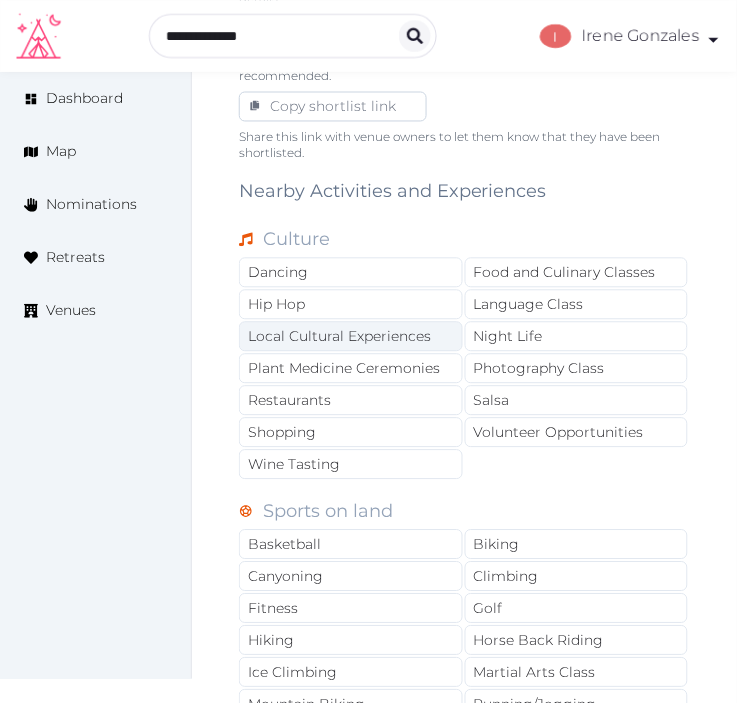 click on "Local Cultural Experiences" at bounding box center (351, 337) 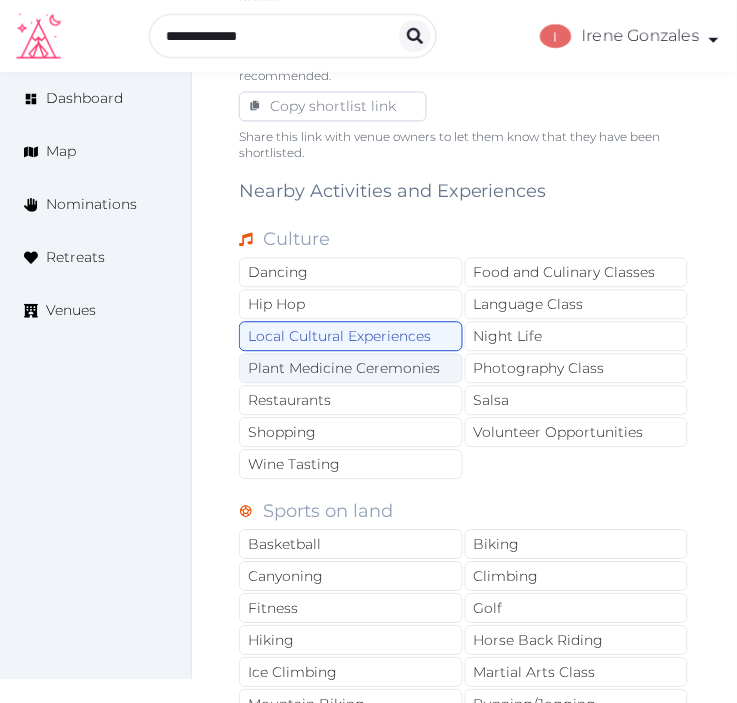 click on "Plant Medicine Ceremonies" at bounding box center [351, 369] 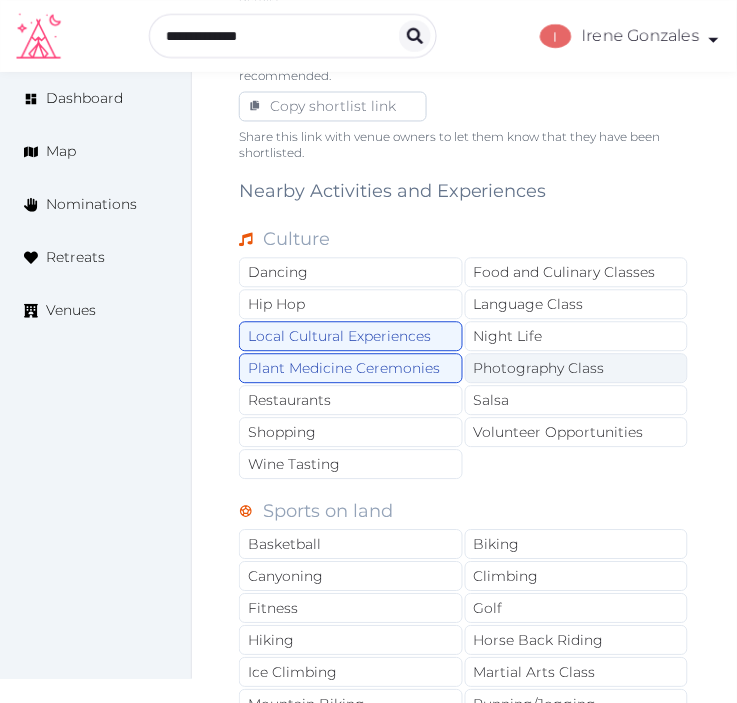 click on "Photography Class" at bounding box center (577, 369) 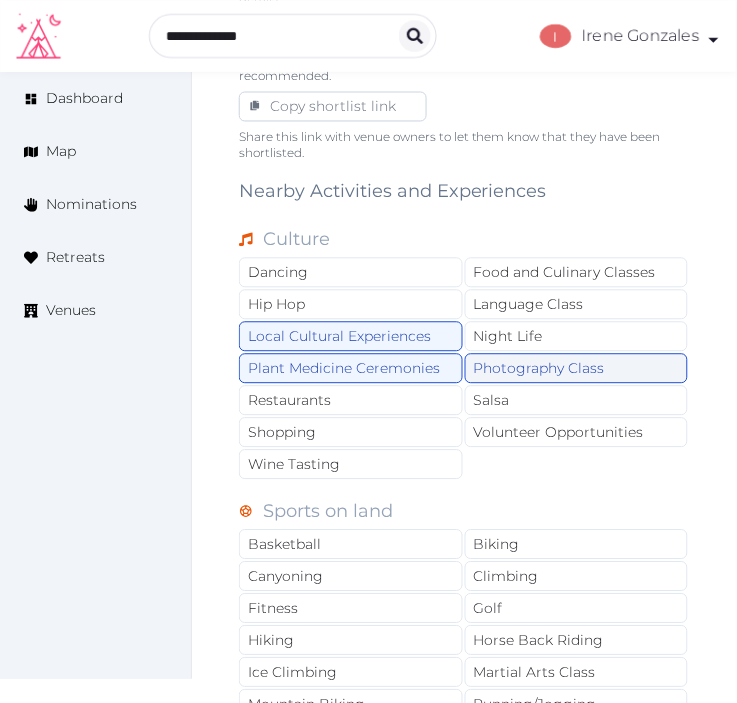 drag, startPoint x: 517, startPoint y: 363, endPoint x: 506, endPoint y: 365, distance: 11.18034 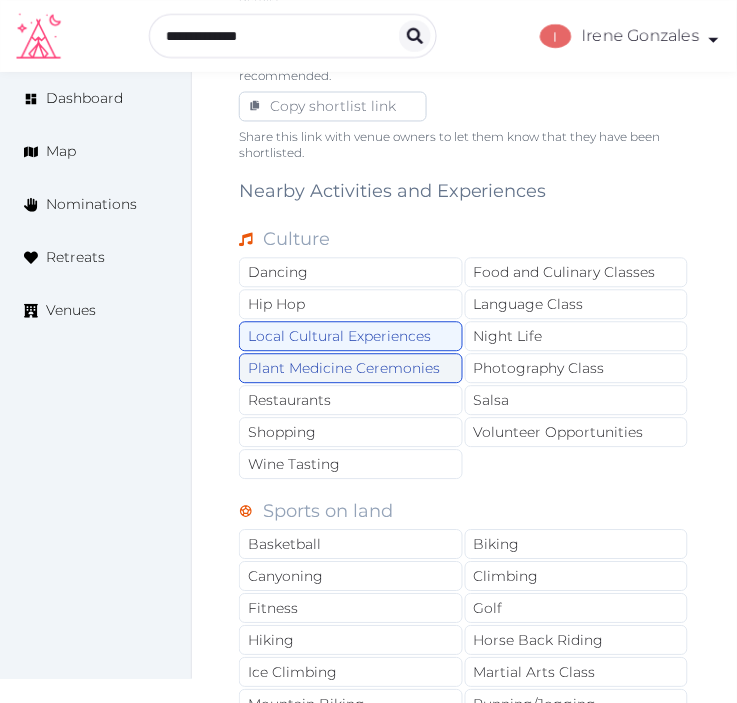 click on "Plant Medicine Ceremonies" at bounding box center [351, 369] 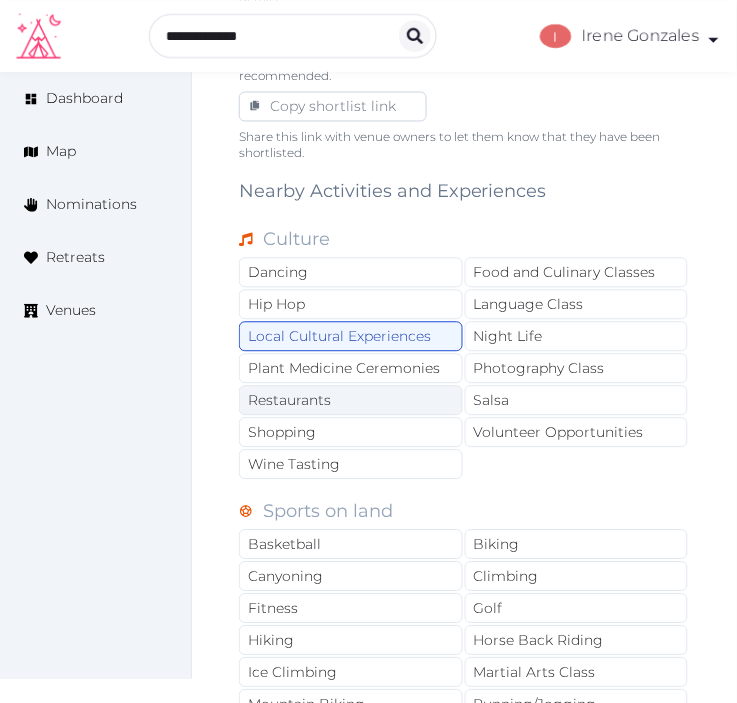click on "Restaurants" at bounding box center [351, 401] 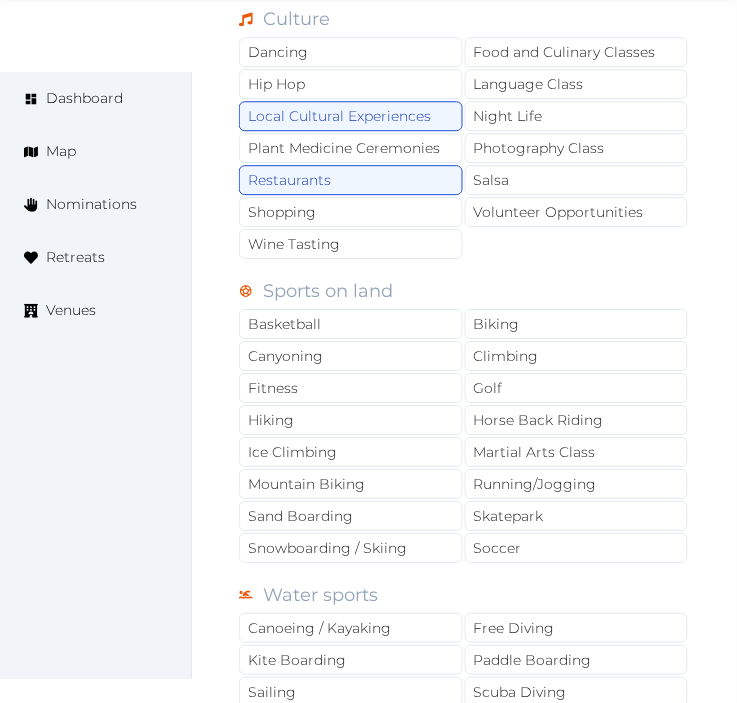 scroll, scrollTop: 1555, scrollLeft: 0, axis: vertical 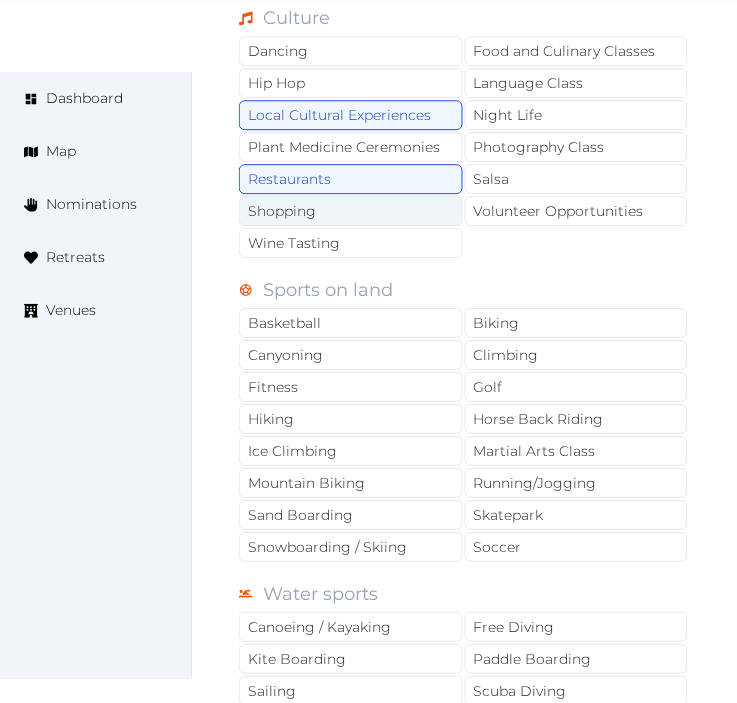 click on "Shopping" at bounding box center (351, 211) 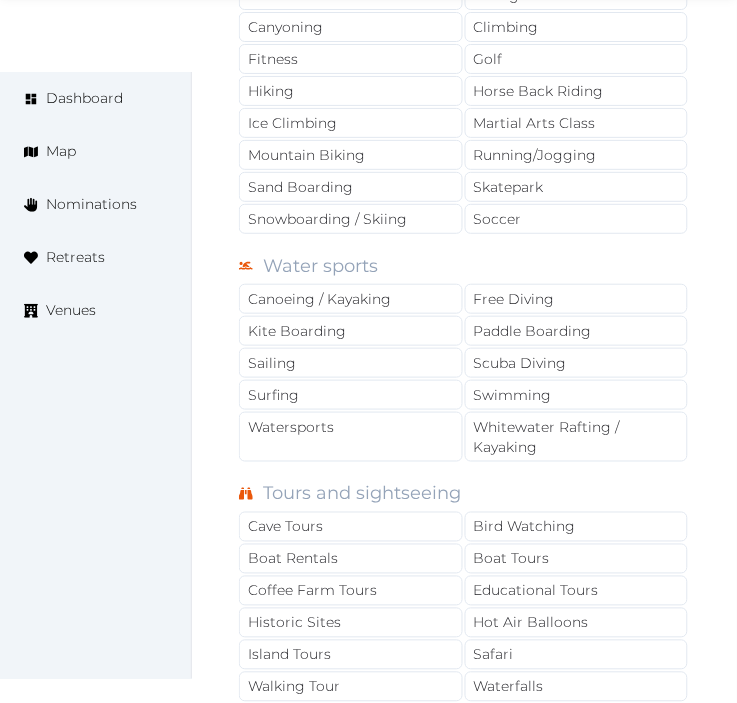 scroll, scrollTop: 1888, scrollLeft: 0, axis: vertical 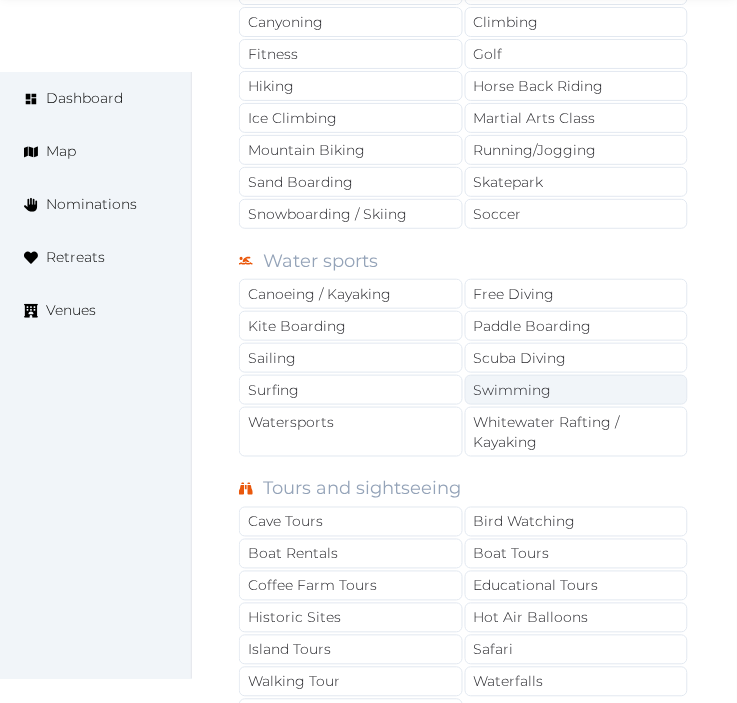 click on "Swimming" at bounding box center [577, 390] 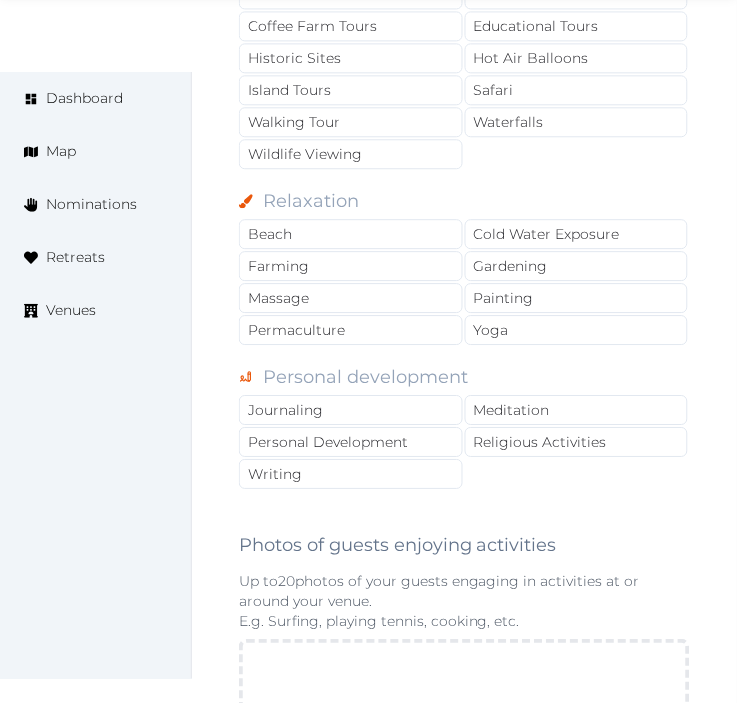 scroll, scrollTop: 2333, scrollLeft: 0, axis: vertical 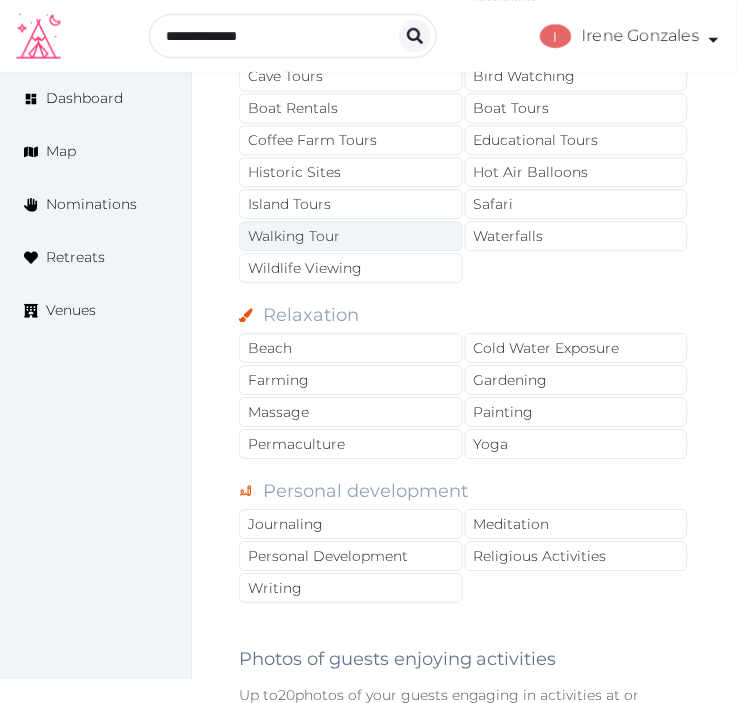 click on "Walking Tour" at bounding box center [351, 237] 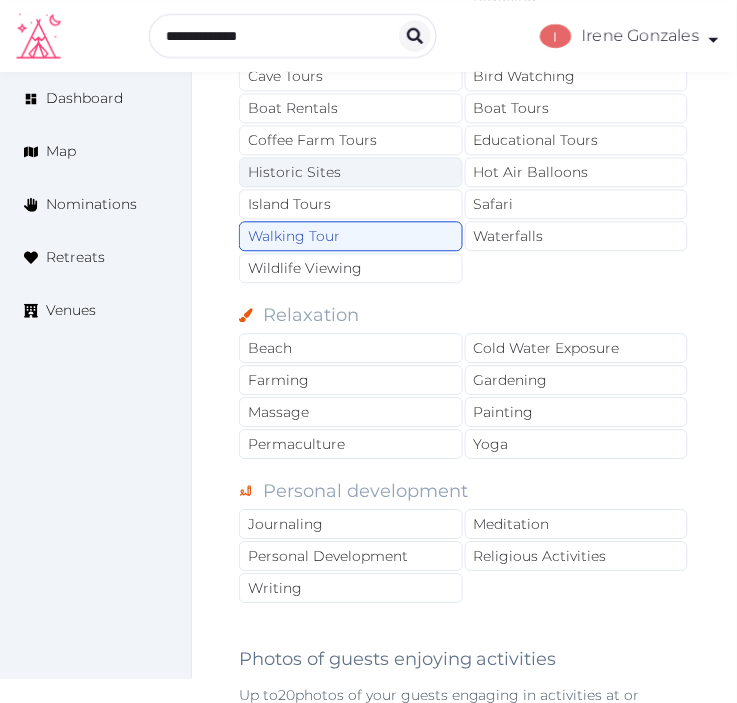 click on "Historic Sites" at bounding box center [351, 173] 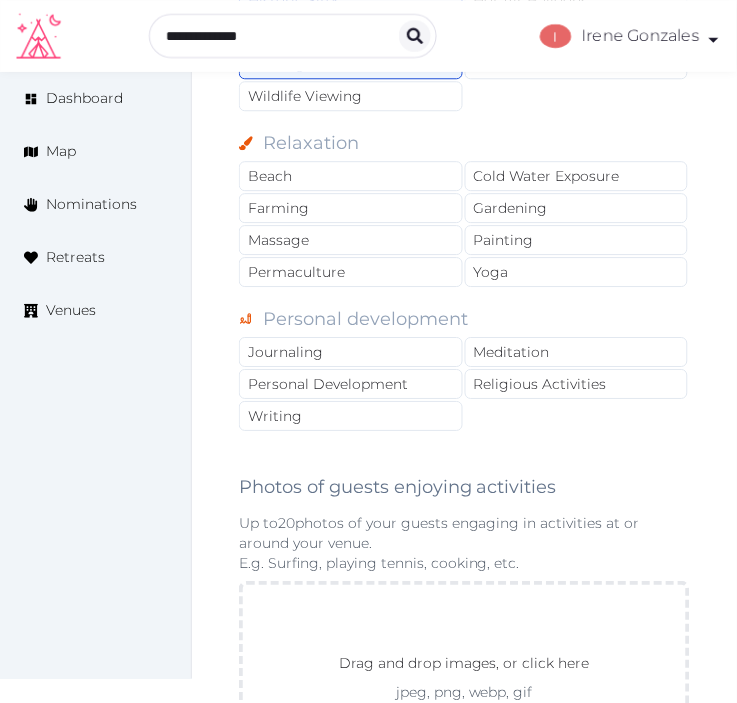 scroll, scrollTop: 2666, scrollLeft: 0, axis: vertical 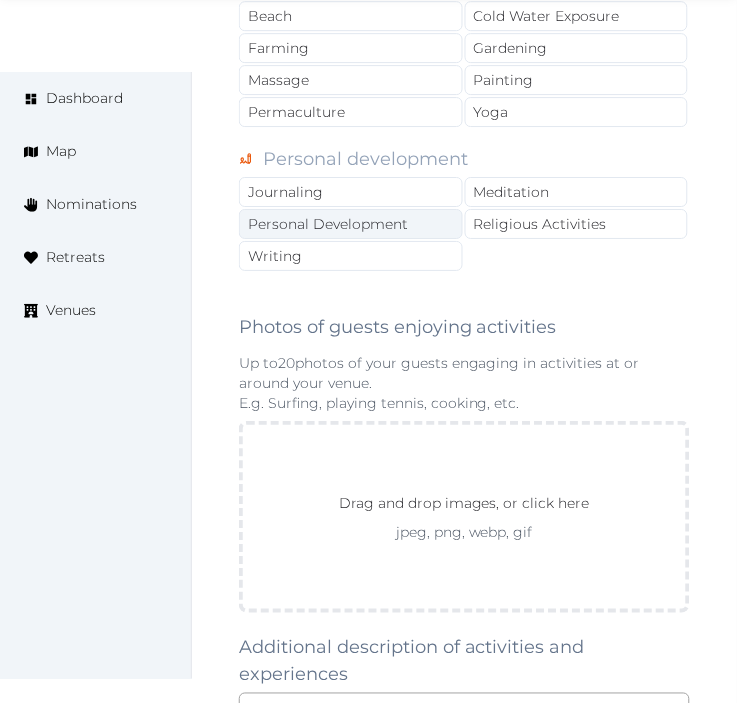 click on "Personal Development" at bounding box center [351, 224] 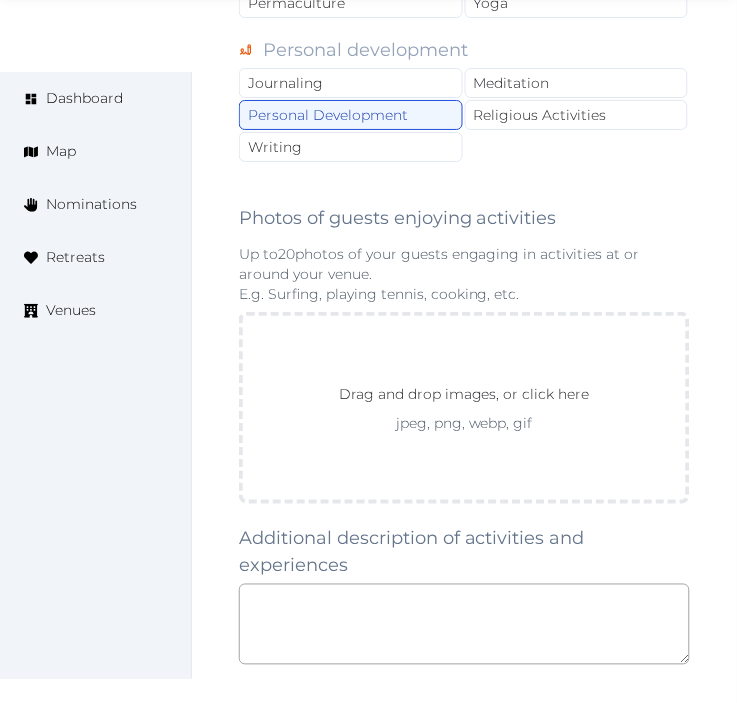scroll, scrollTop: 2888, scrollLeft: 0, axis: vertical 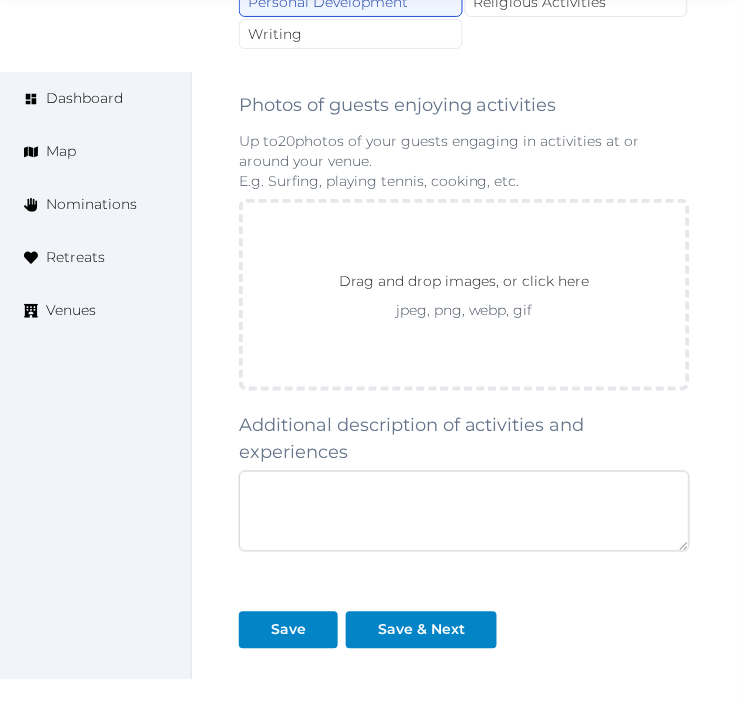 click at bounding box center (464, 511) 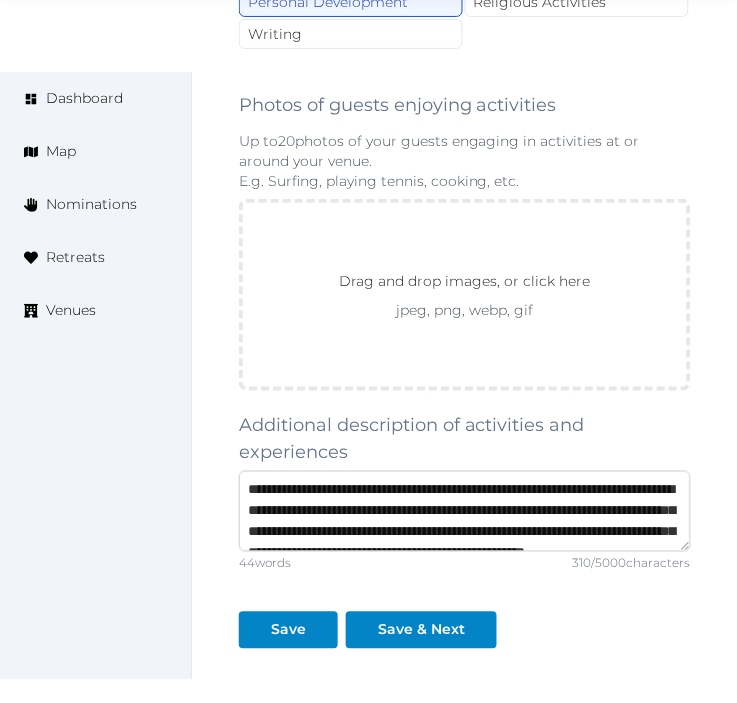 scroll, scrollTop: 52, scrollLeft: 0, axis: vertical 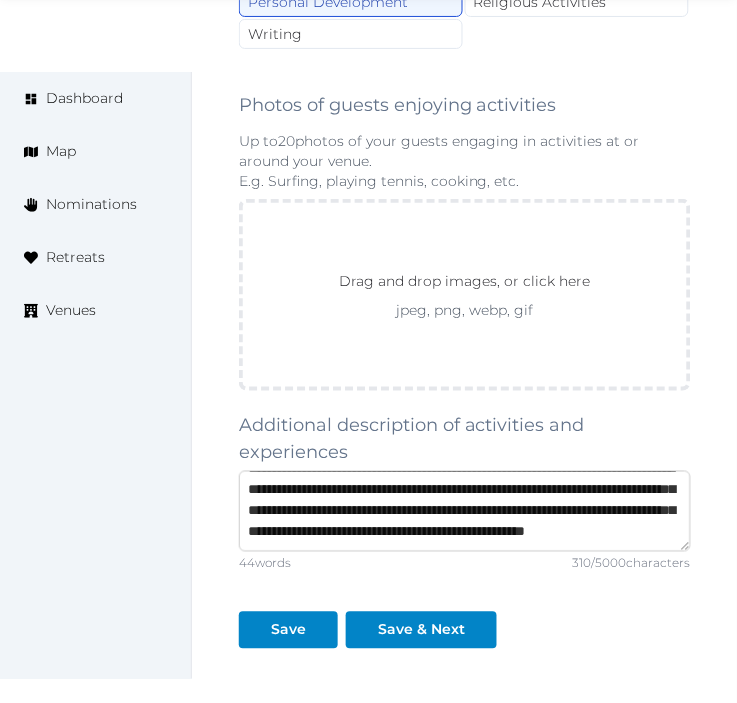 type on "**********" 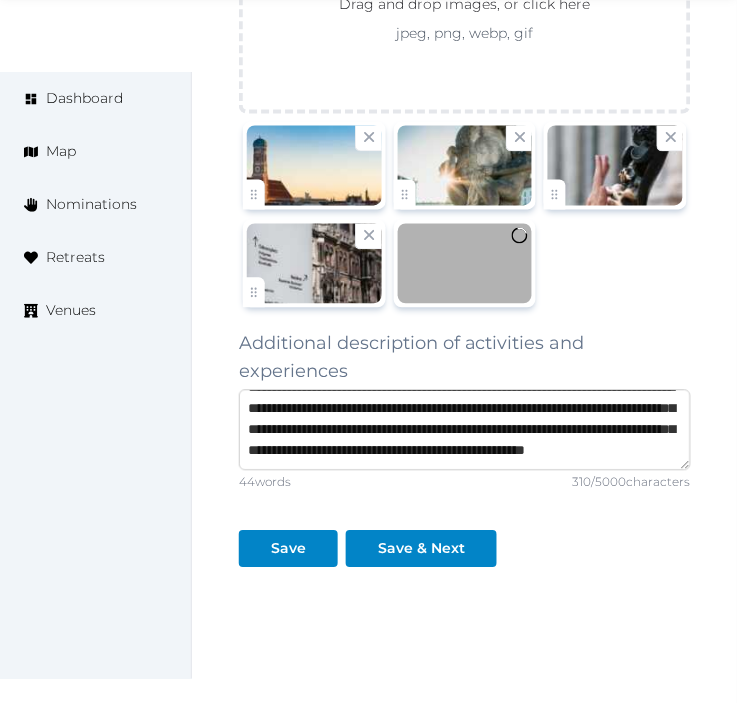 scroll, scrollTop: 3222, scrollLeft: 0, axis: vertical 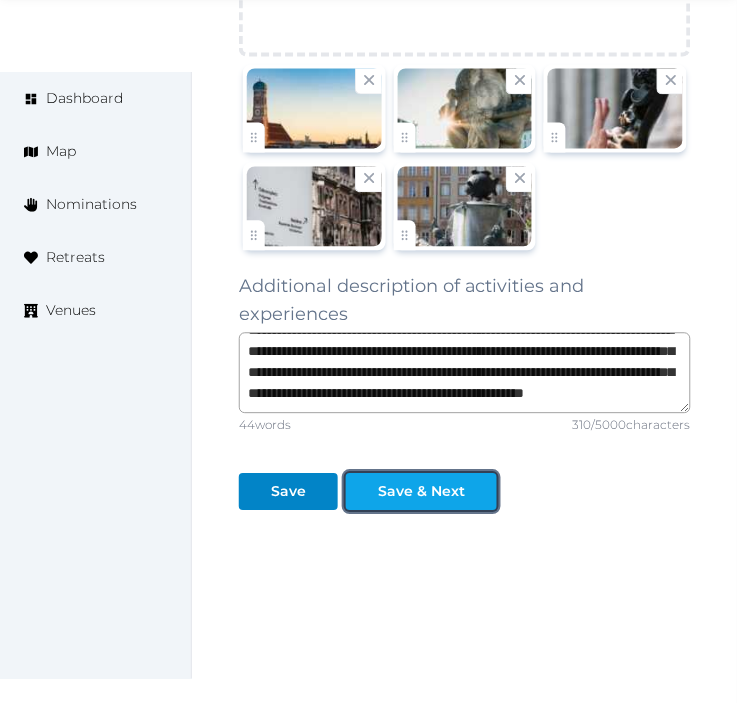 click on "Save & Next" at bounding box center (421, 492) 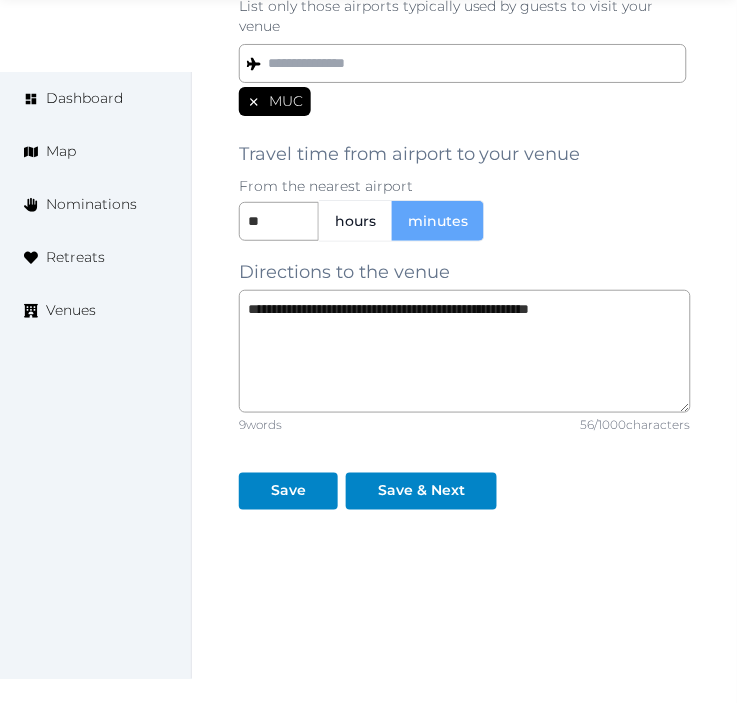 scroll, scrollTop: 1920, scrollLeft: 0, axis: vertical 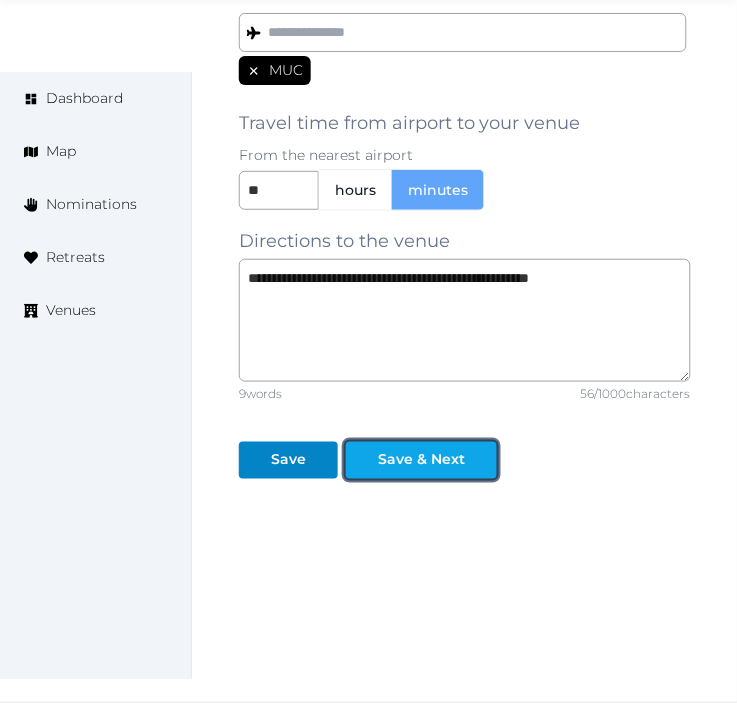 click on "Save & Next" at bounding box center (421, 460) 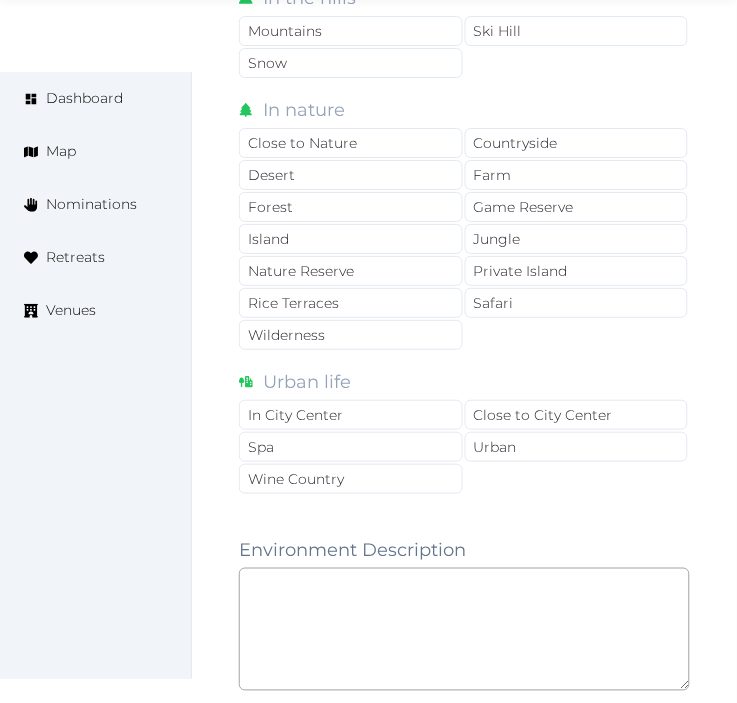 scroll, scrollTop: 1888, scrollLeft: 0, axis: vertical 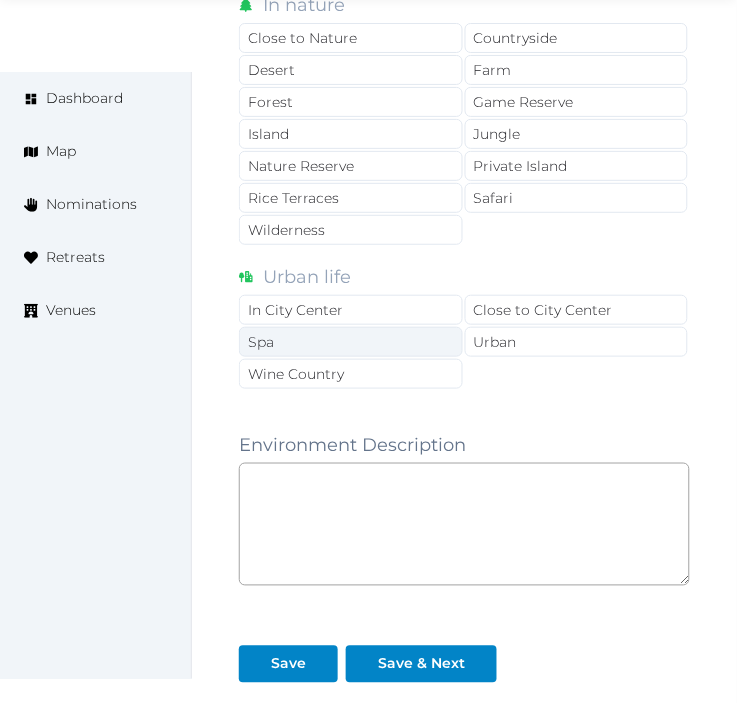 drag, startPoint x: 361, startPoint y: 304, endPoint x: 451, endPoint y: 341, distance: 97.308784 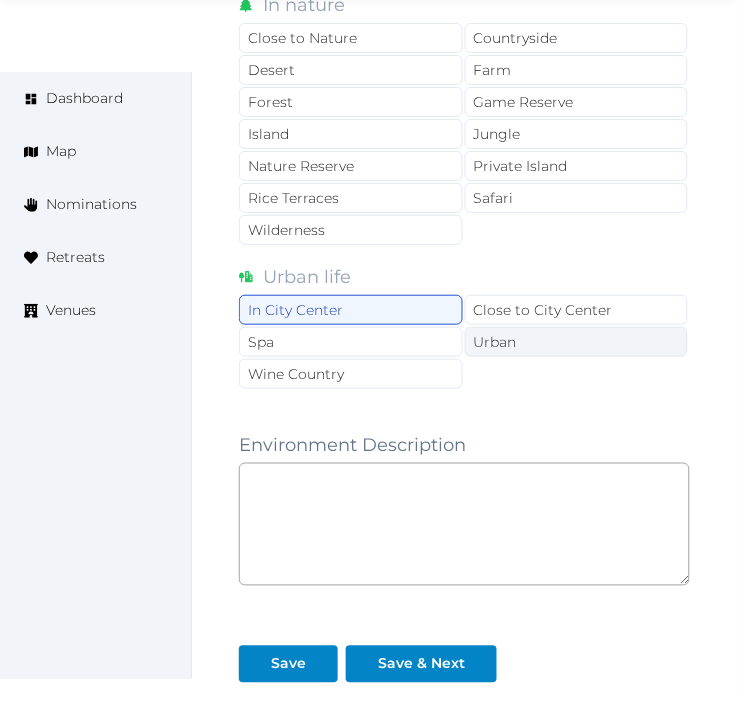 click on "Urban" at bounding box center (577, 342) 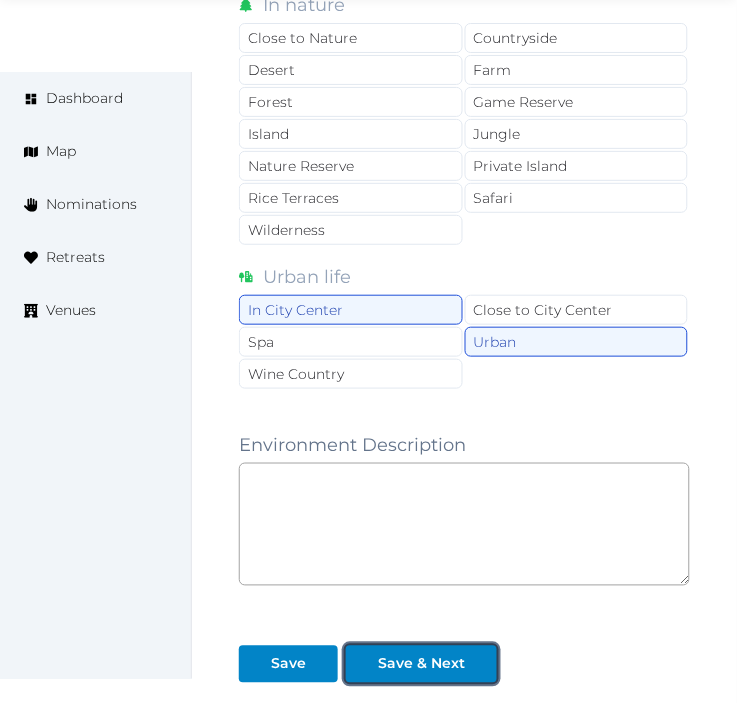 drag, startPoint x: 456, startPoint y: 666, endPoint x: 496, endPoint y: 627, distance: 55.86591 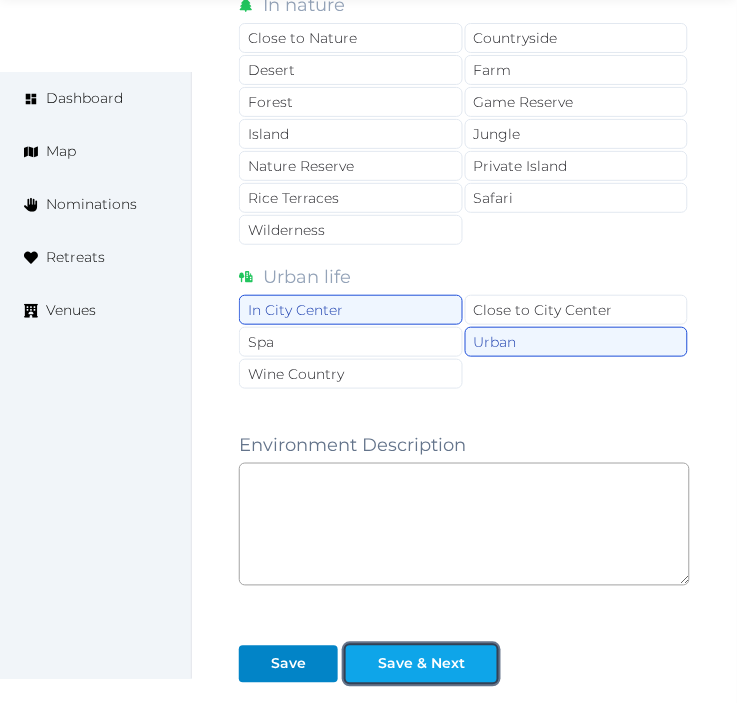 click on "Save & Next" at bounding box center [421, 664] 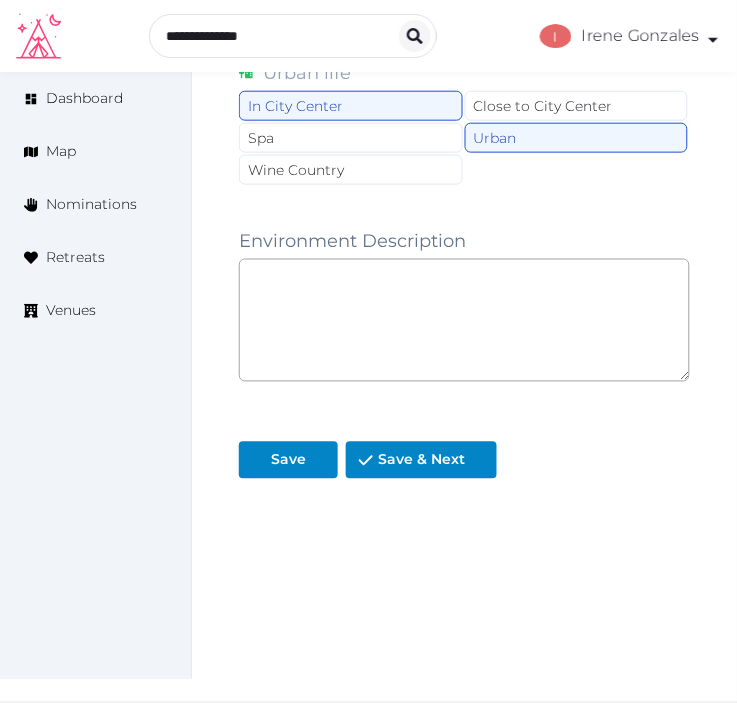 scroll, scrollTop: 2095, scrollLeft: 0, axis: vertical 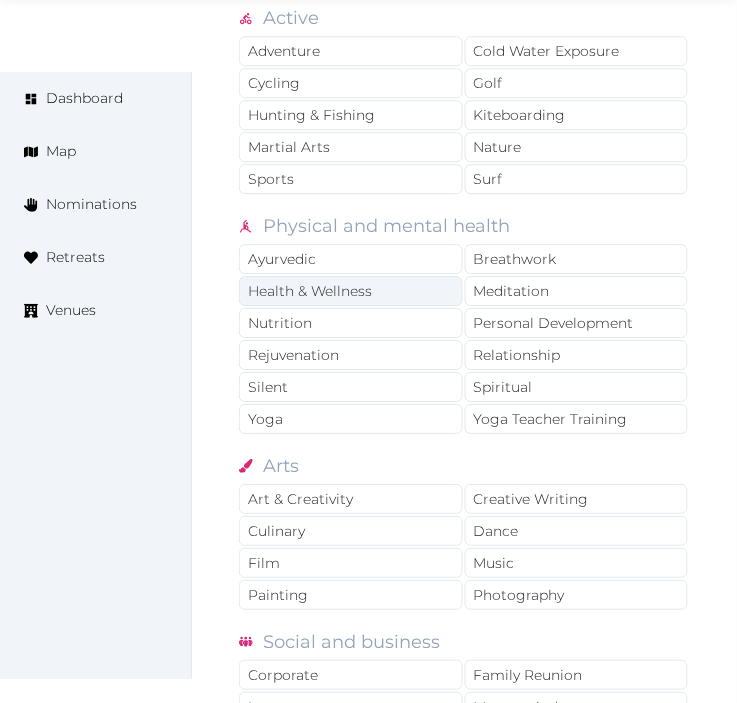 click on "Health & Wellness" at bounding box center (351, 291) 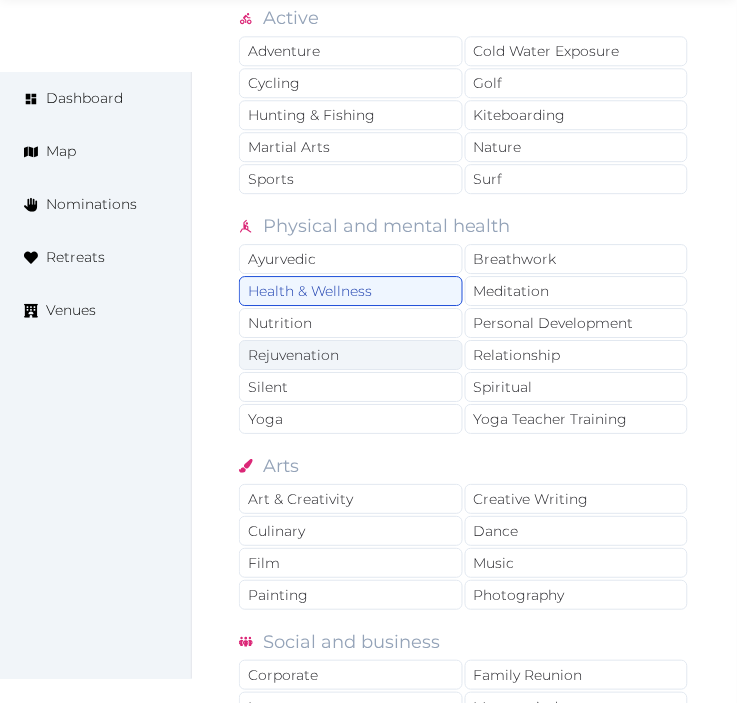 drag, startPoint x: 403, startPoint y: 341, endPoint x: 382, endPoint y: 351, distance: 23.259407 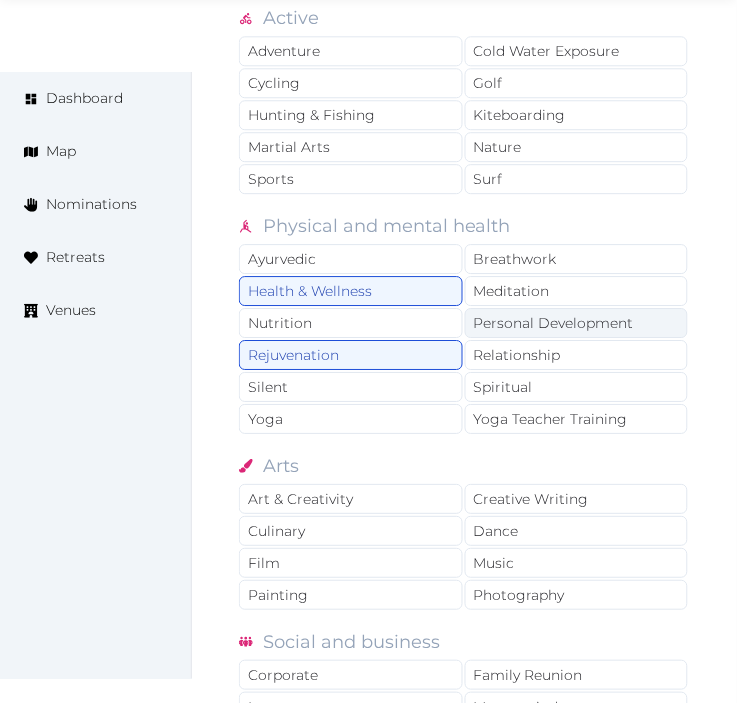drag, startPoint x: 391, startPoint y: 348, endPoint x: 491, endPoint y: 326, distance: 102.3914 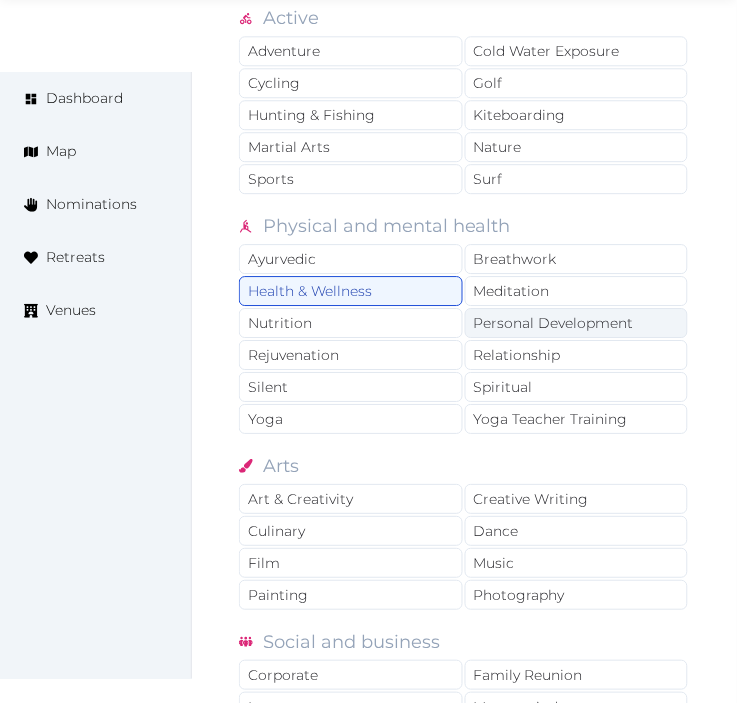 click on "Personal Development" at bounding box center (577, 323) 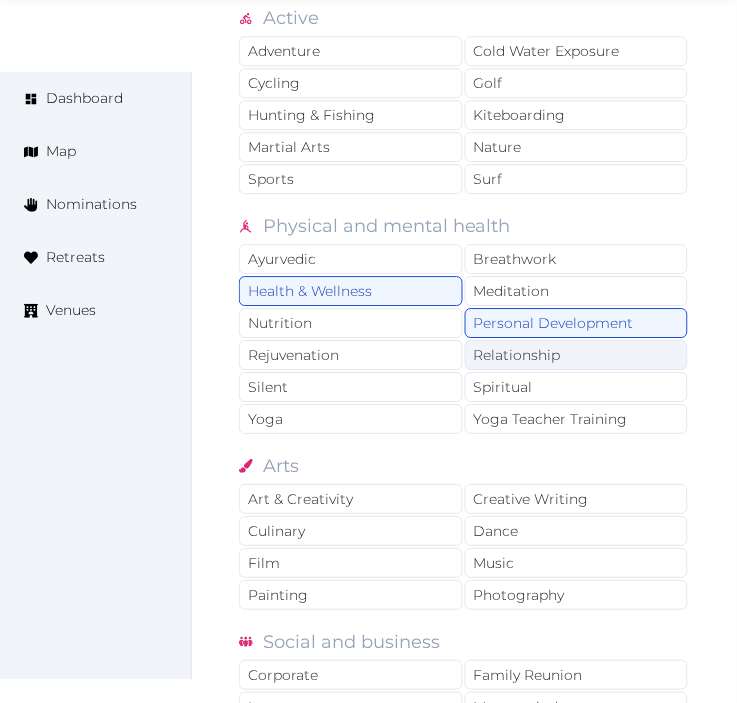 click on "Relationship" at bounding box center [577, 355] 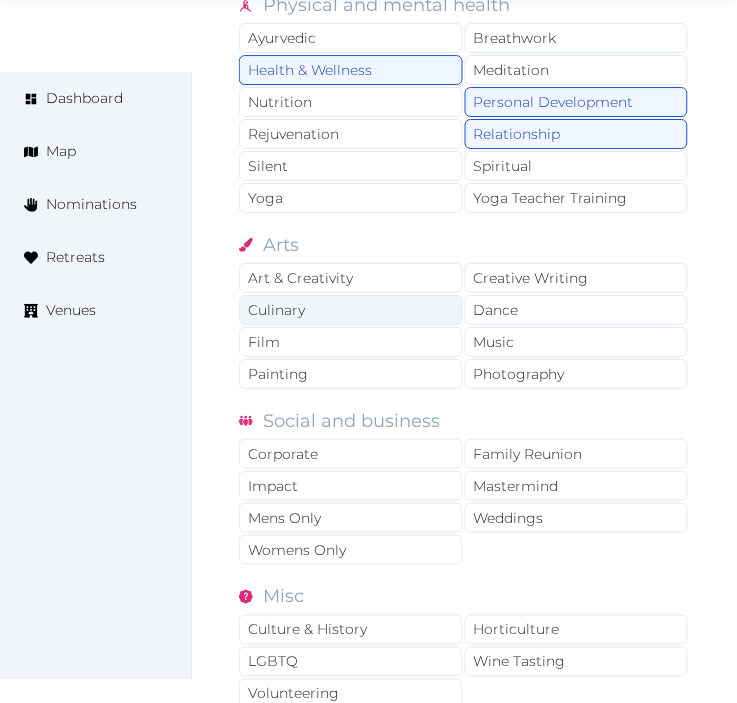 scroll, scrollTop: 1777, scrollLeft: 0, axis: vertical 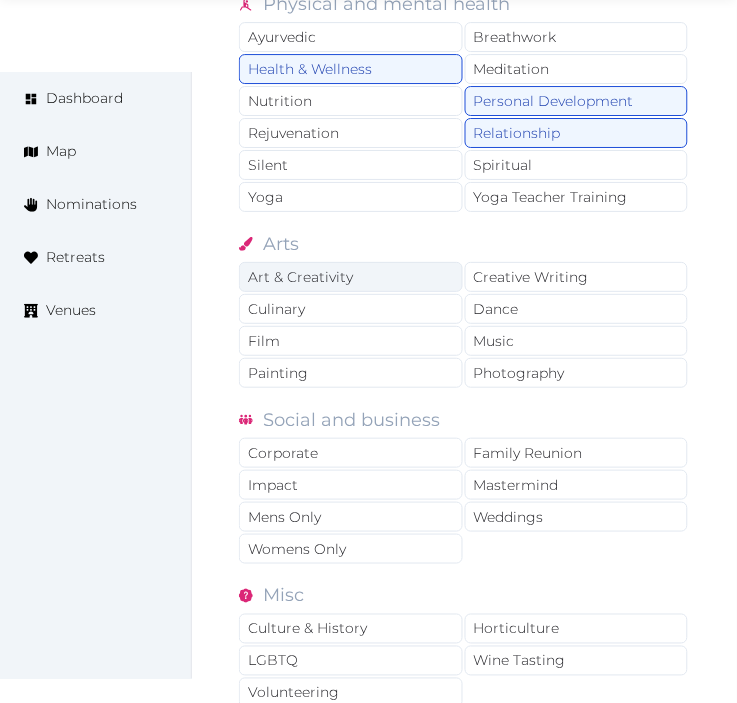 click on "Art & Creativity" at bounding box center [351, 277] 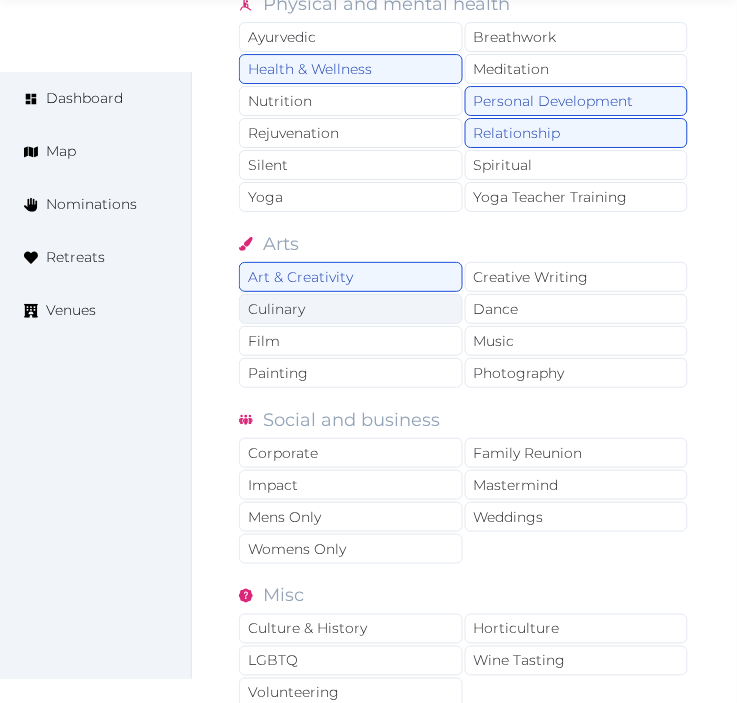 click on "Culinary" at bounding box center [351, 309] 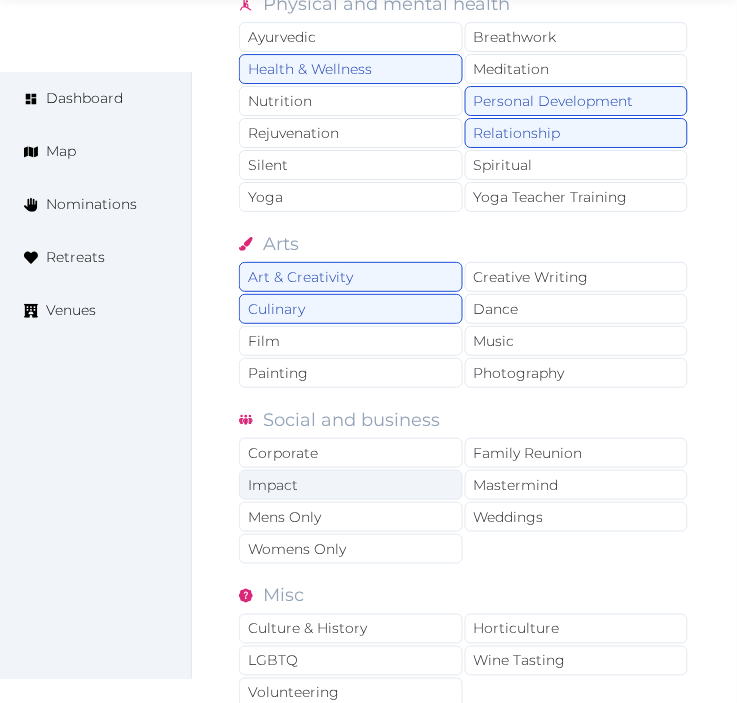 drag, startPoint x: 372, startPoint y: 467, endPoint x: 401, endPoint y: 485, distance: 34.132095 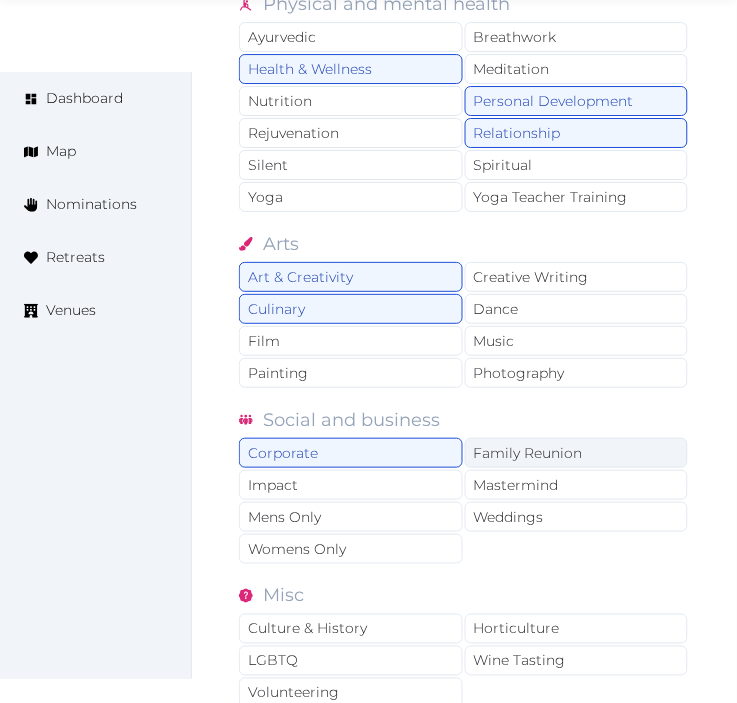 click on "Family Reunion" at bounding box center (577, 453) 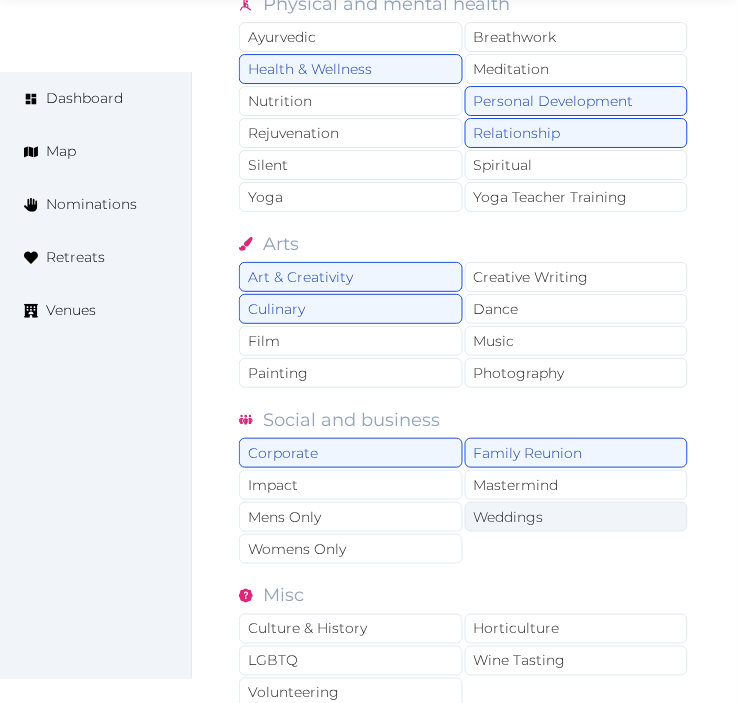 click on "Weddings" at bounding box center (577, 517) 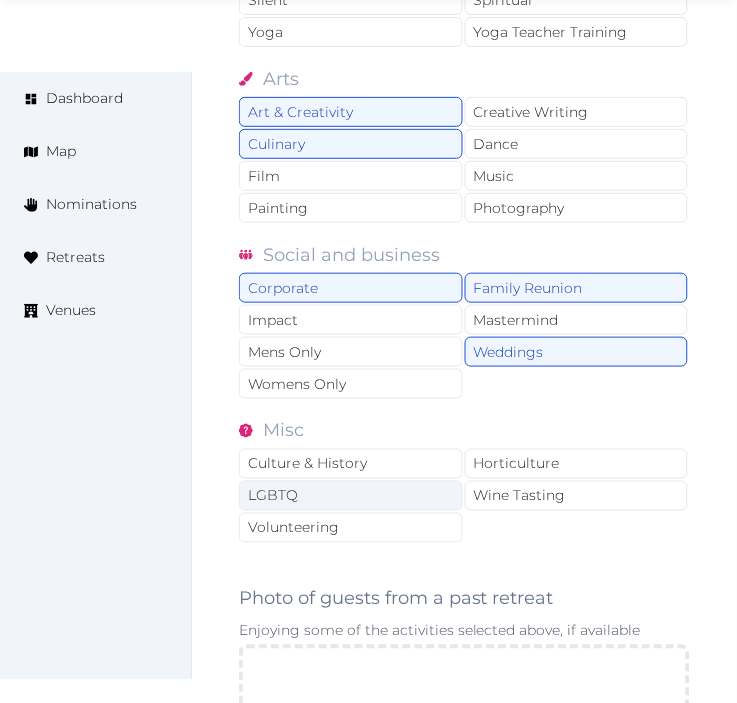 scroll, scrollTop: 2000, scrollLeft: 0, axis: vertical 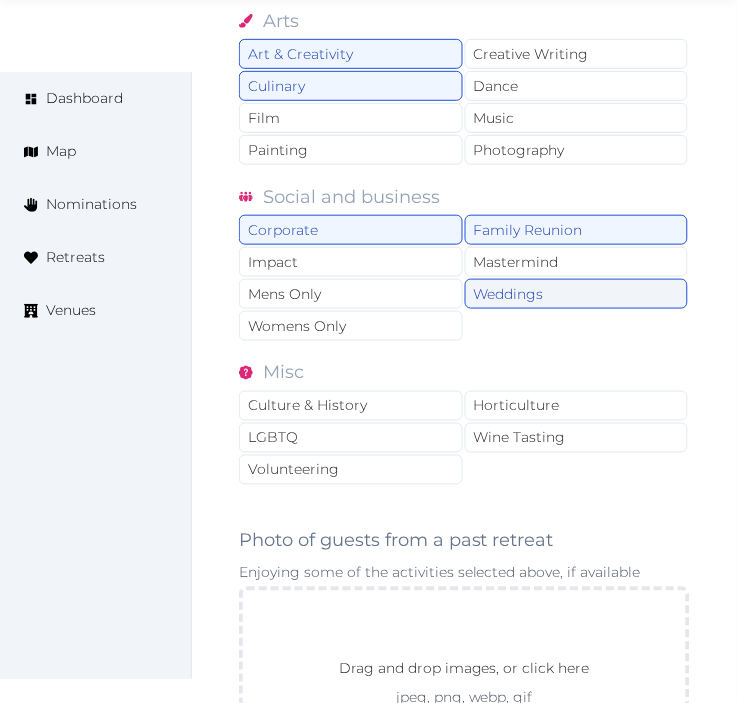 drag, startPoint x: 327, startPoint y: 413, endPoint x: 577, endPoint y: 308, distance: 271.15494 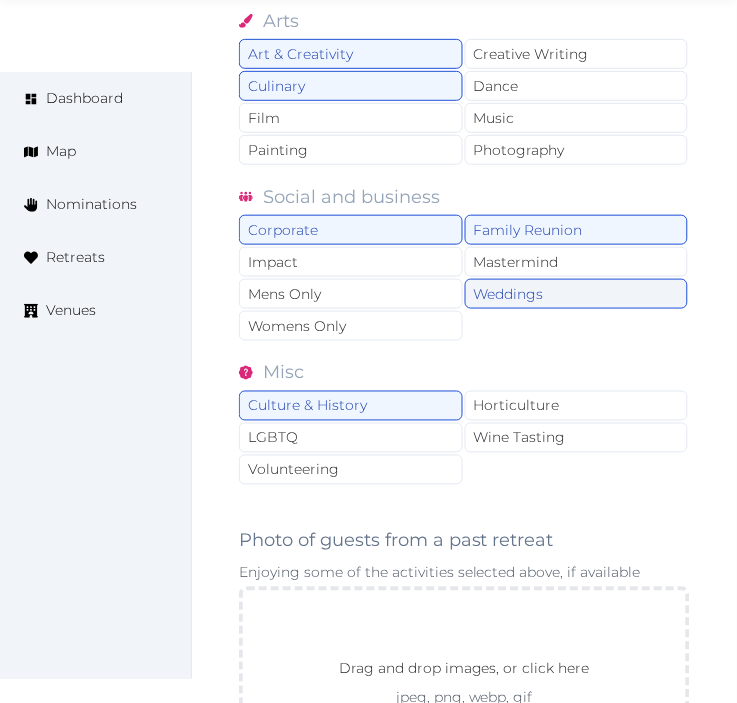 click on "Weddings" at bounding box center [577, 294] 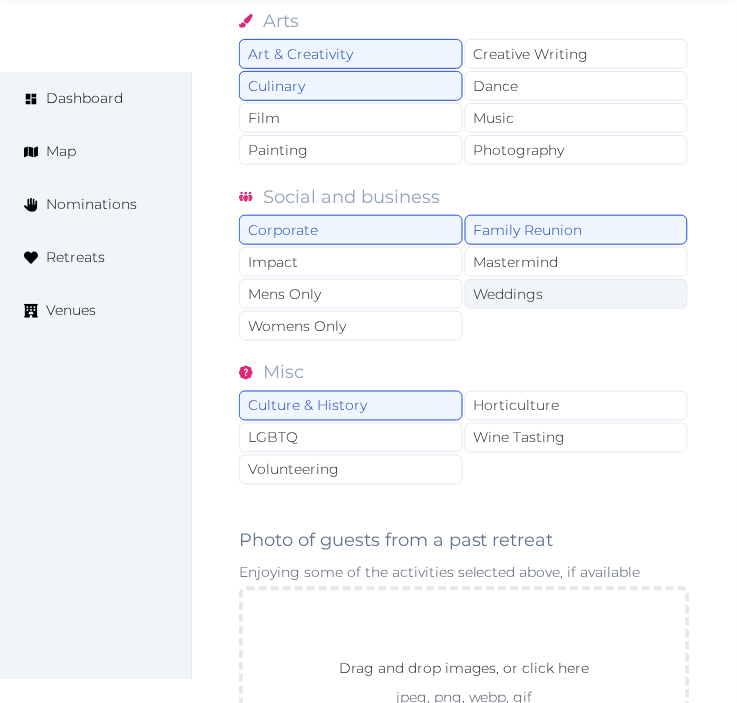 click on "Weddings" at bounding box center [577, 294] 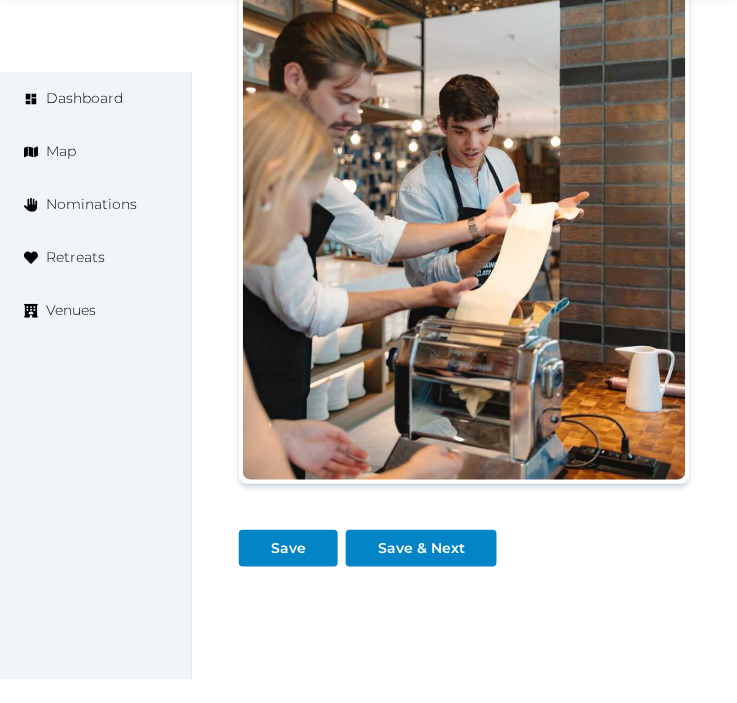 scroll, scrollTop: 2666, scrollLeft: 0, axis: vertical 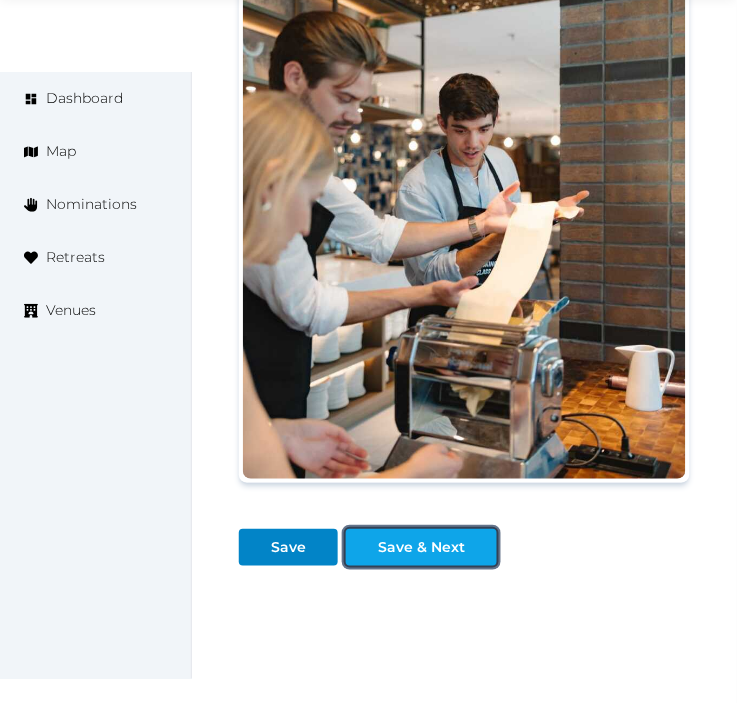 click on "Save & Next" at bounding box center (421, 547) 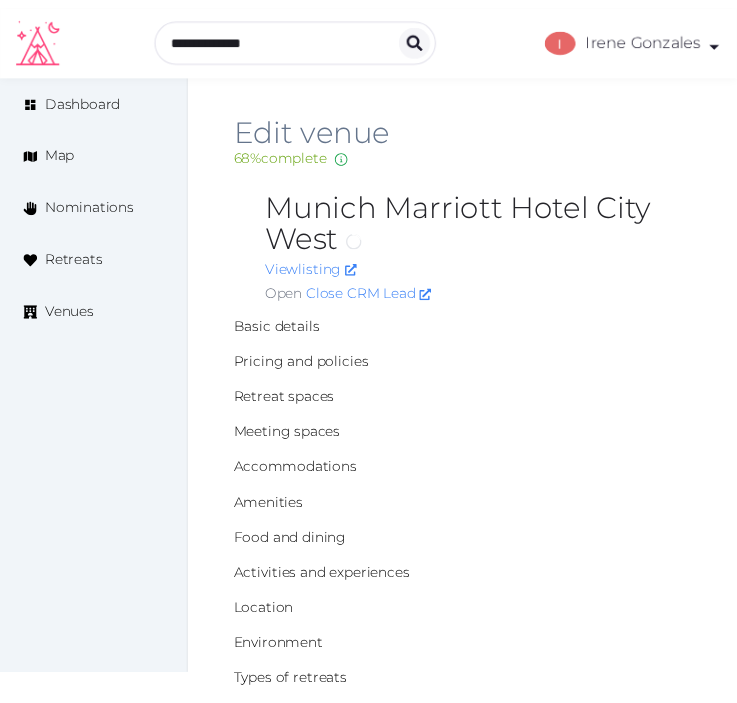 scroll, scrollTop: 0, scrollLeft: 0, axis: both 